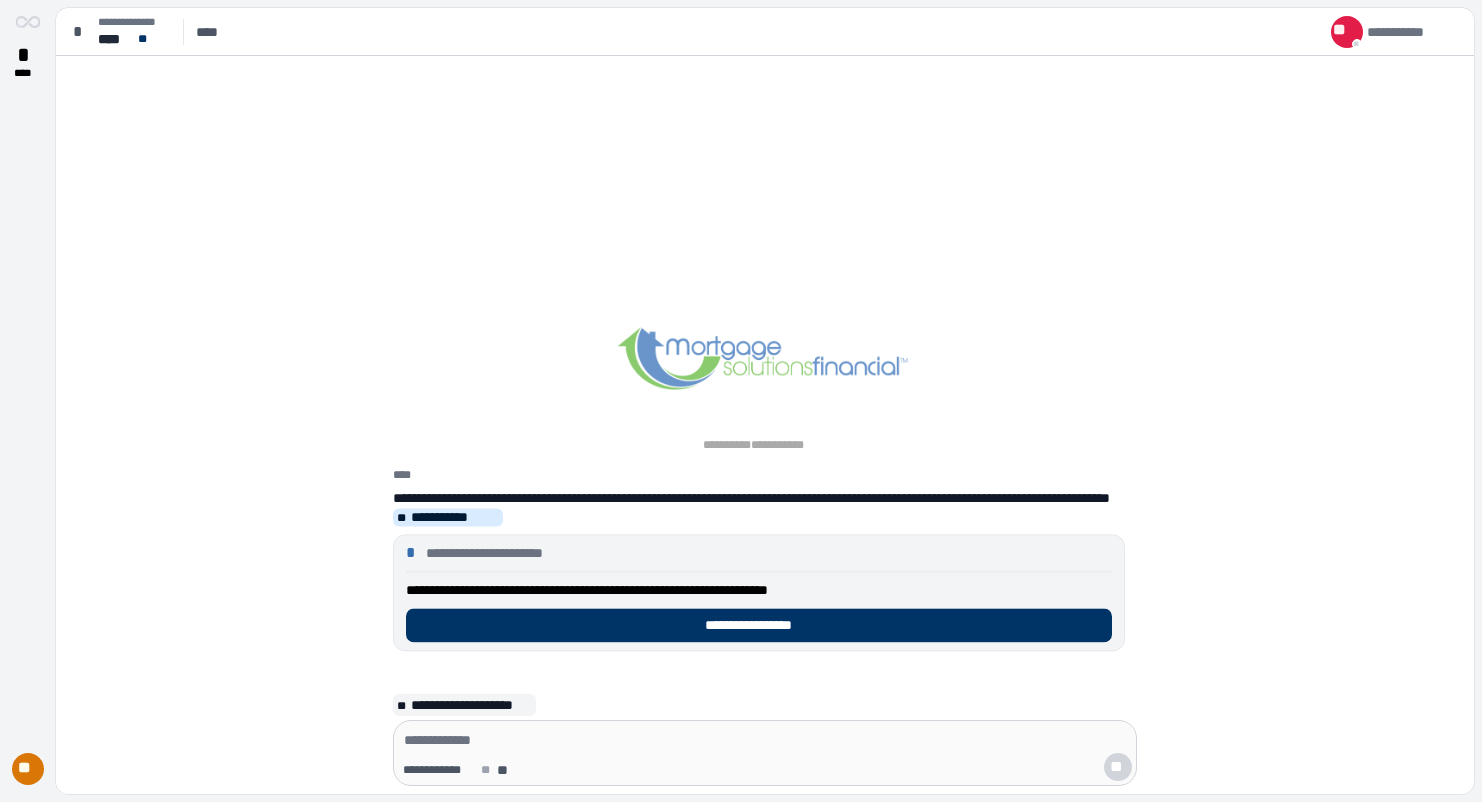 scroll, scrollTop: 0, scrollLeft: 0, axis: both 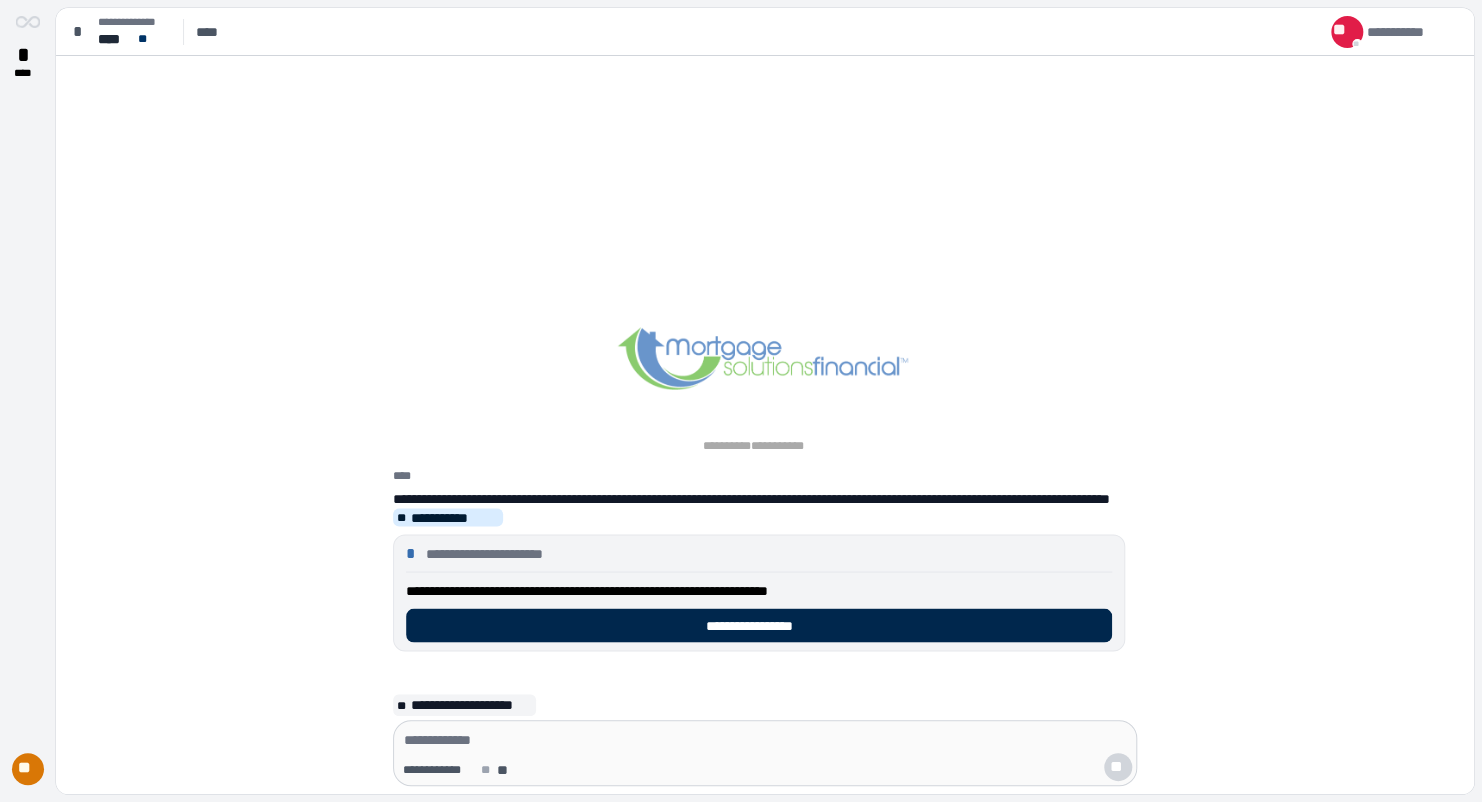 click on "**********" at bounding box center (759, 625) 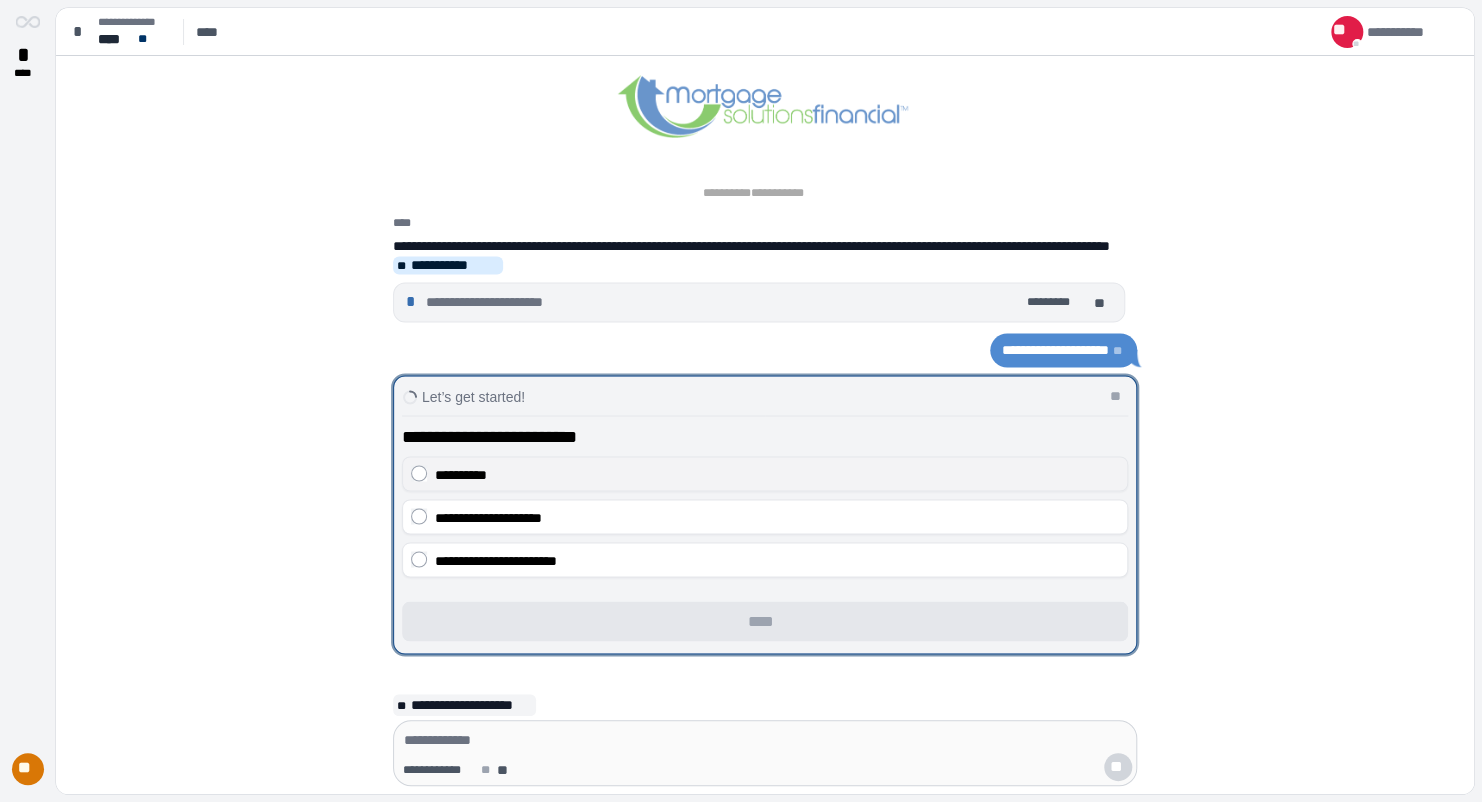 click on "**********" at bounding box center (461, 474) 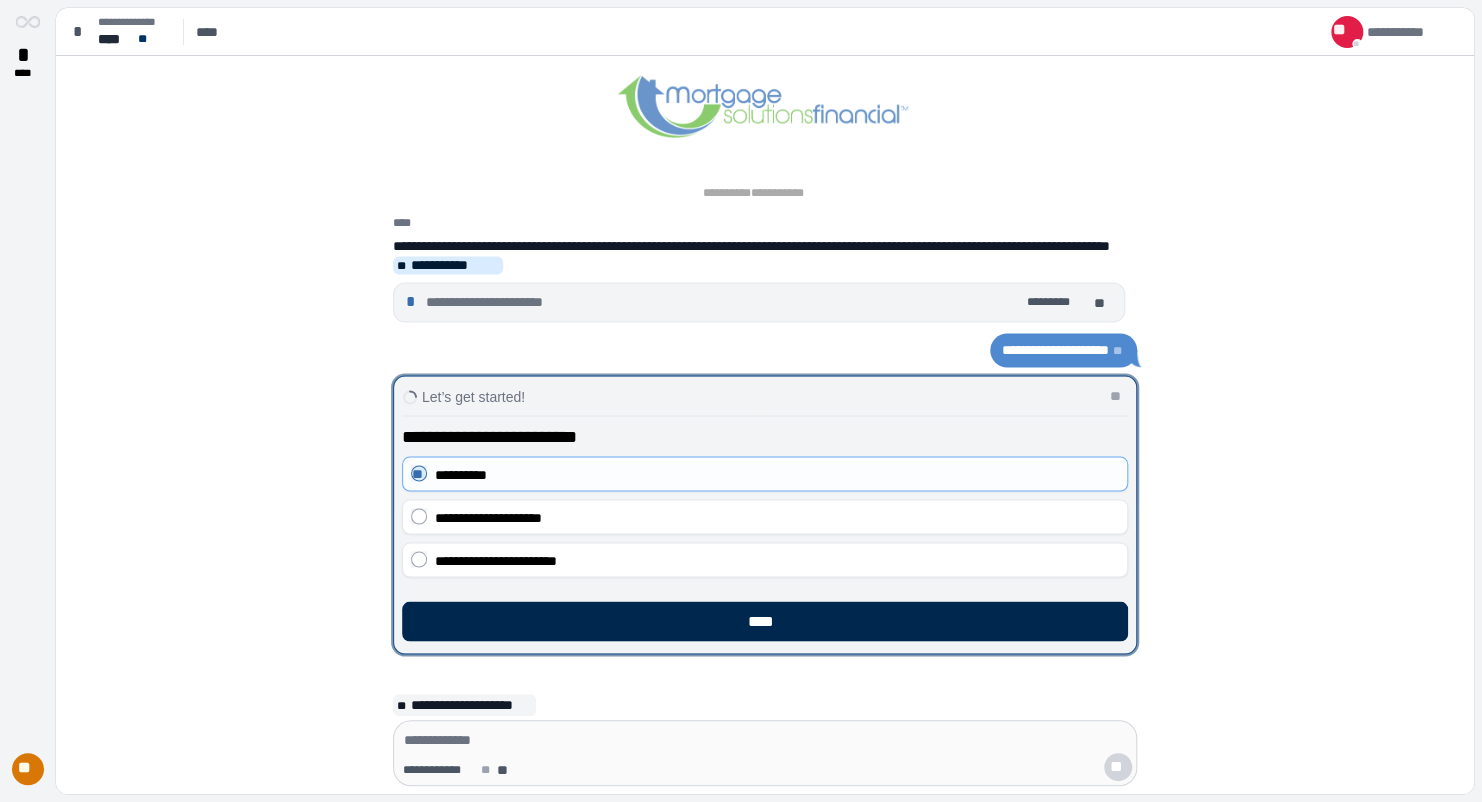 click on "****" at bounding box center [765, 621] 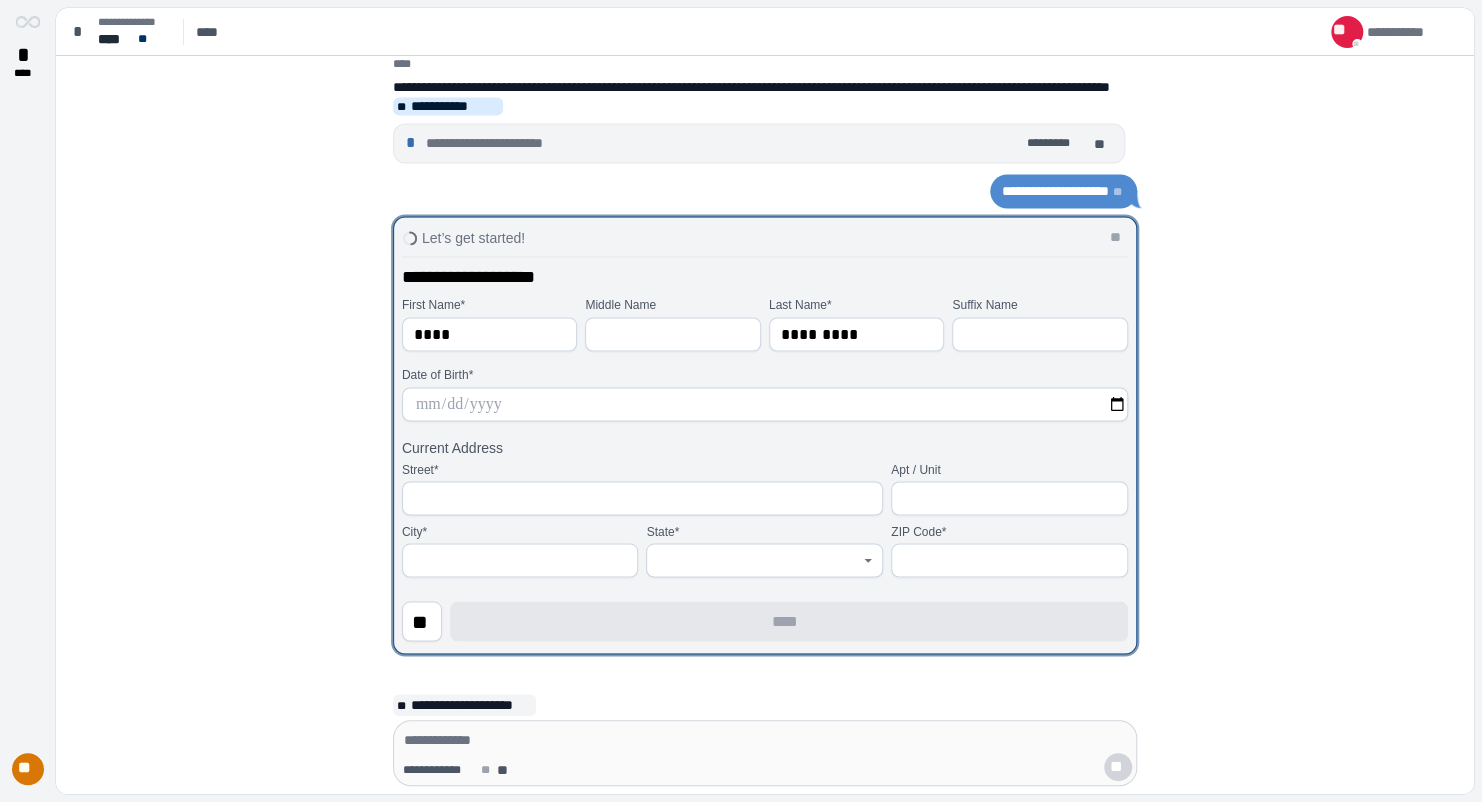 click at bounding box center [765, 404] 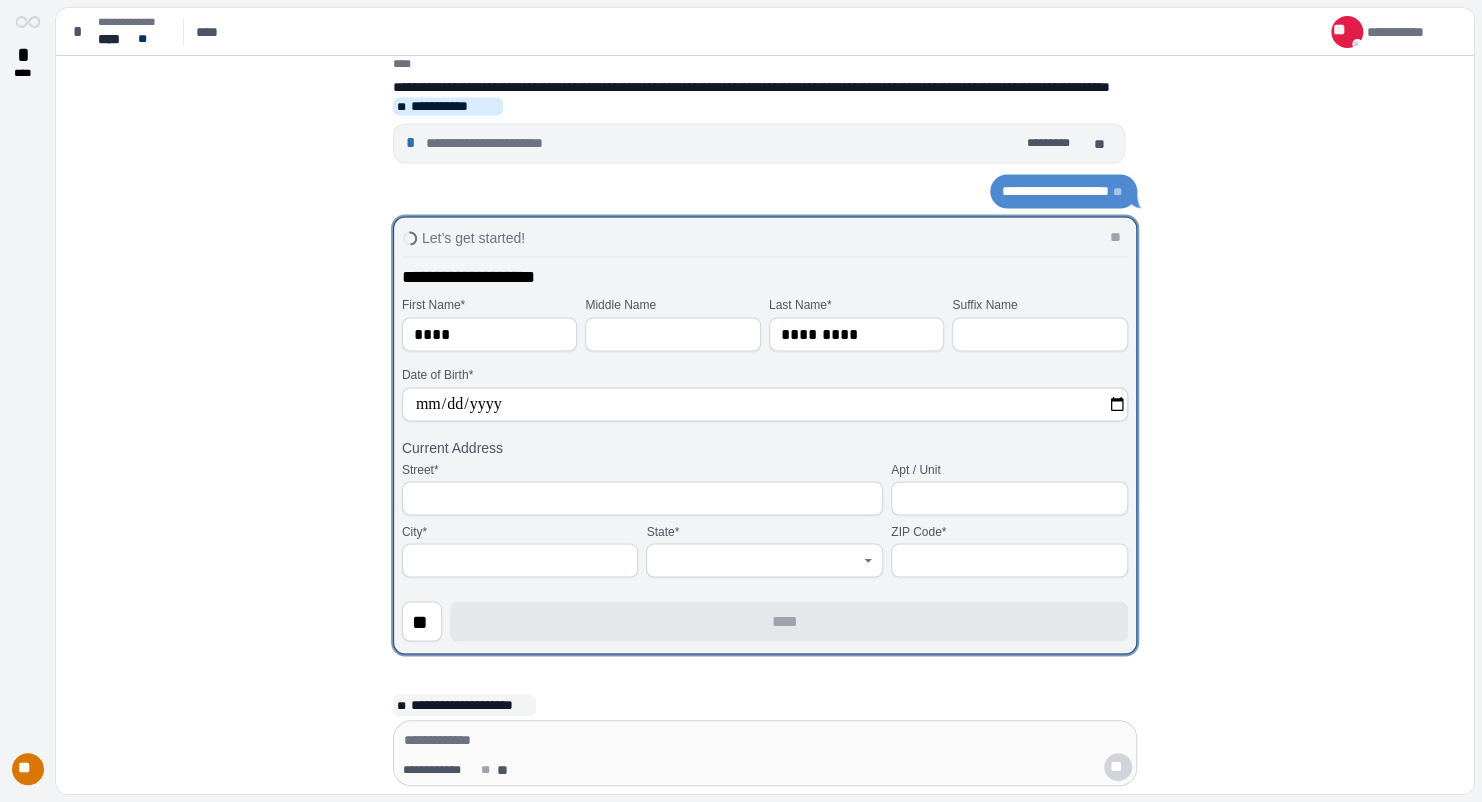type on "**********" 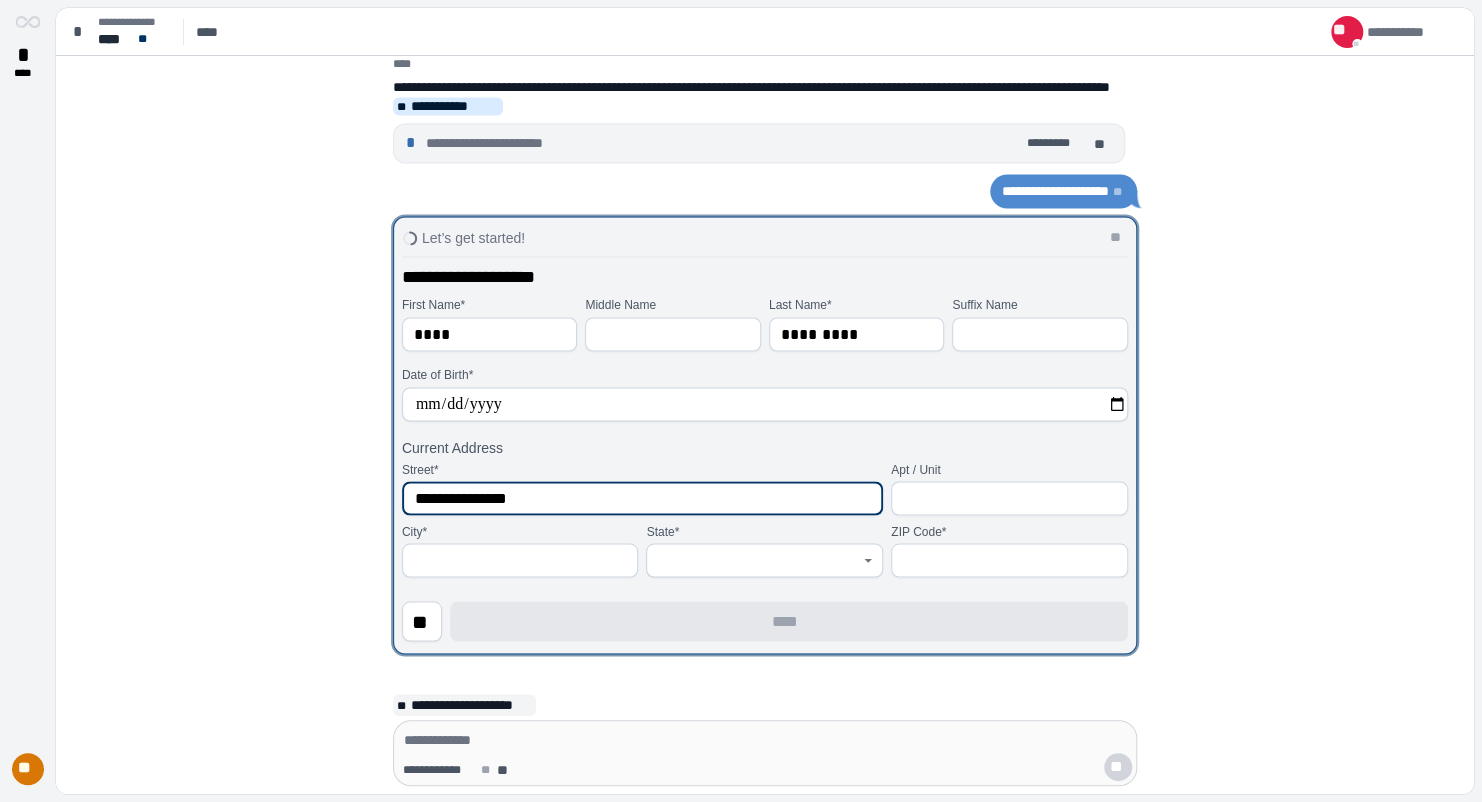 type on "**********" 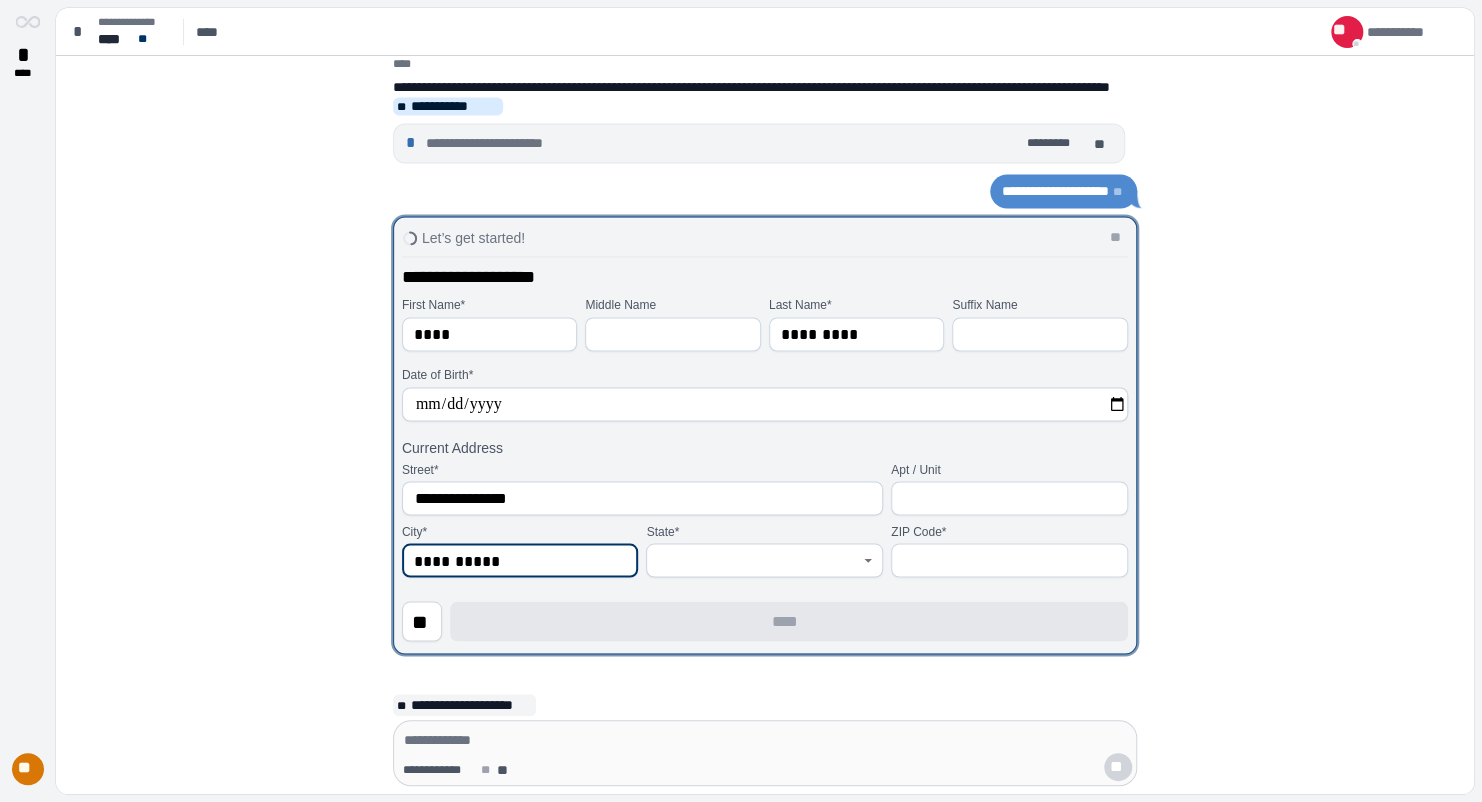 type on "**********" 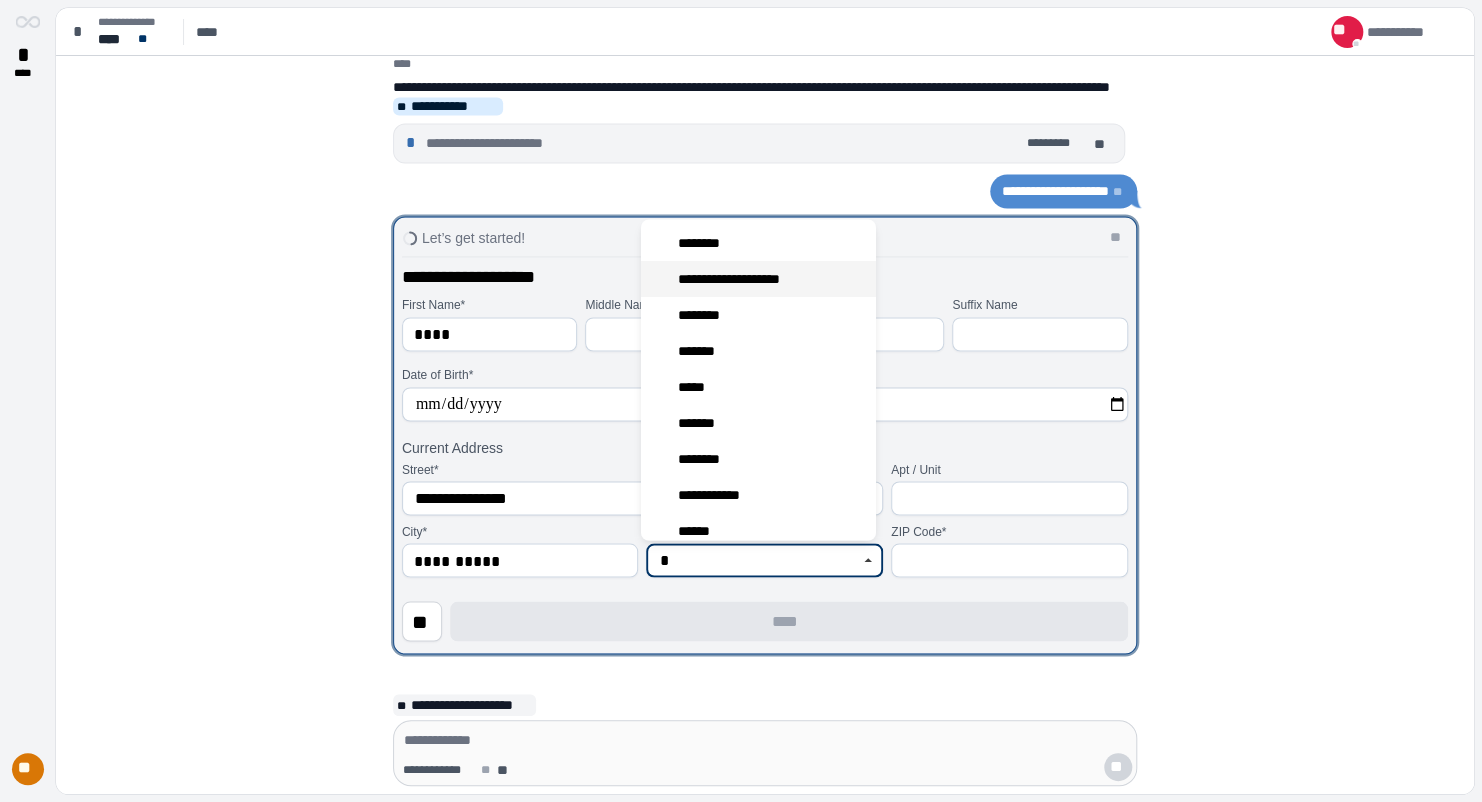 click on "**********" at bounding box center [739, 280] 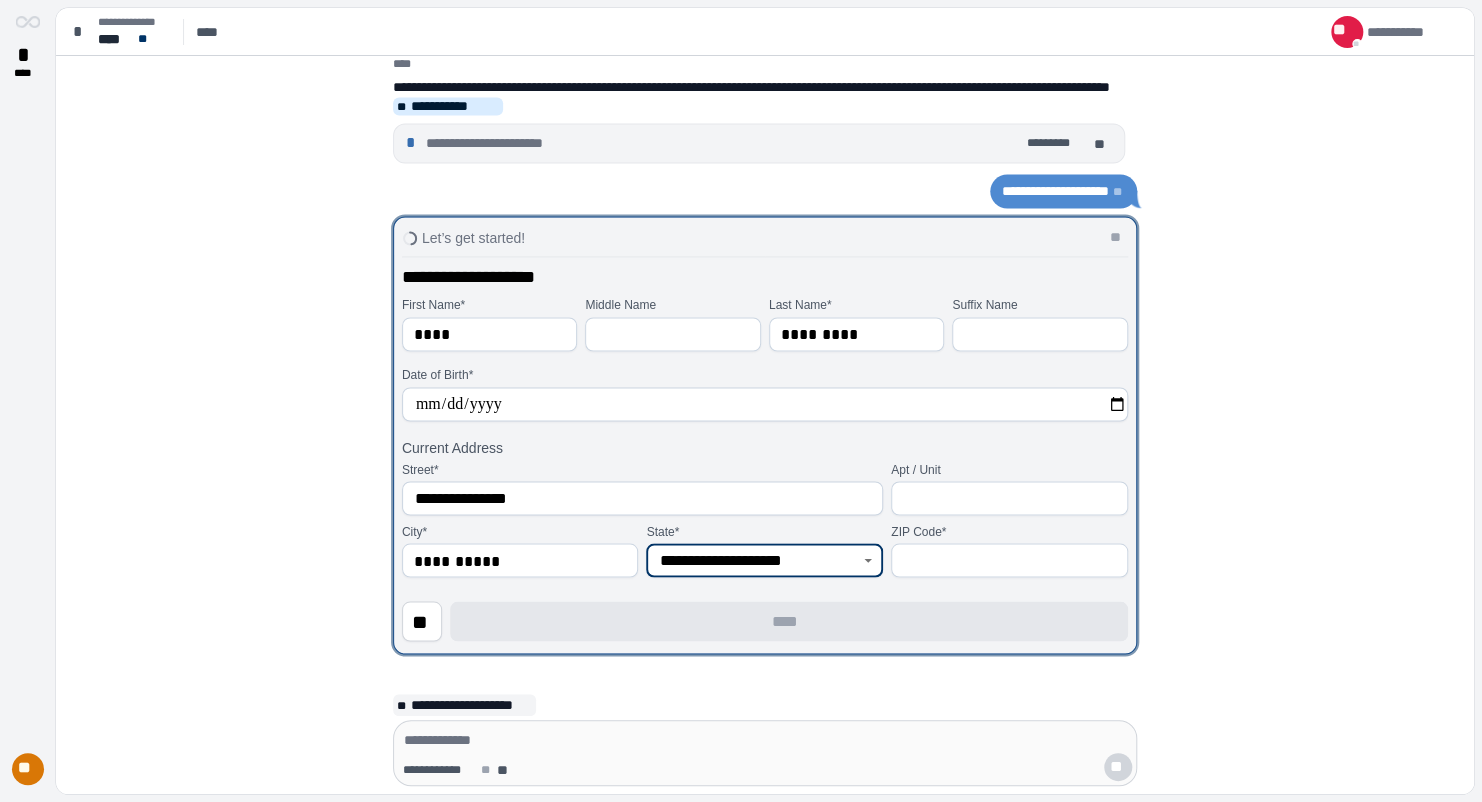 type on "**********" 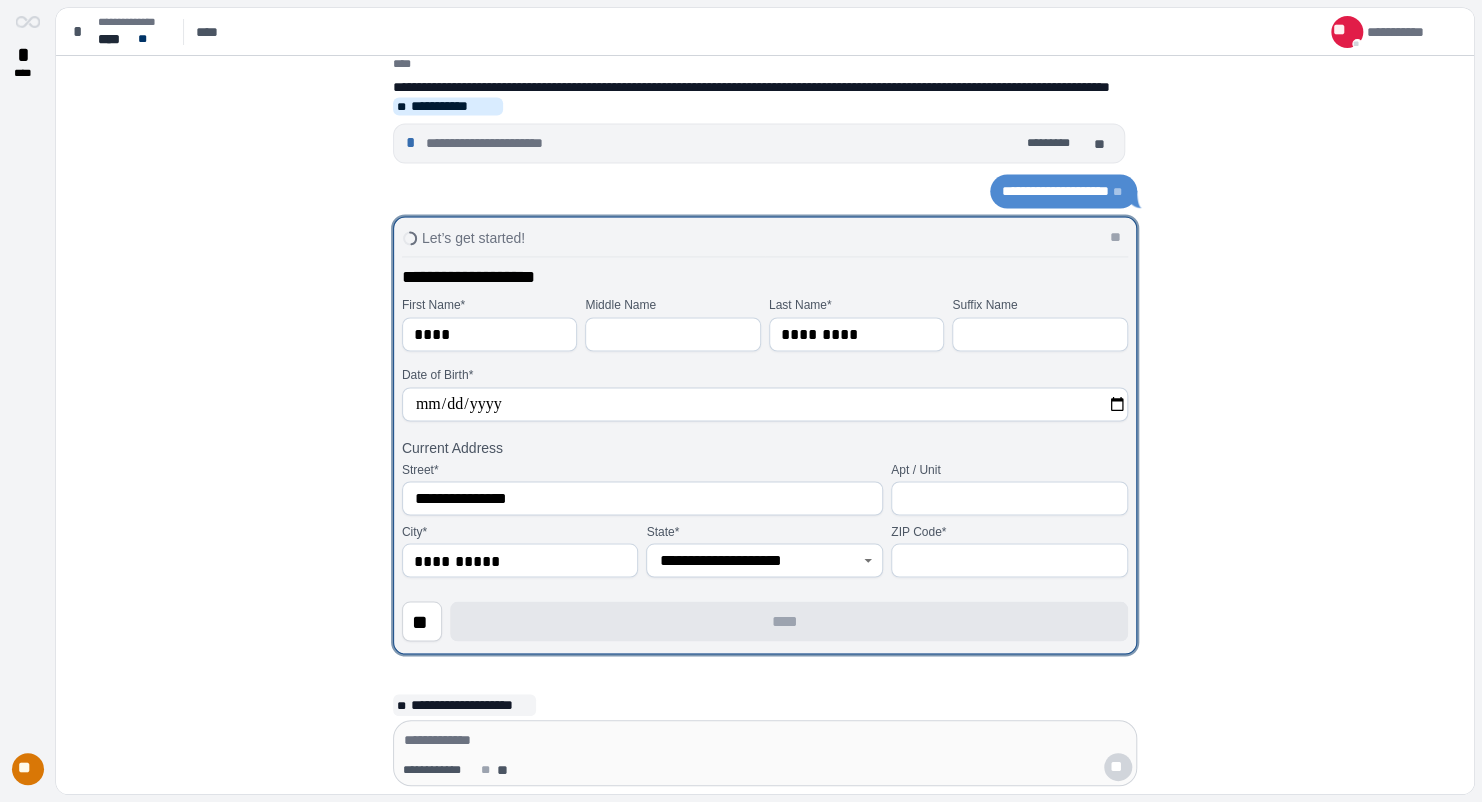click at bounding box center (1009, 560) 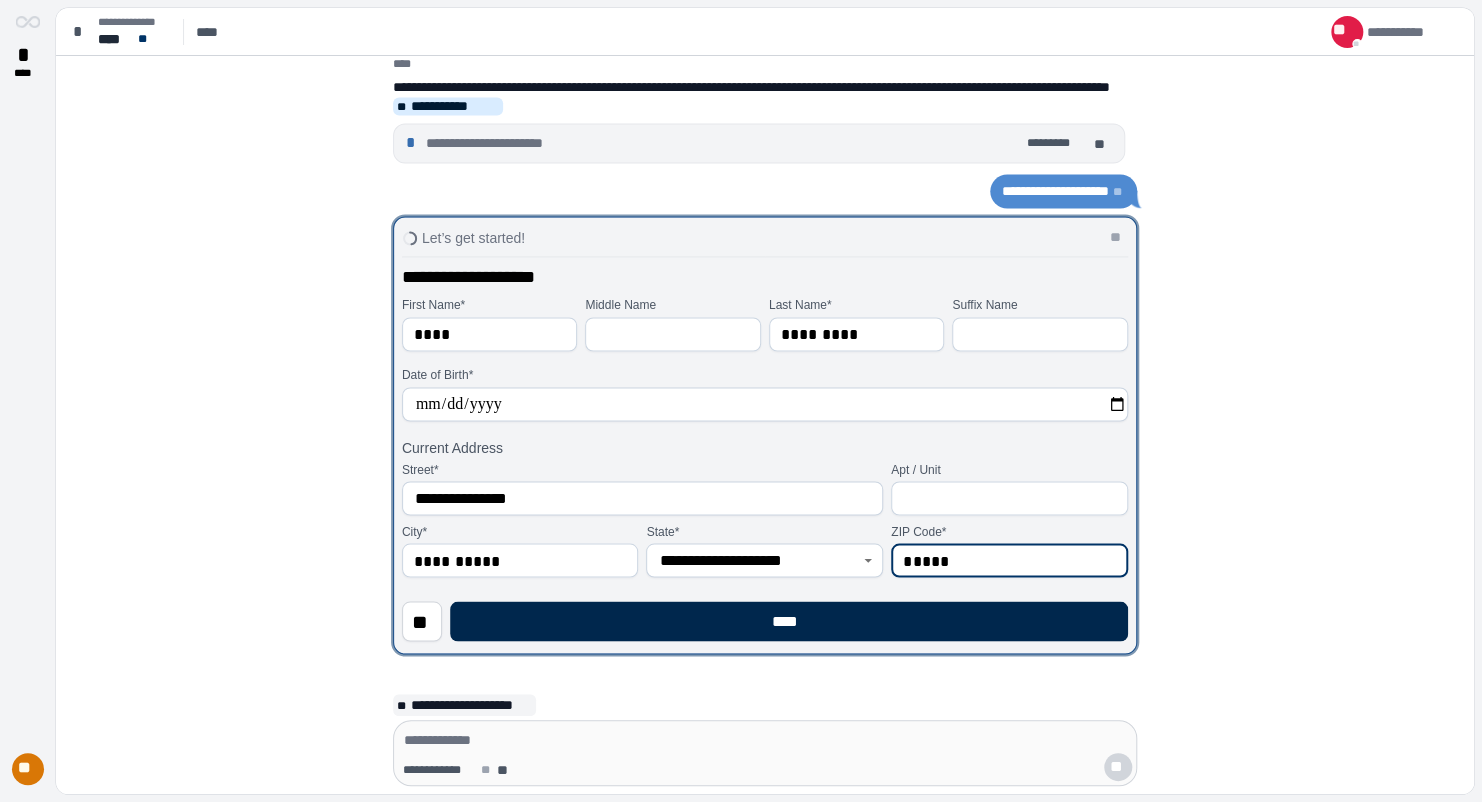 type on "*****" 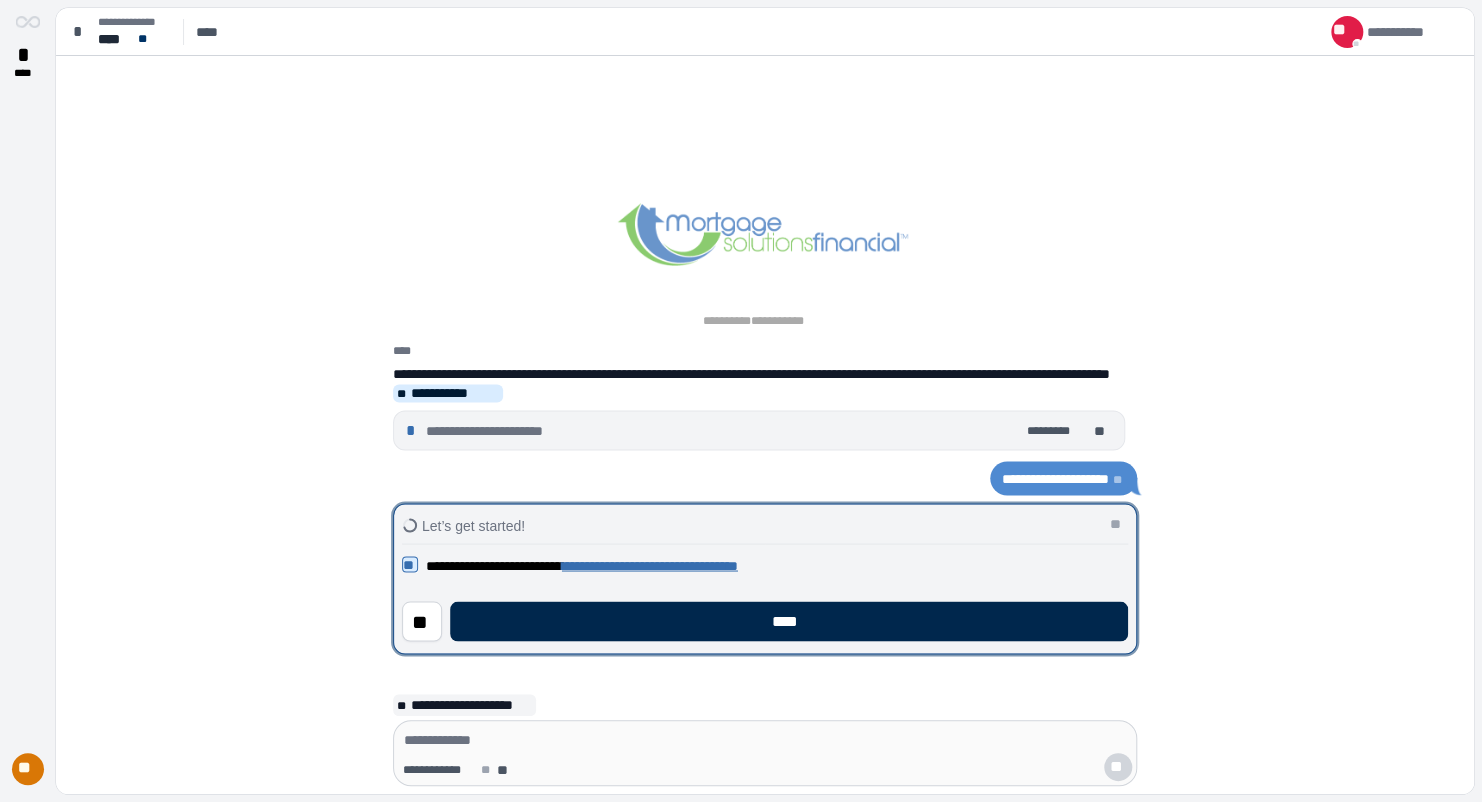click on "****" at bounding box center [789, 621] 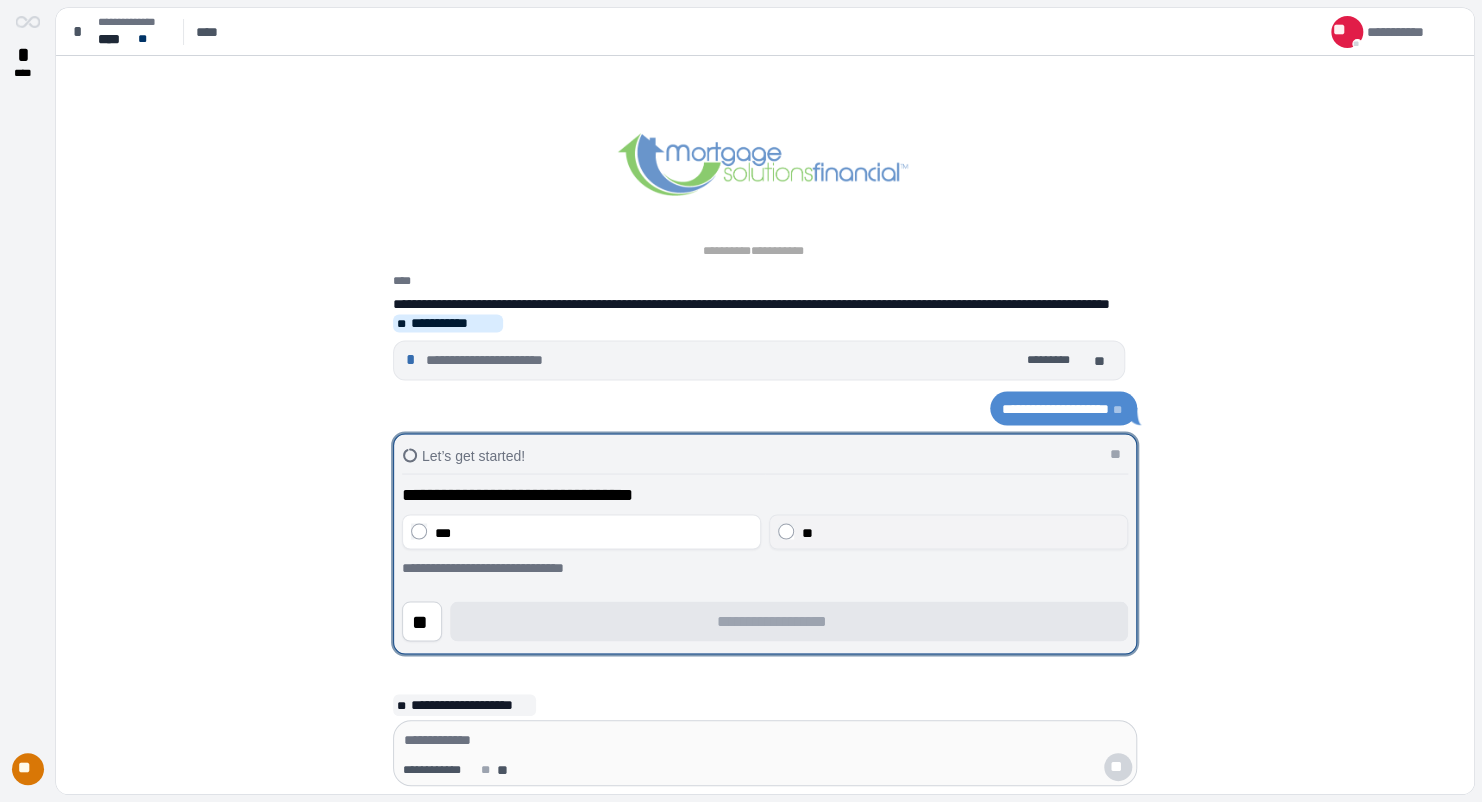 click on "**" at bounding box center (948, 531) 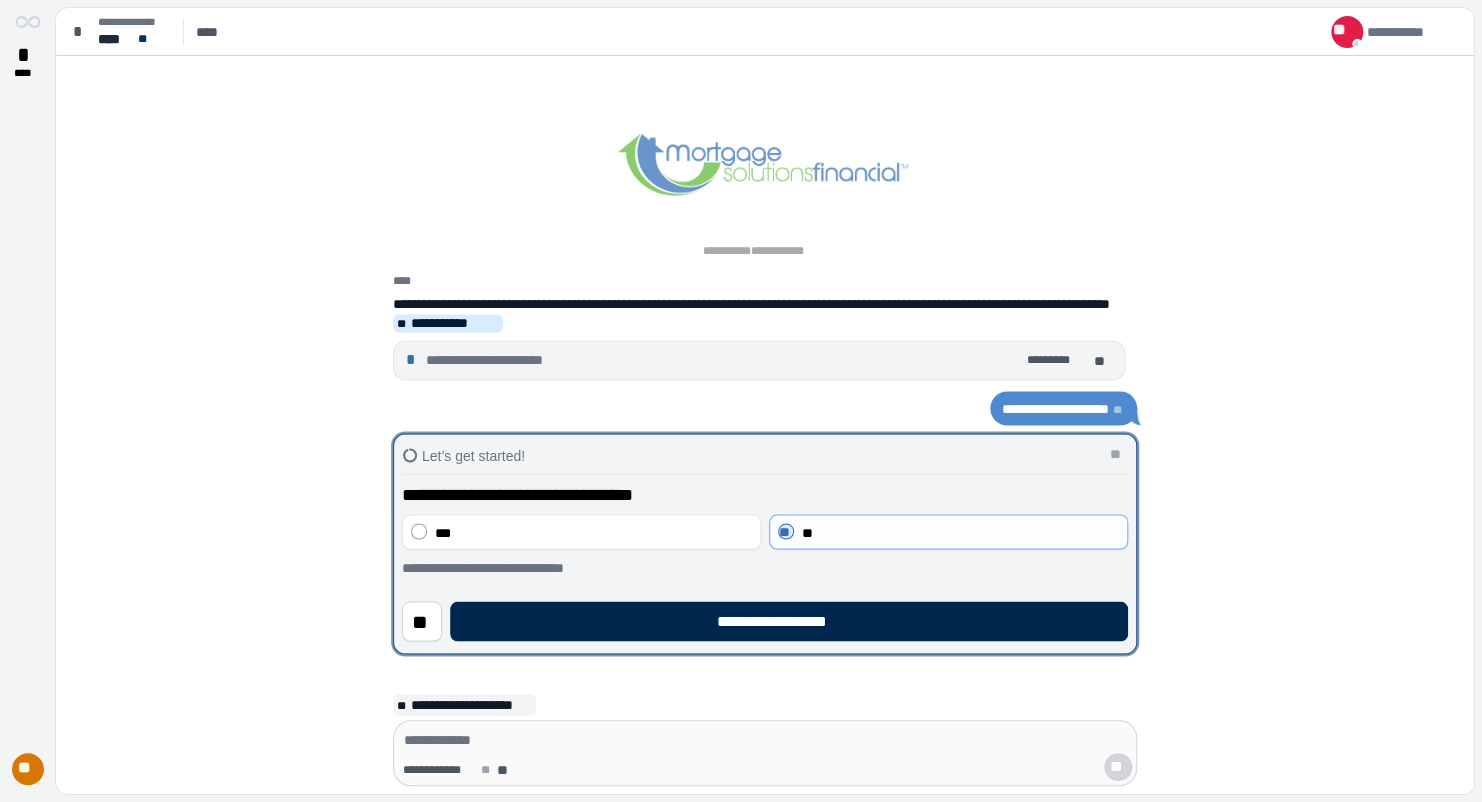 click on "**********" at bounding box center [788, 621] 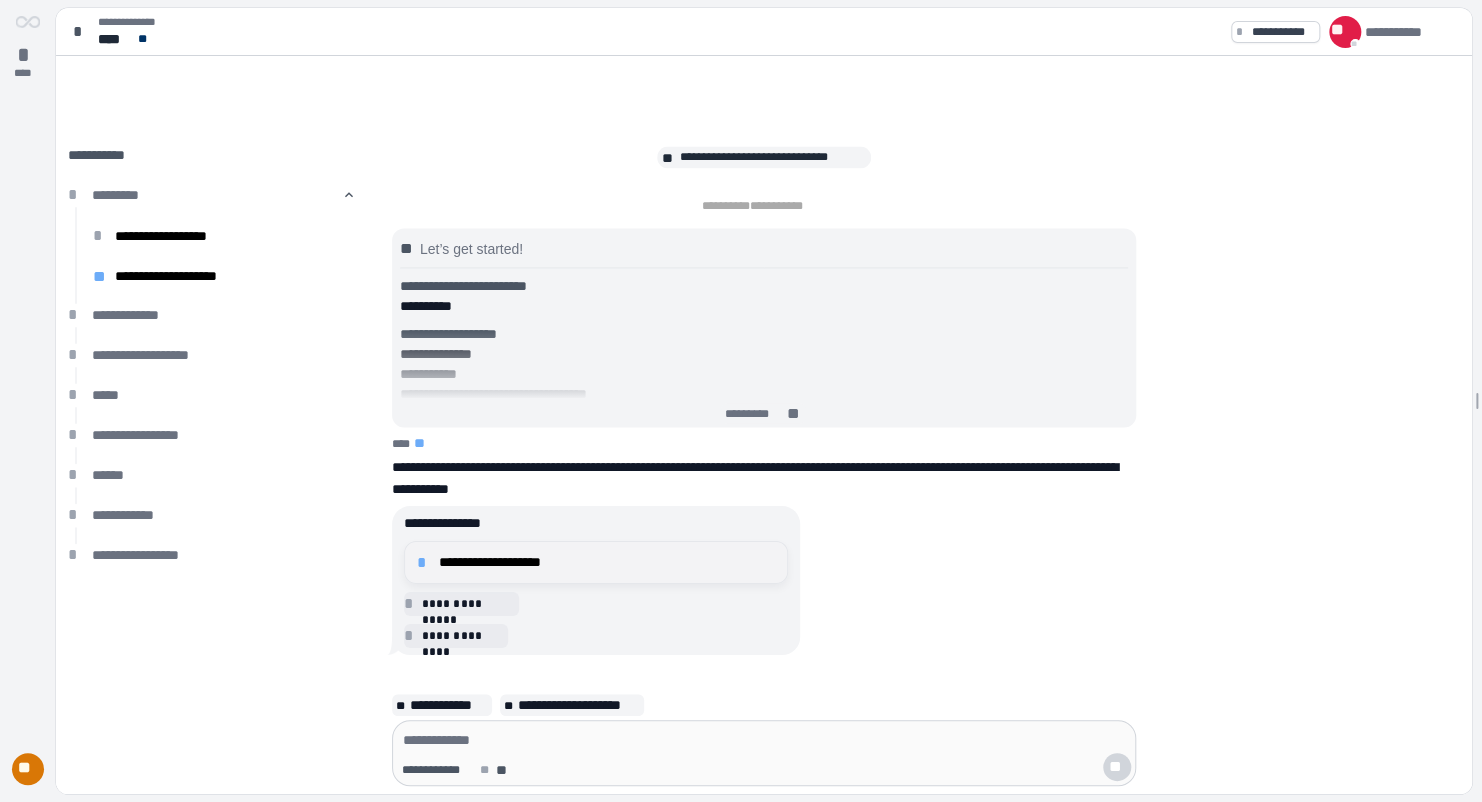 click on "**********" at bounding box center (607, 562) 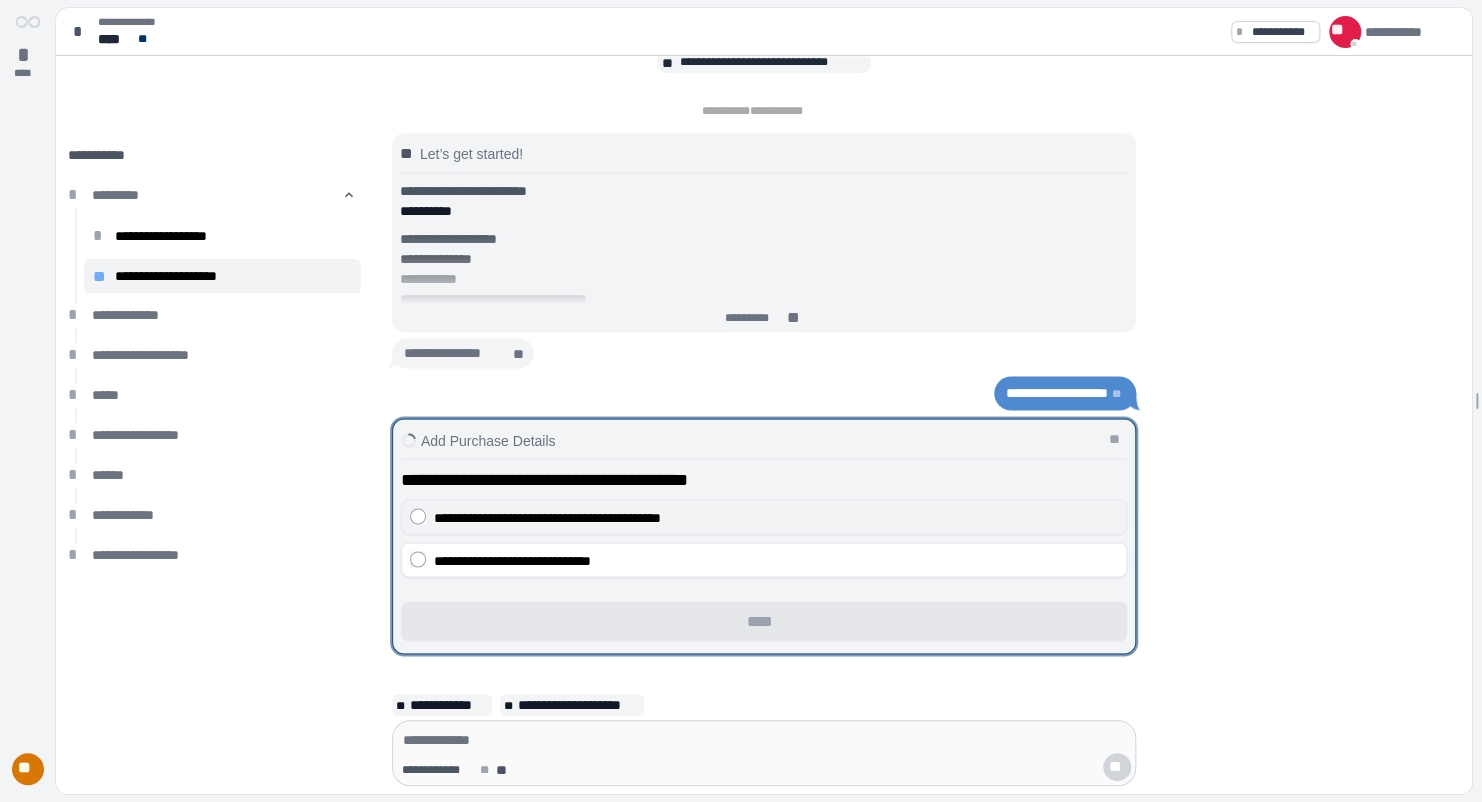 click on "**********" at bounding box center [547, 517] 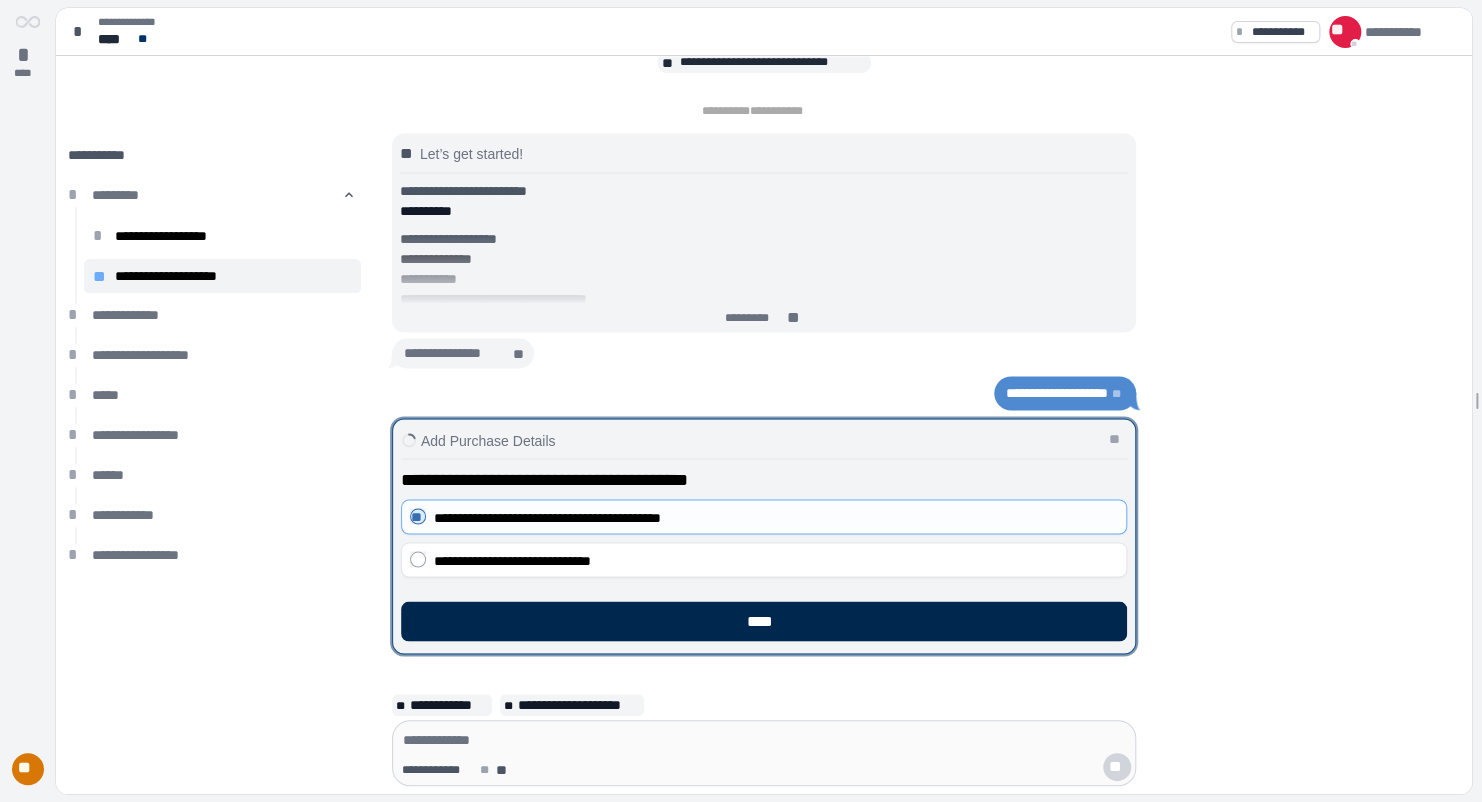 click on "****" at bounding box center [764, 621] 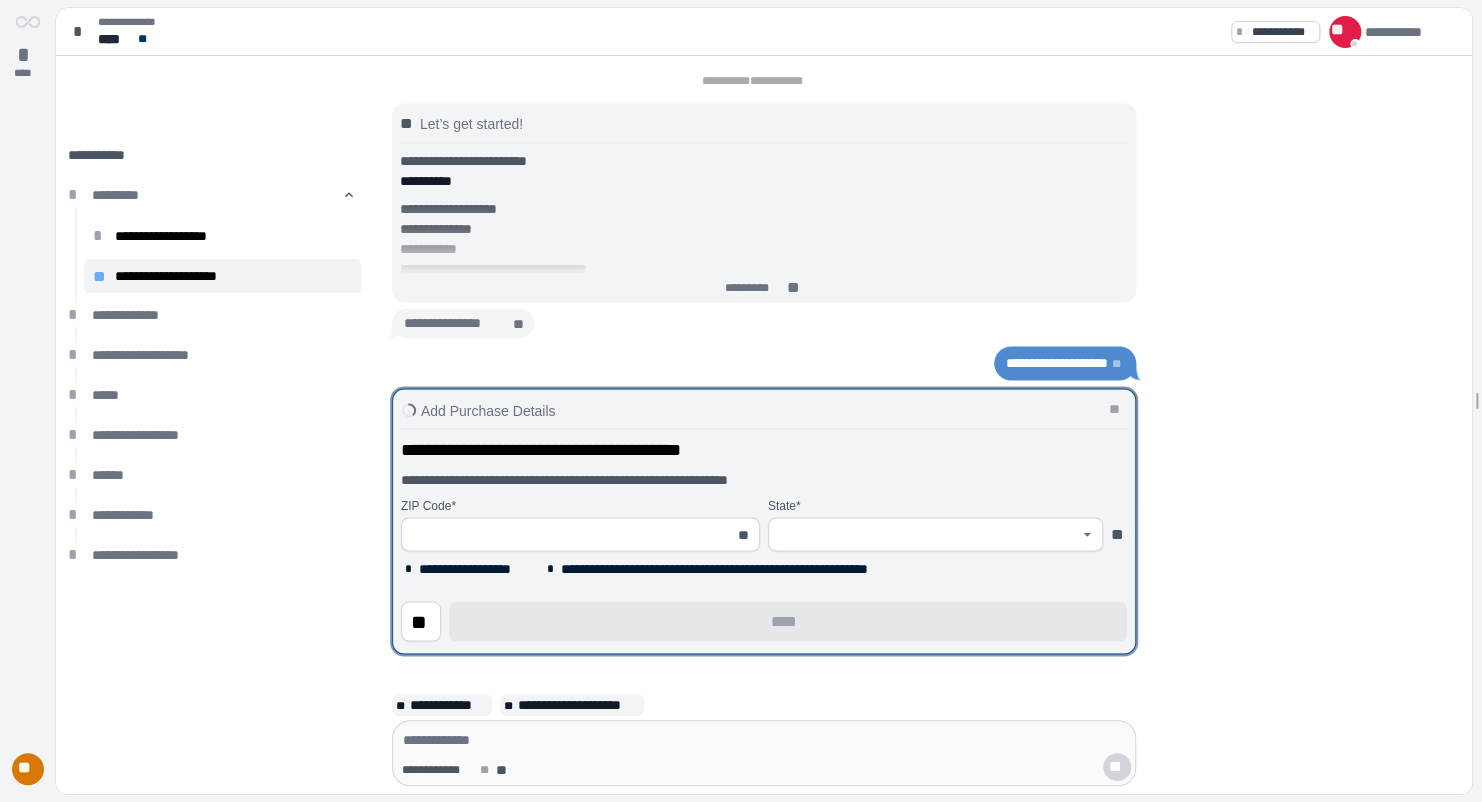 click at bounding box center (569, 534) 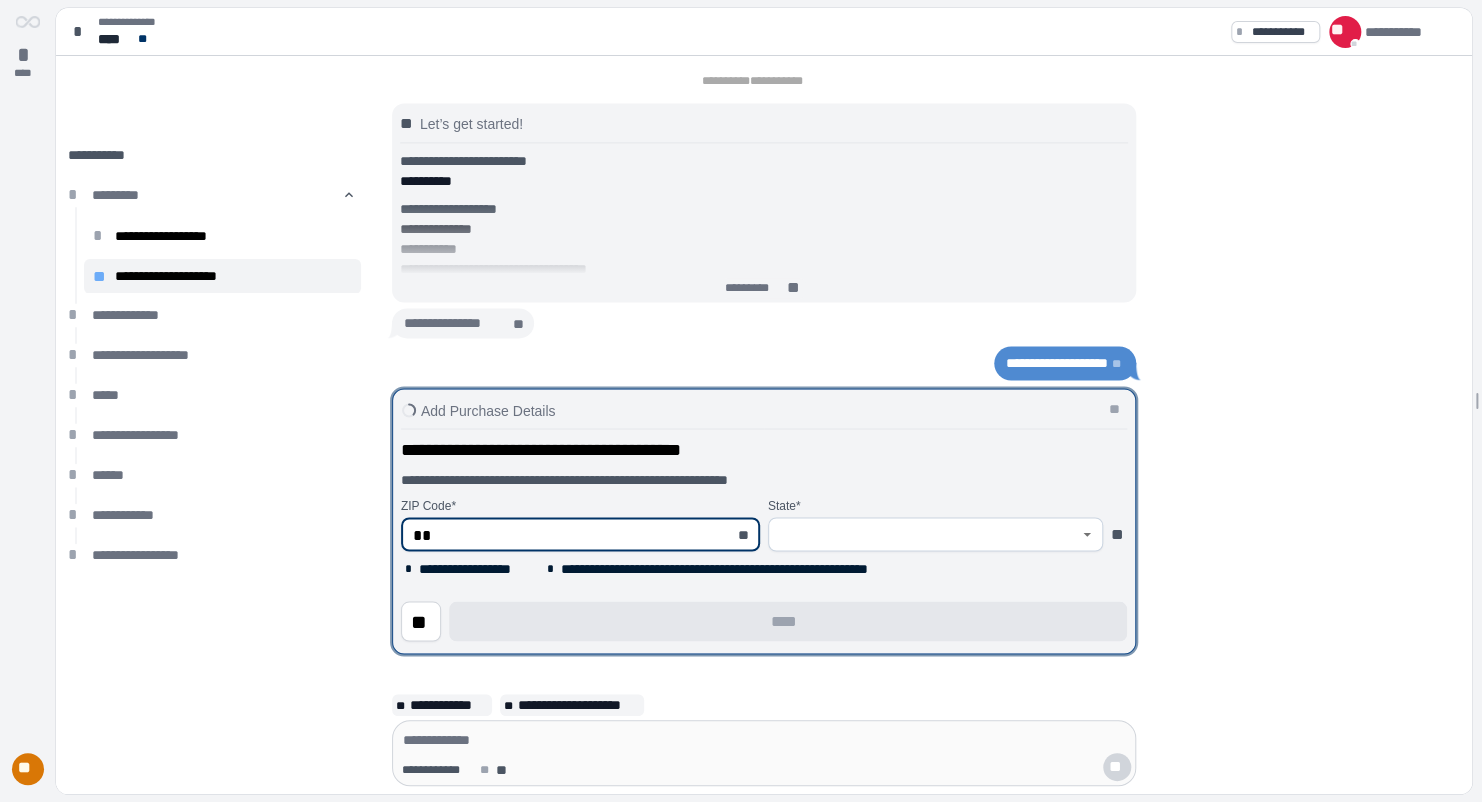 type on "*" 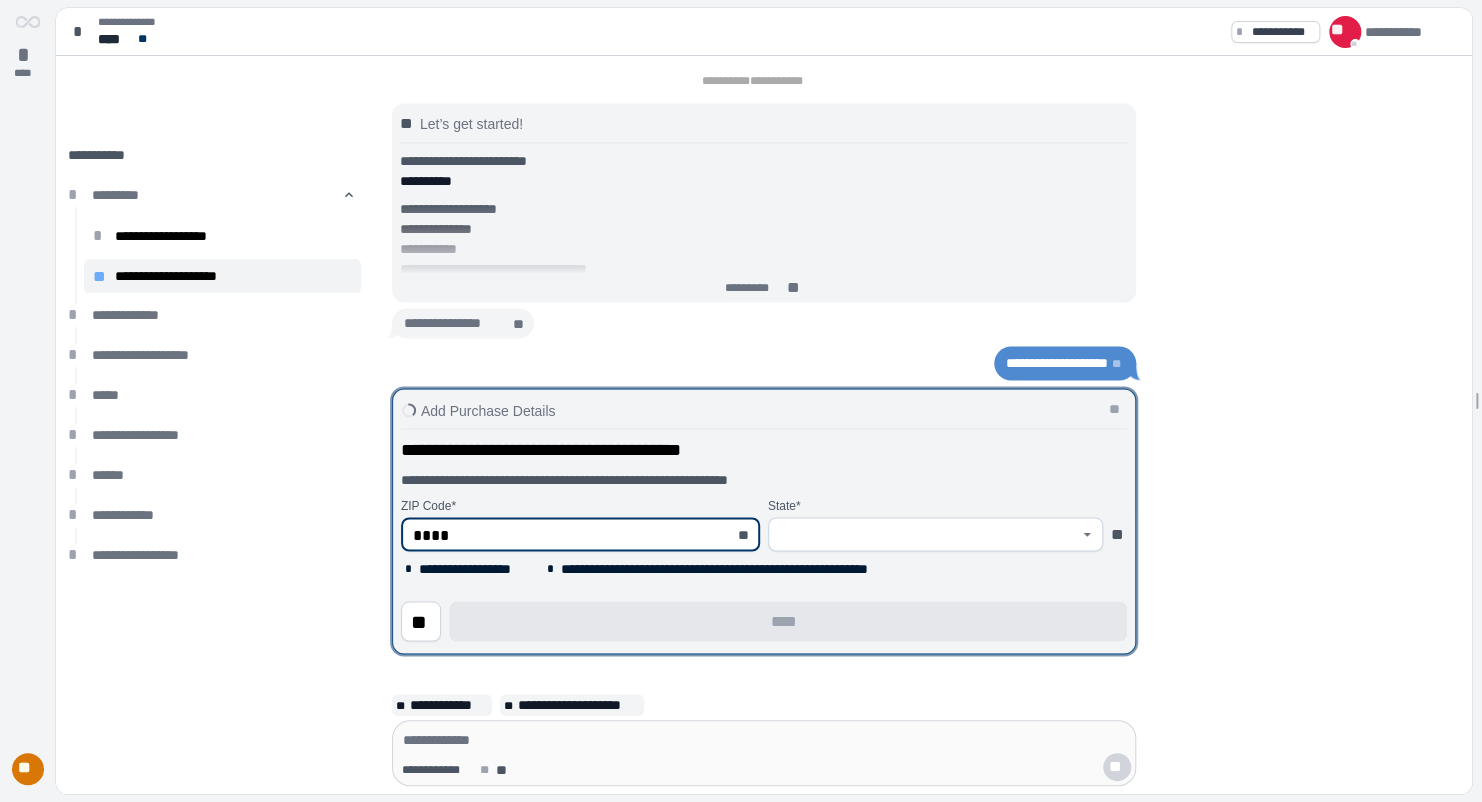 type on "*****" 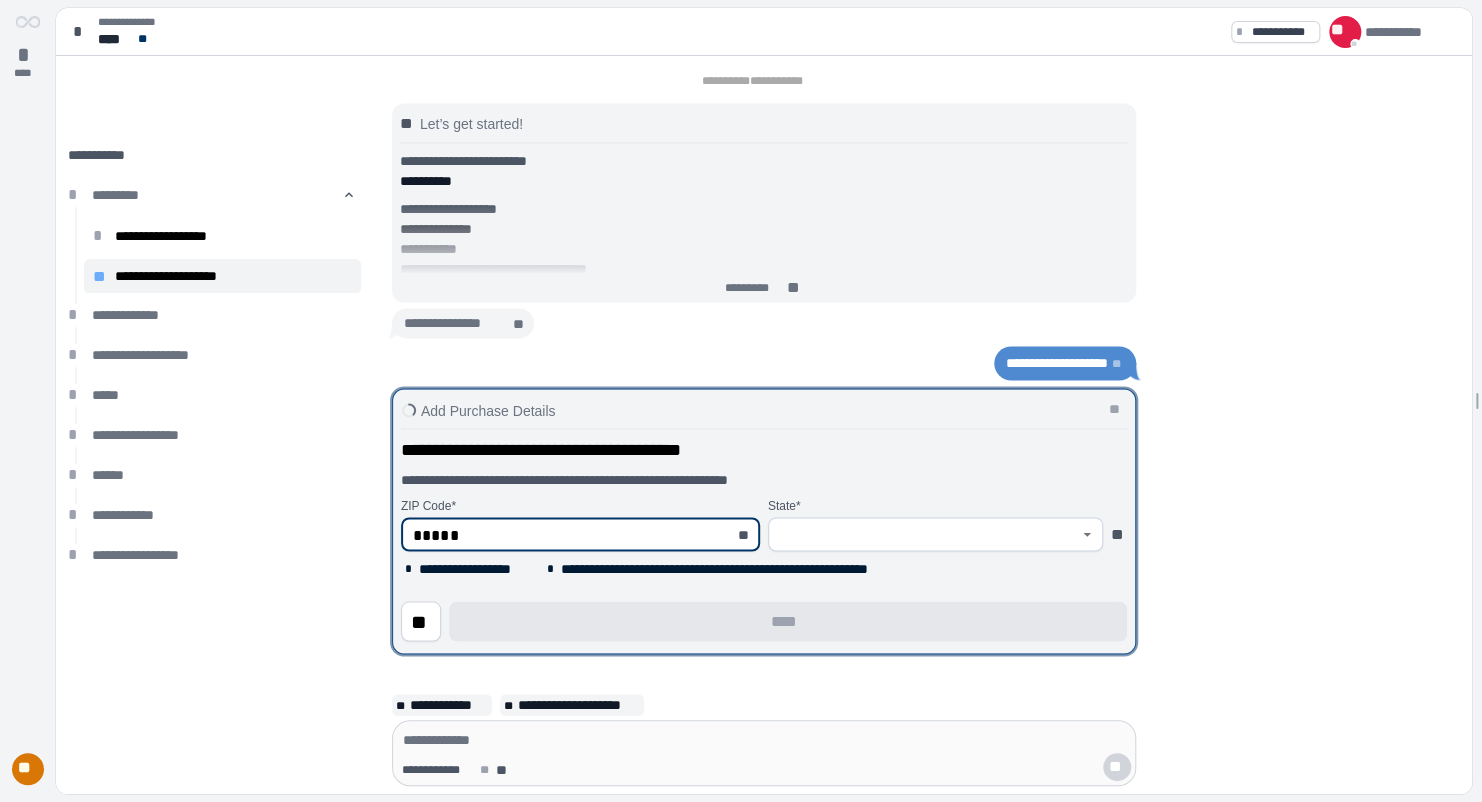type on "*****" 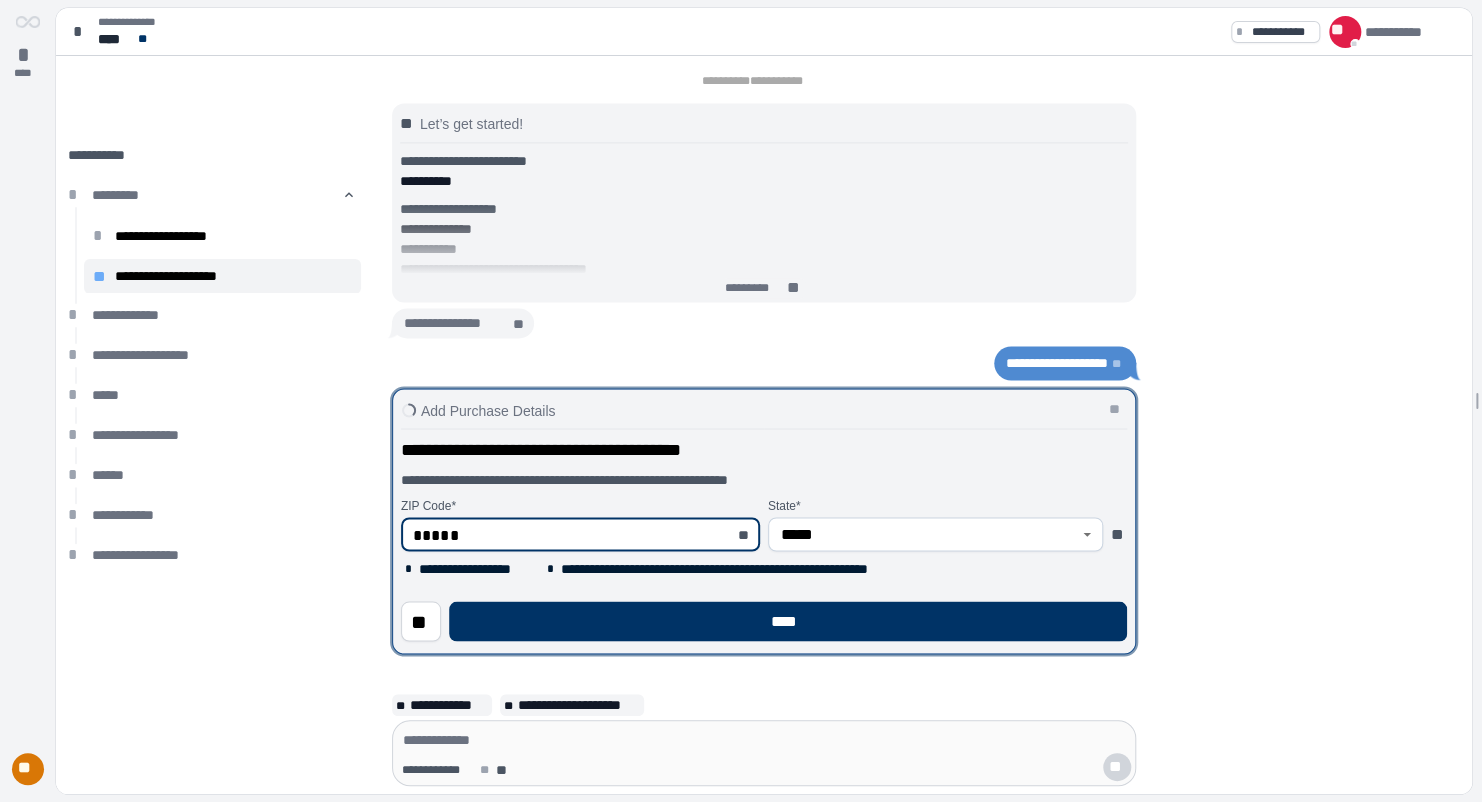 type on "*****" 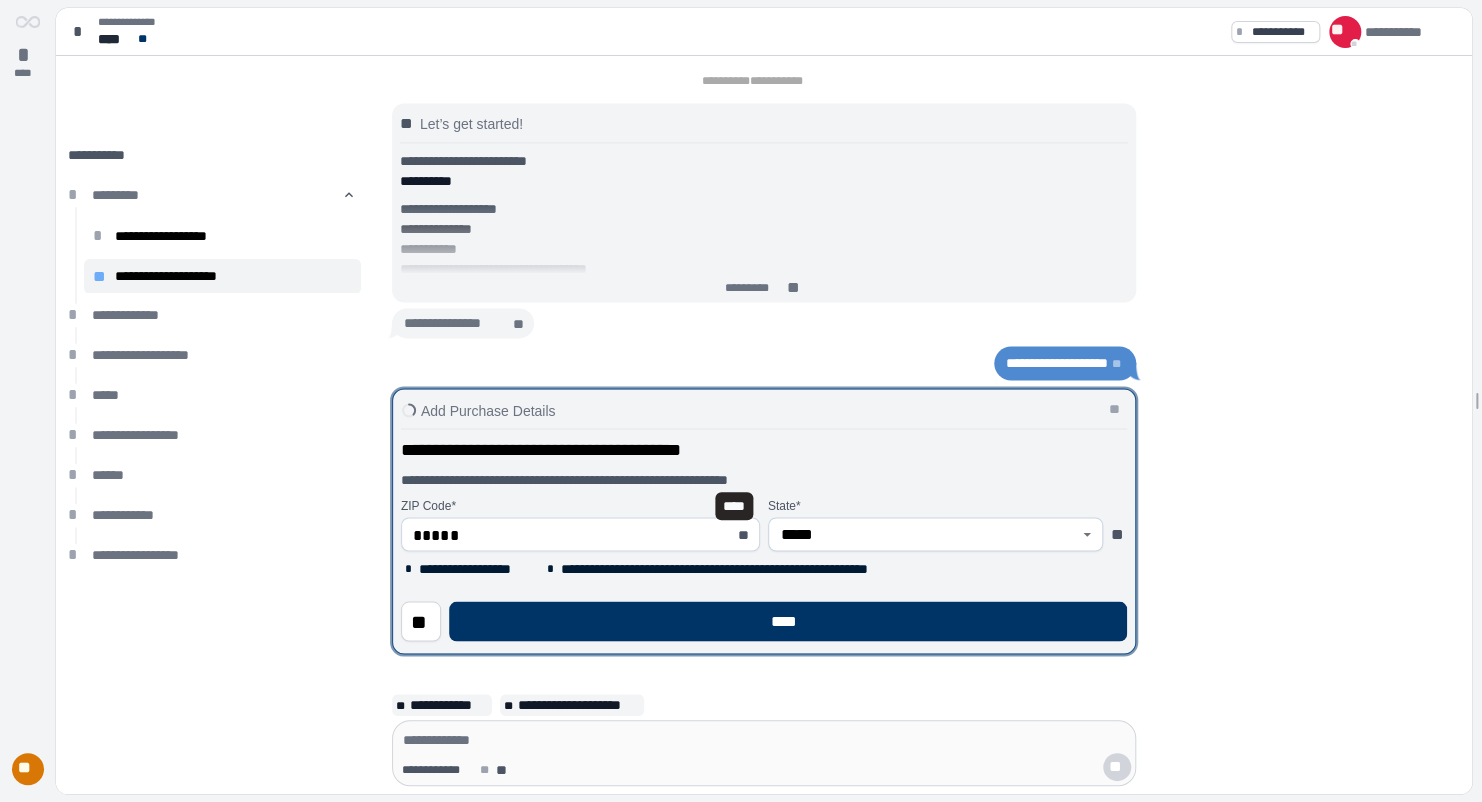 type 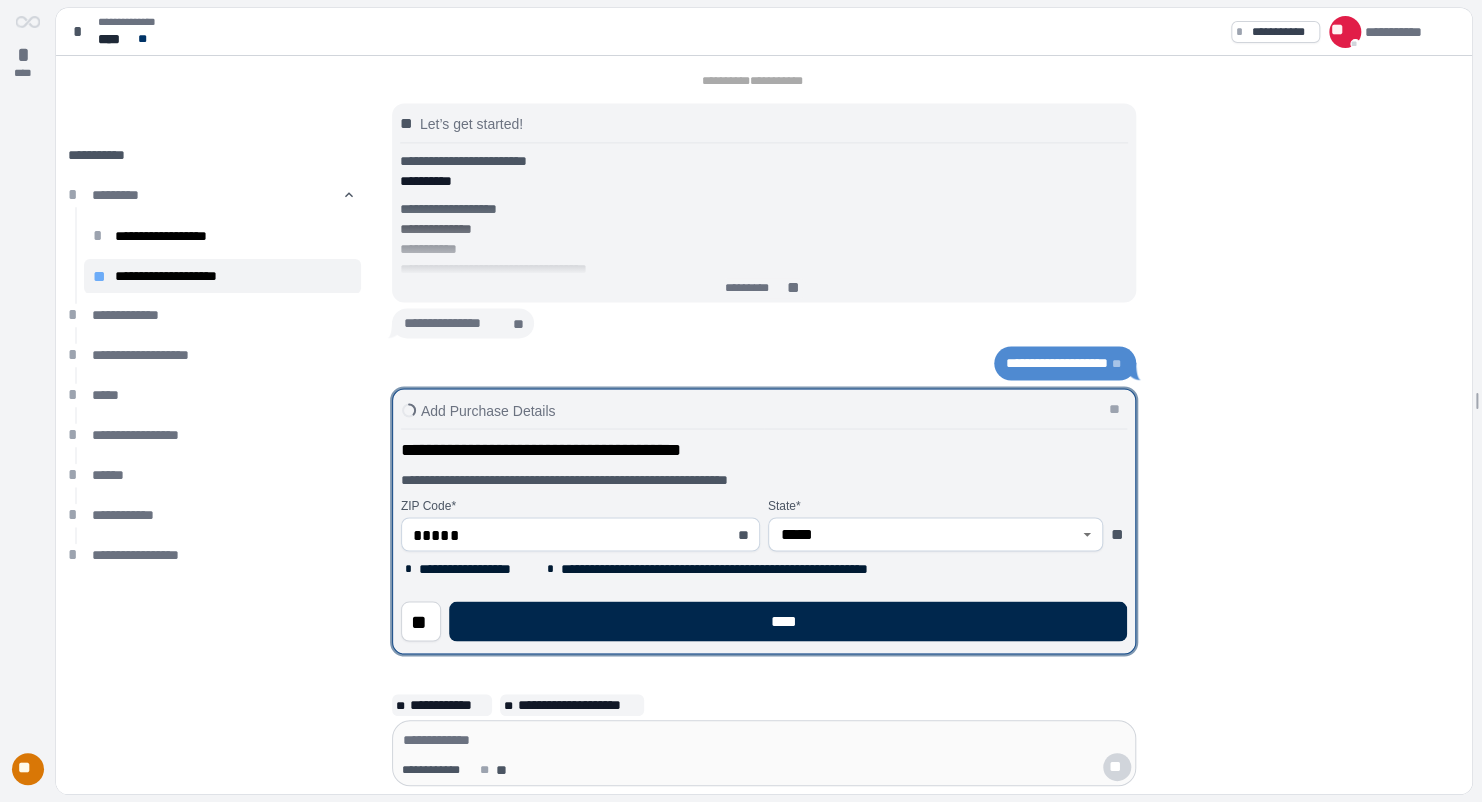 click on "****" at bounding box center (788, 621) 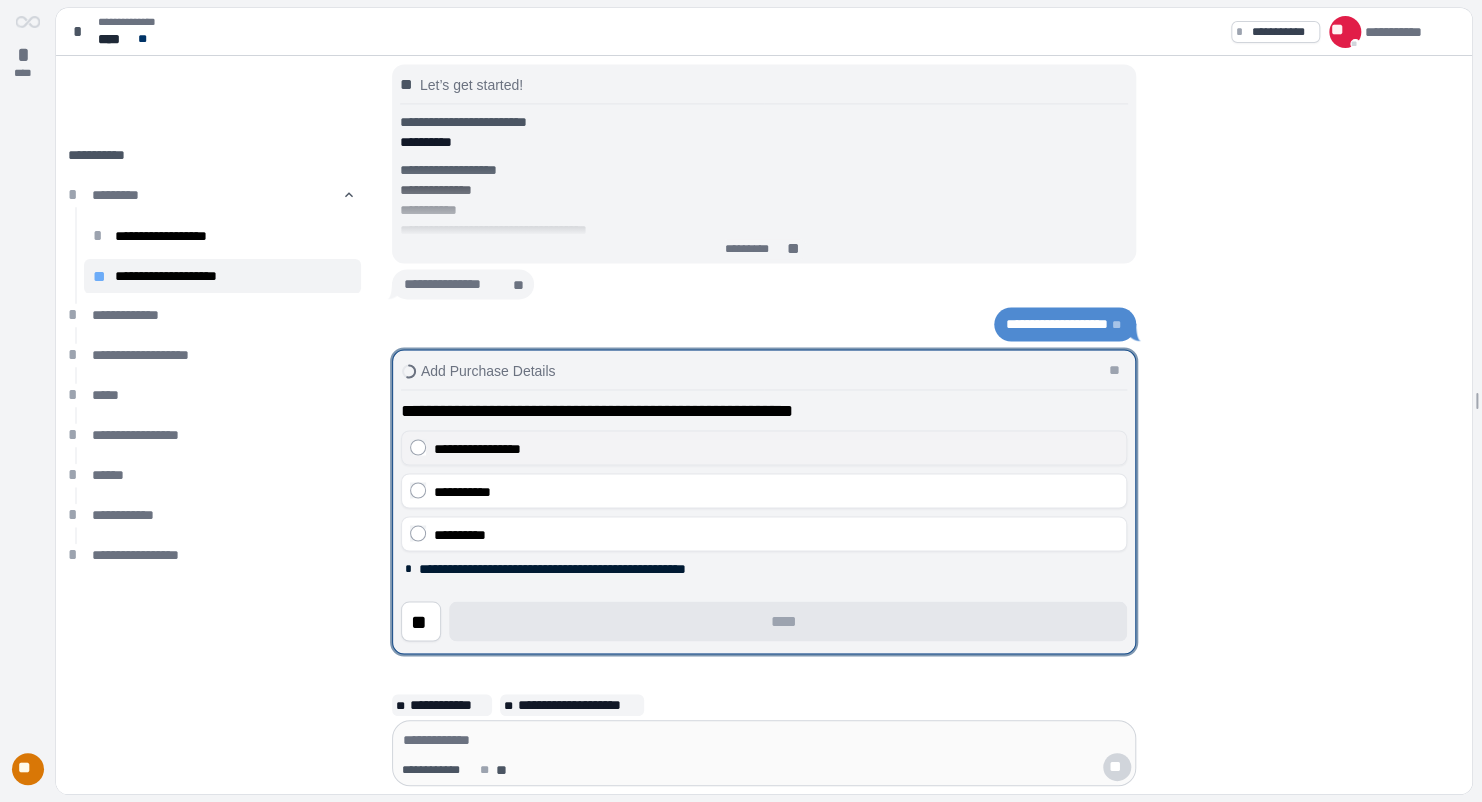 click on "**********" at bounding box center (776, 448) 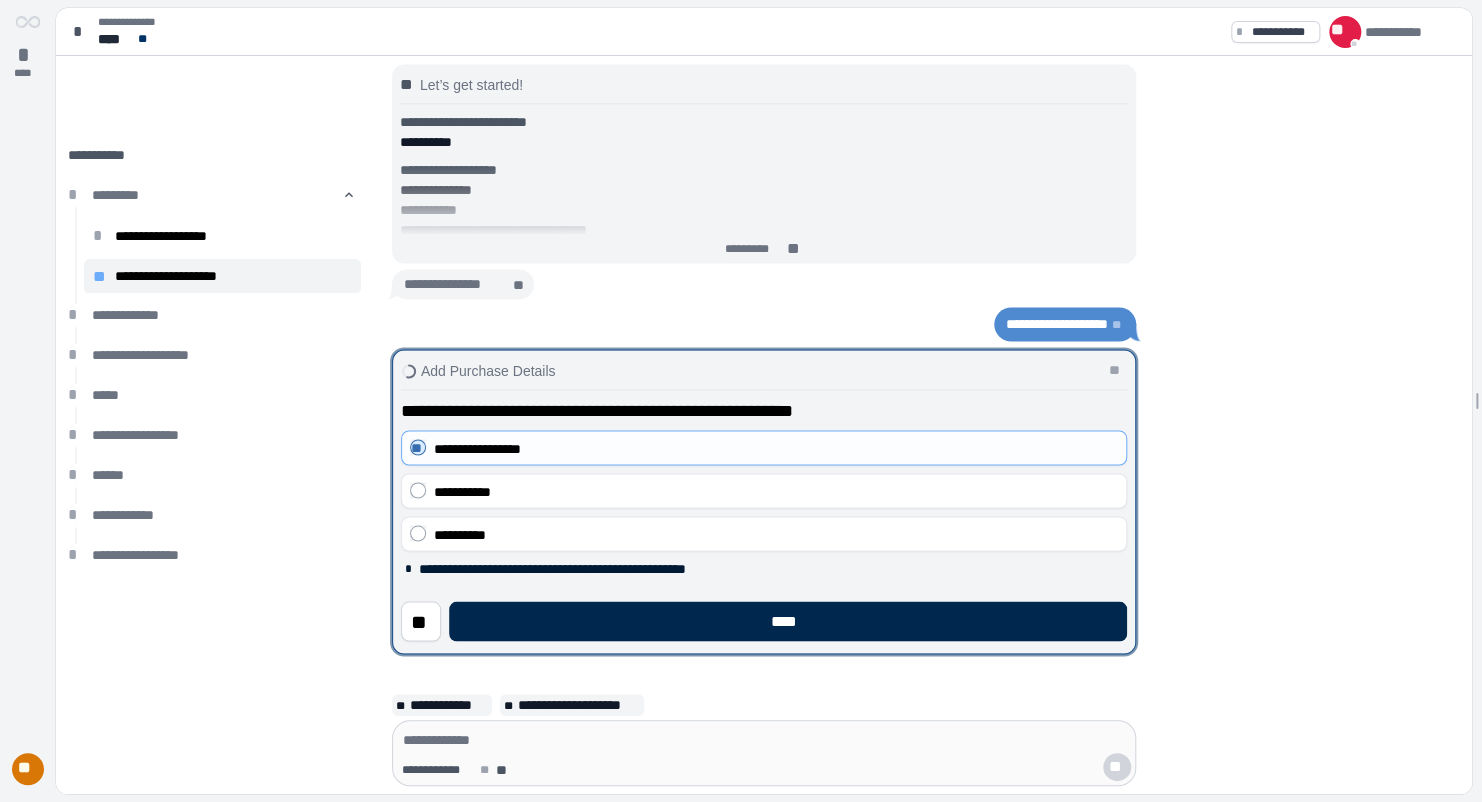 click on "****" at bounding box center [788, 621] 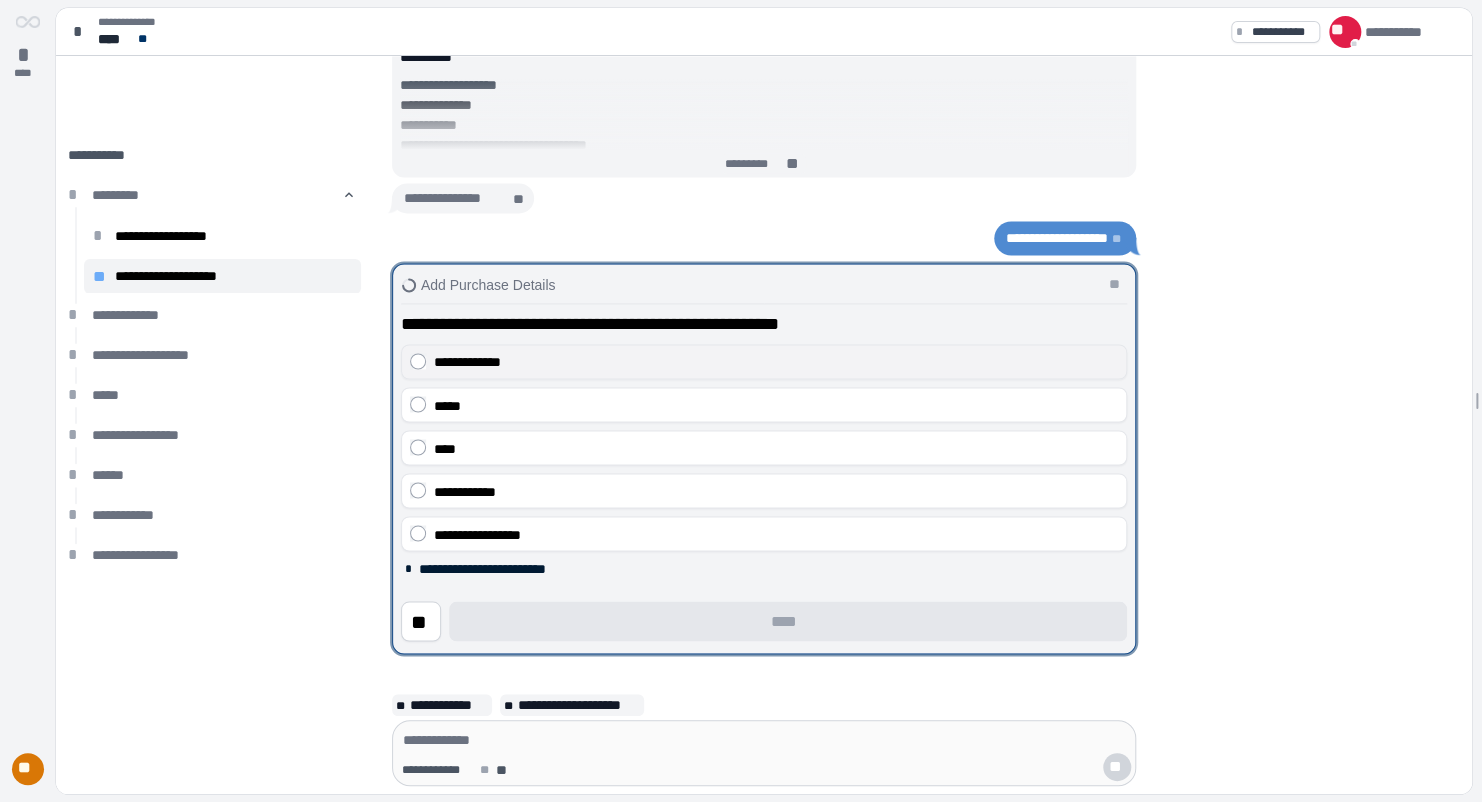 click on "**********" at bounding box center (776, 362) 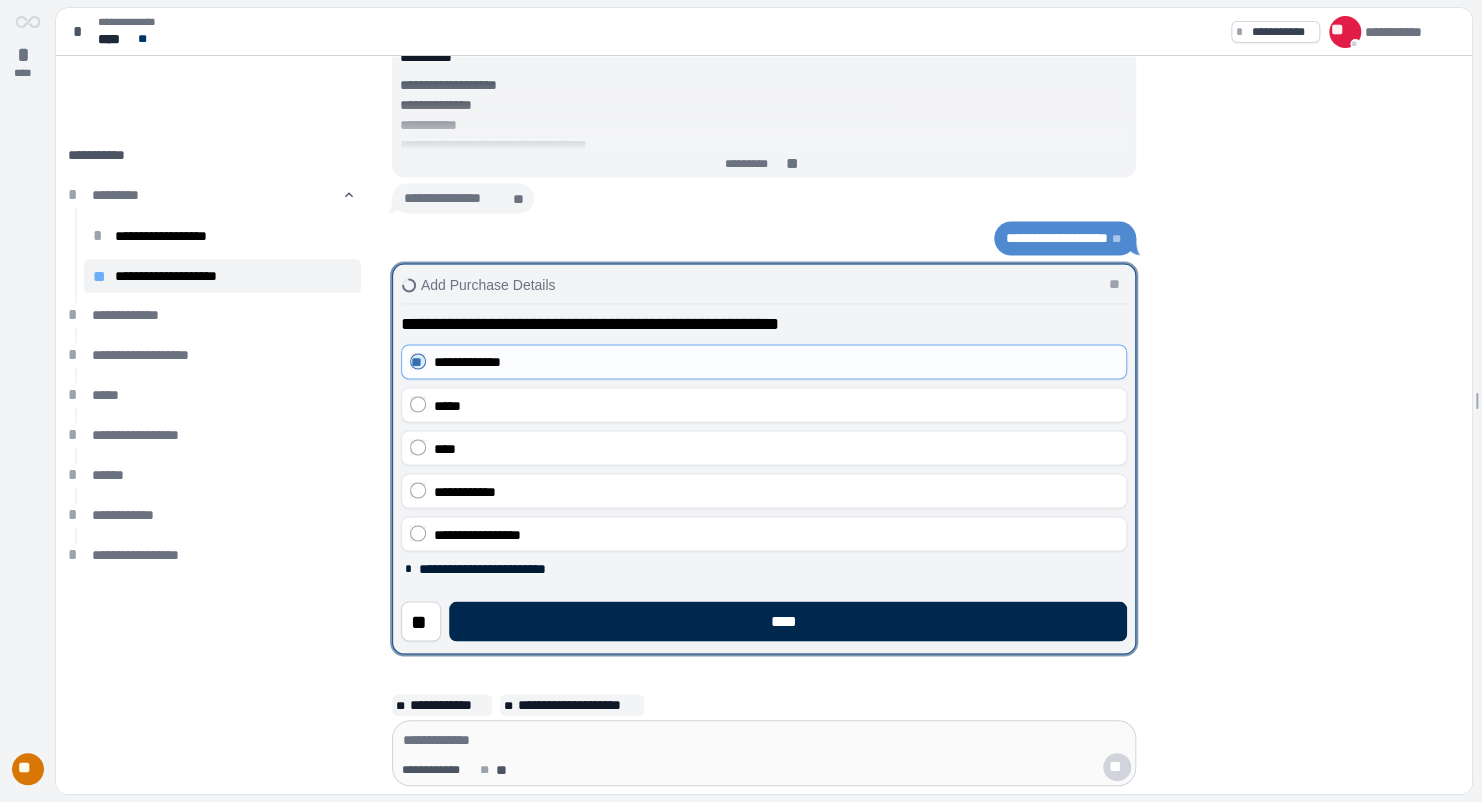click on "****" at bounding box center (788, 621) 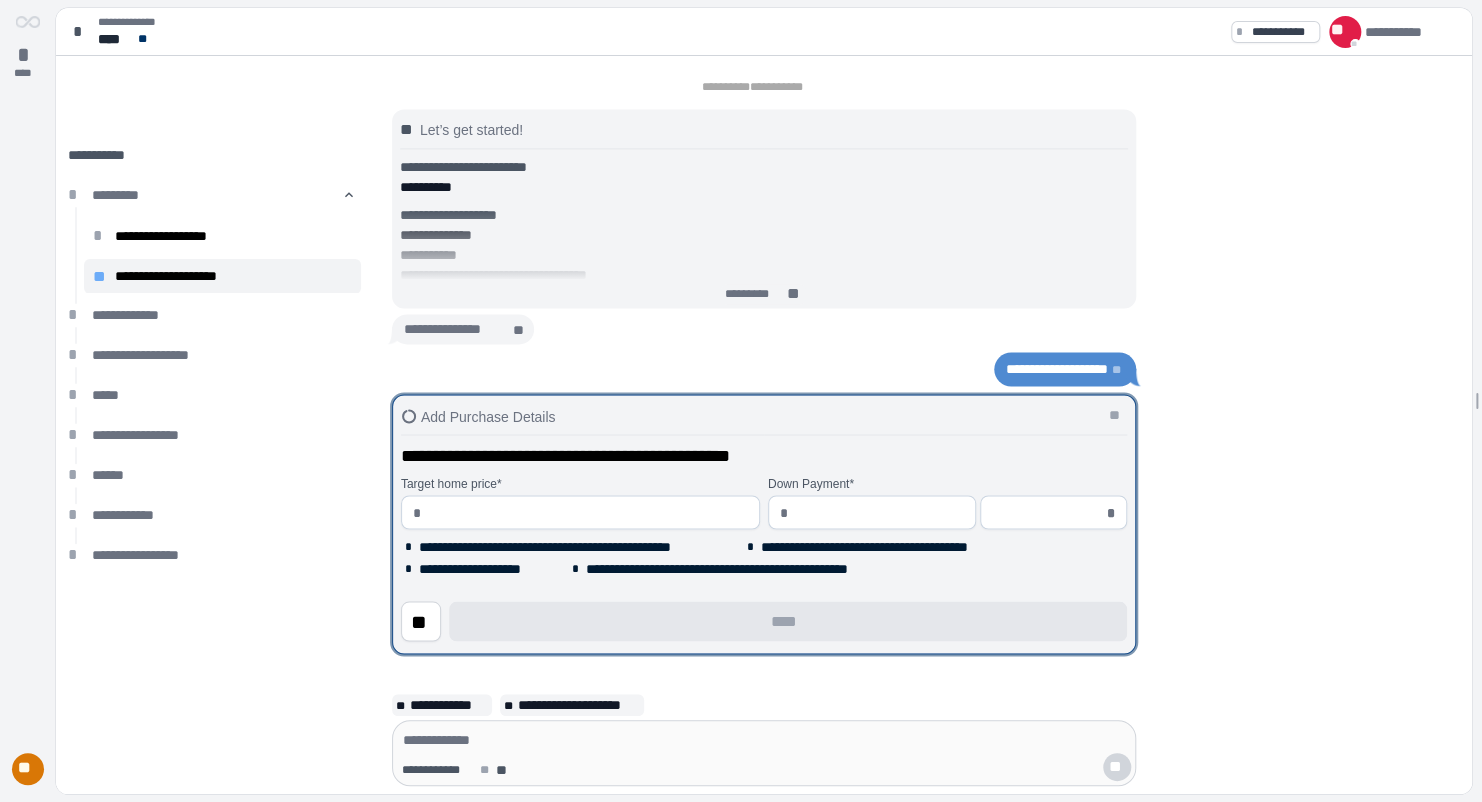 click at bounding box center (587, 512) 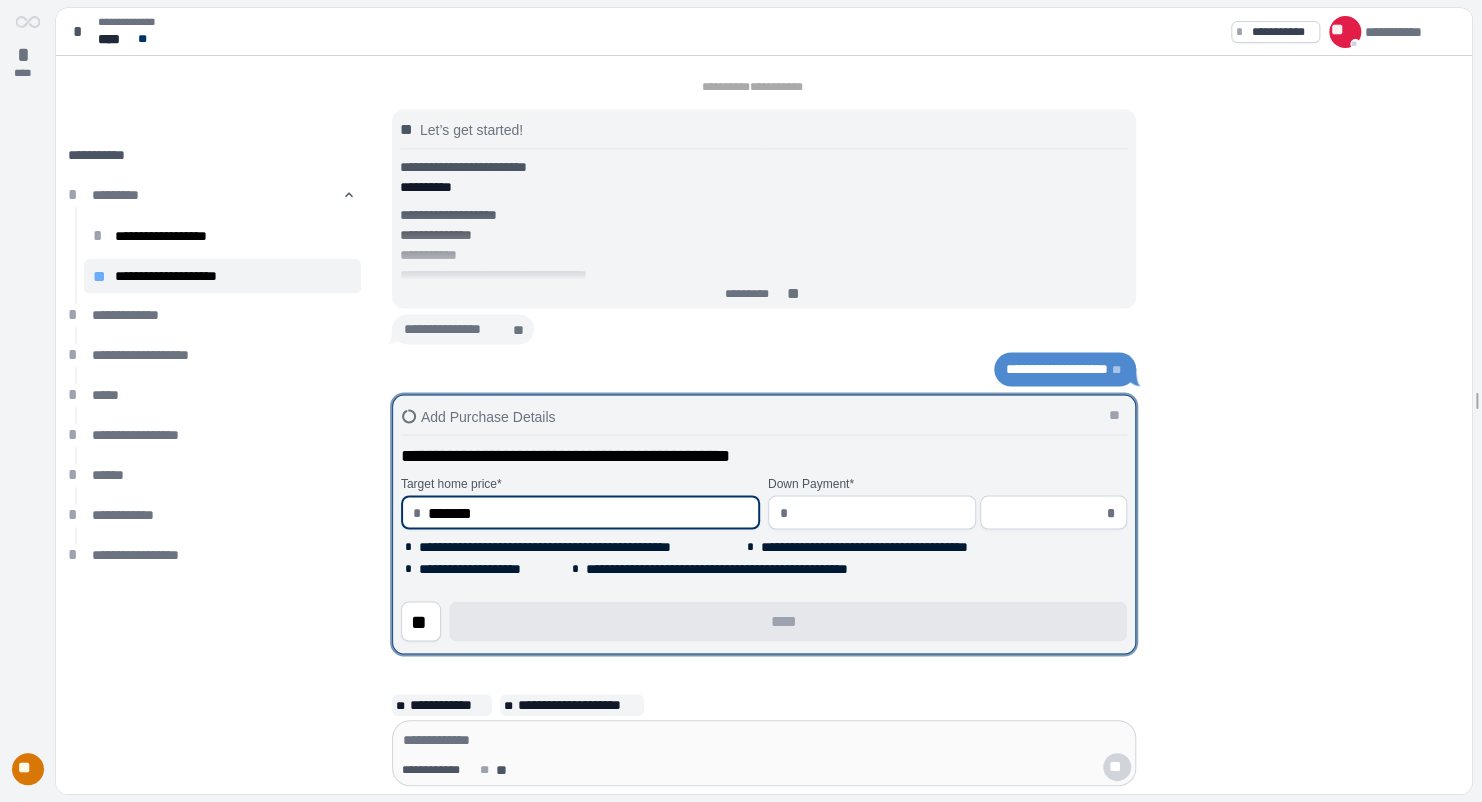 type on "**********" 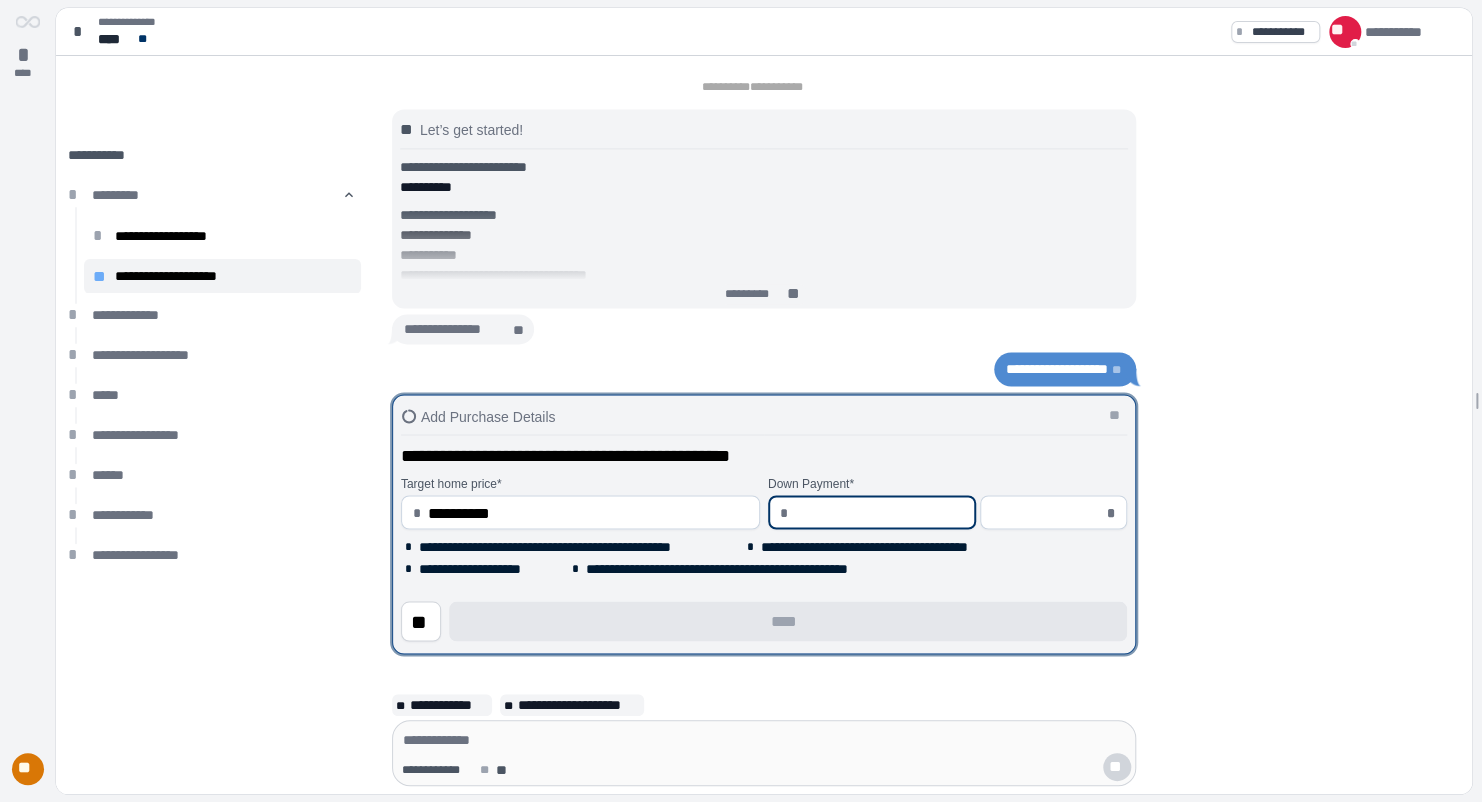 type on "*" 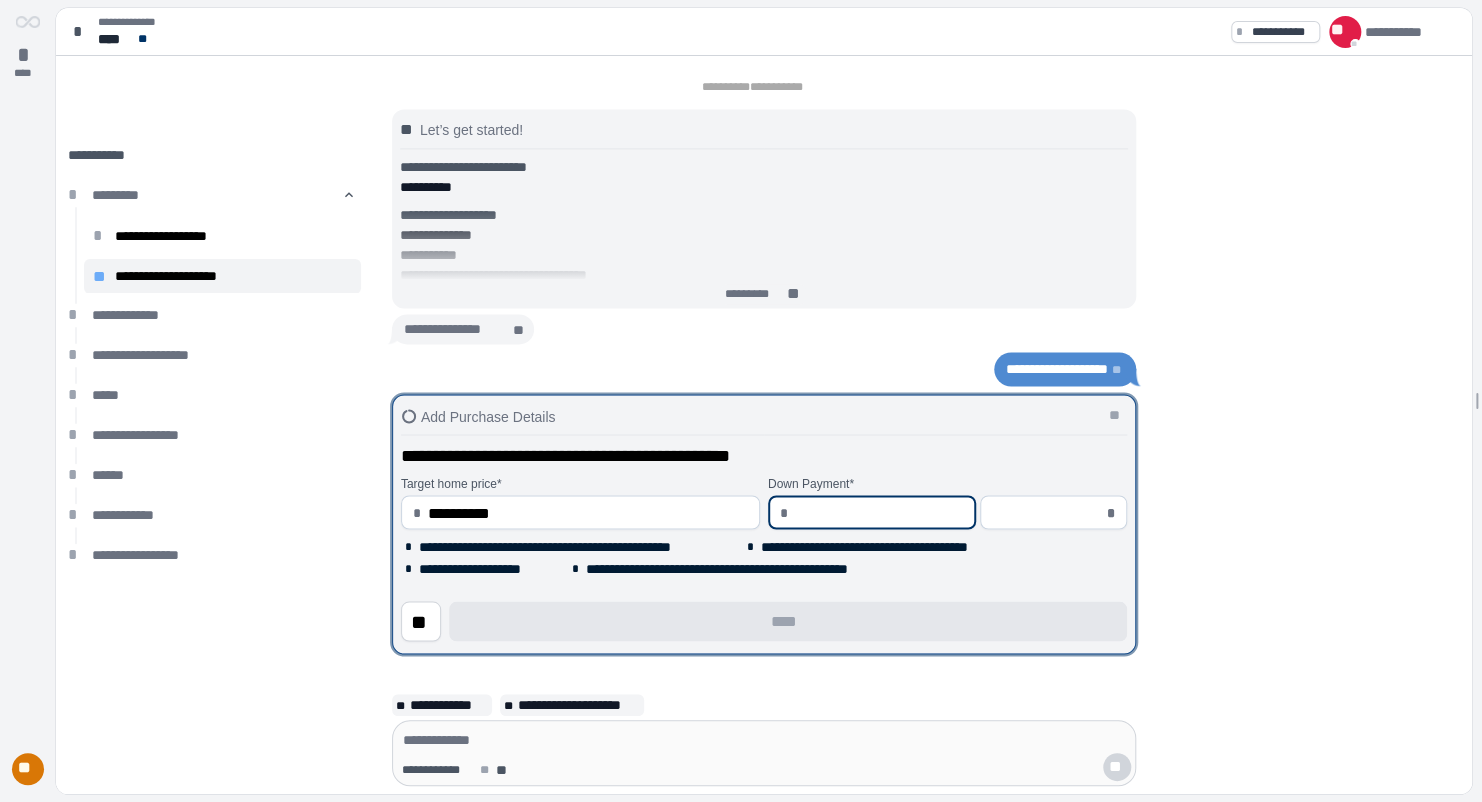 type on "*****" 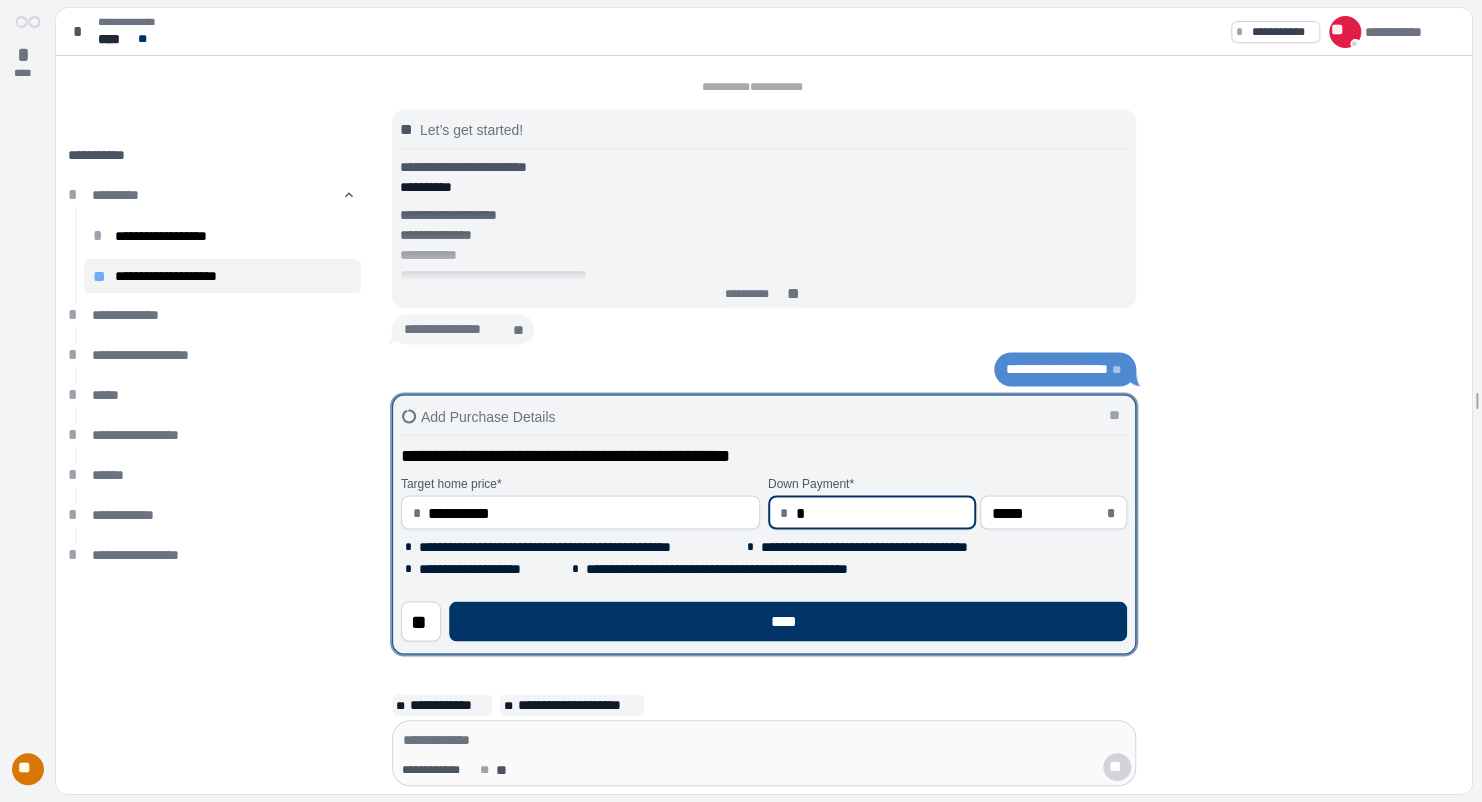 type on "****" 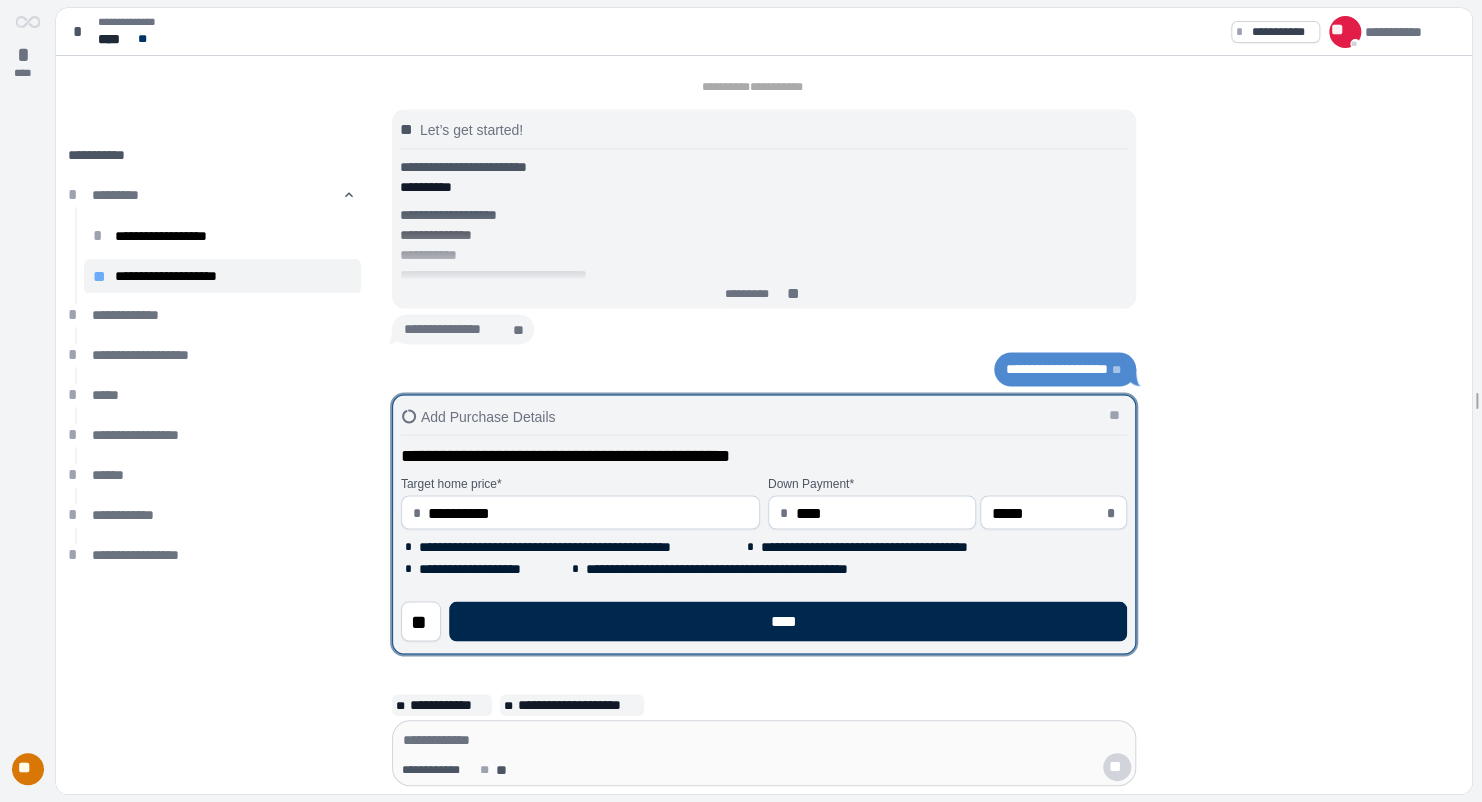 click on "****" at bounding box center (788, 621) 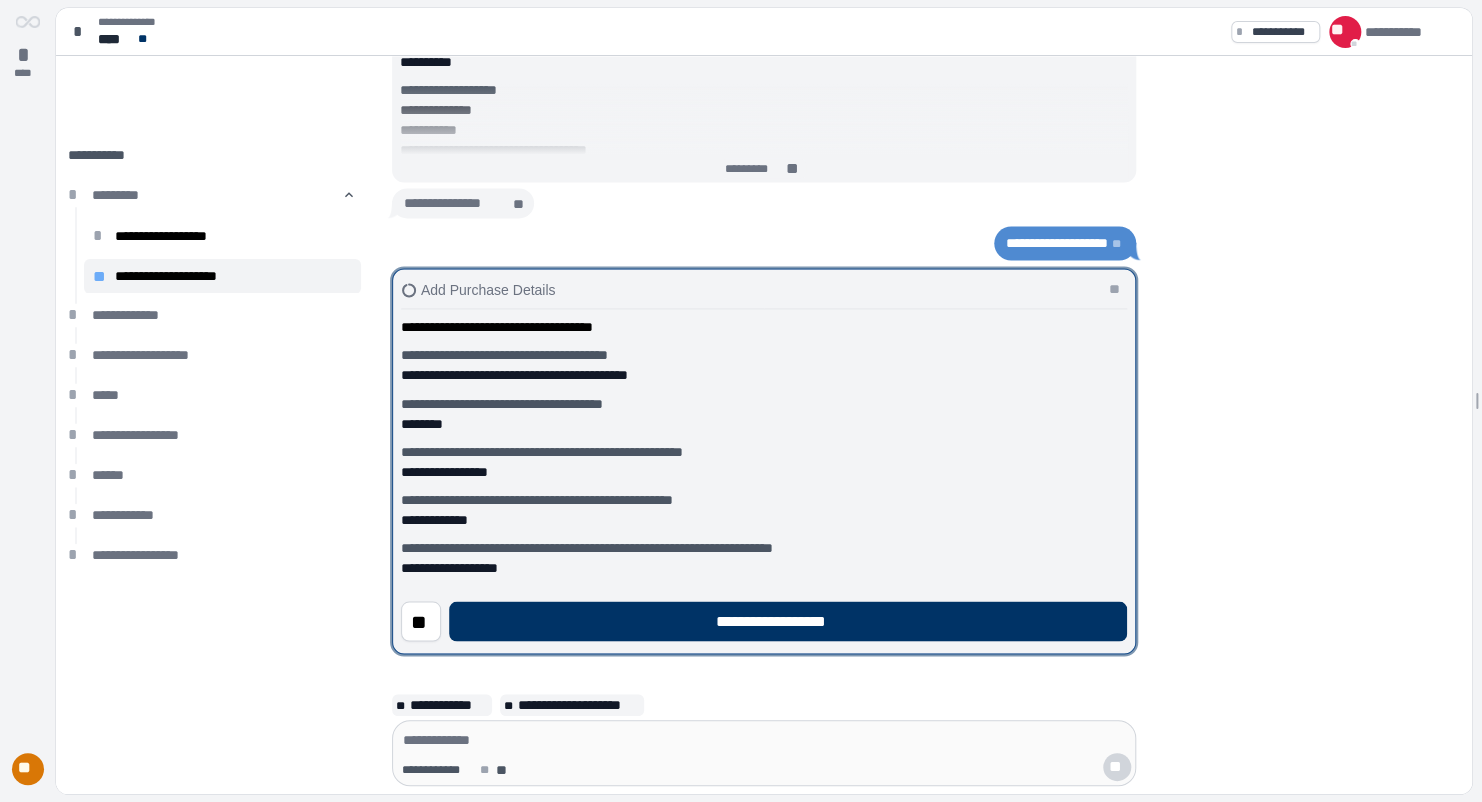 click on "**********" at bounding box center [788, 621] 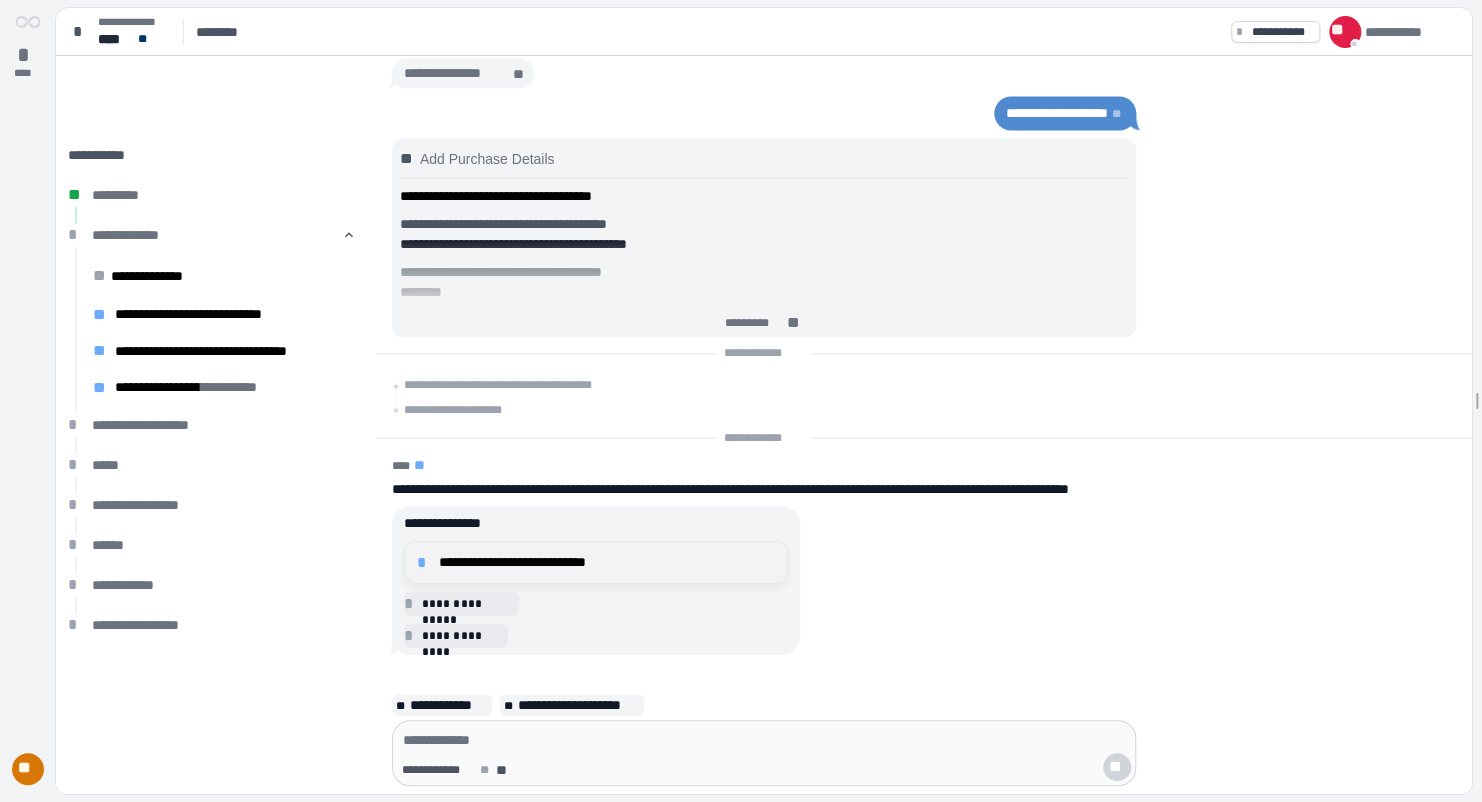 click on "**********" at bounding box center (607, 562) 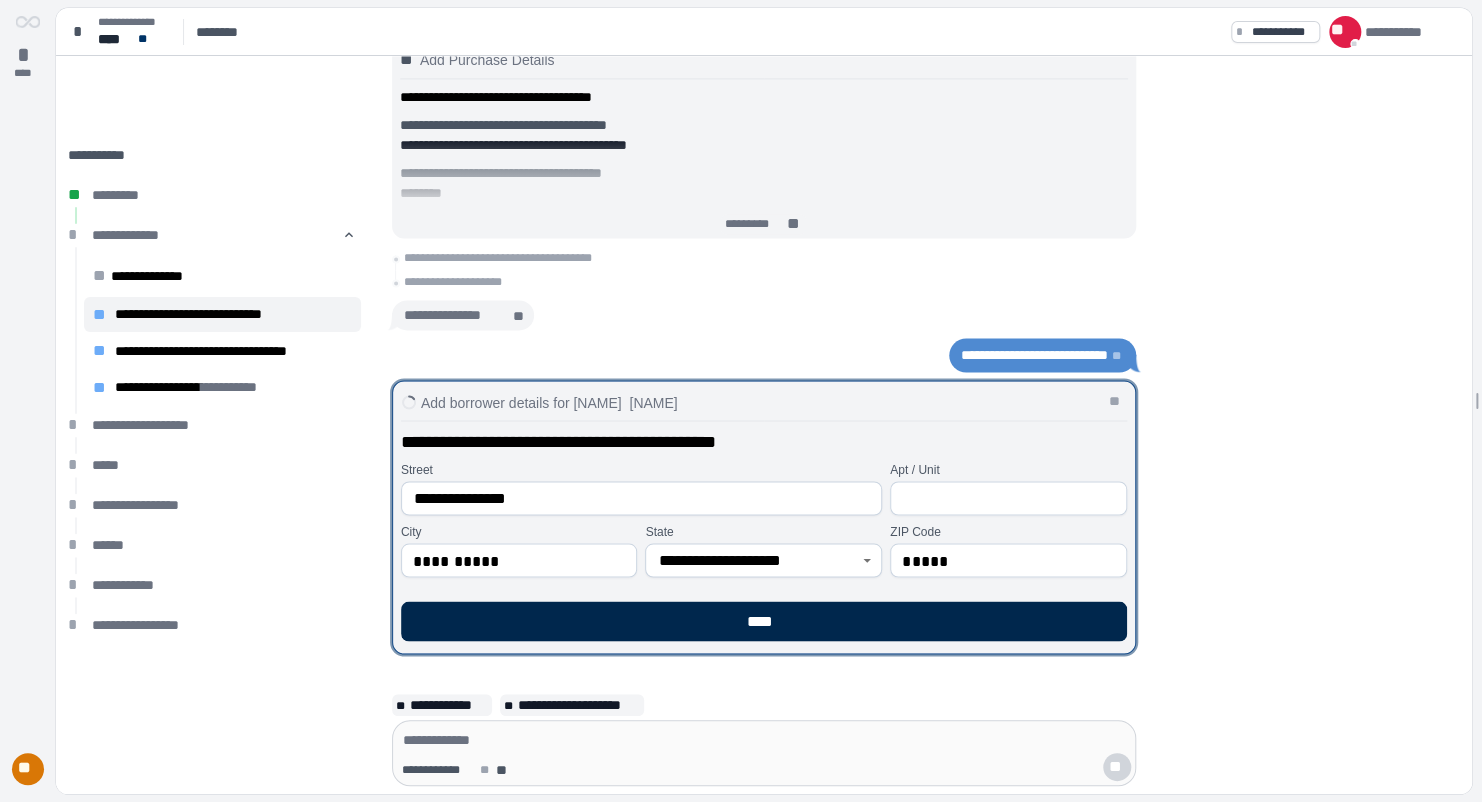 click on "****" at bounding box center [764, 621] 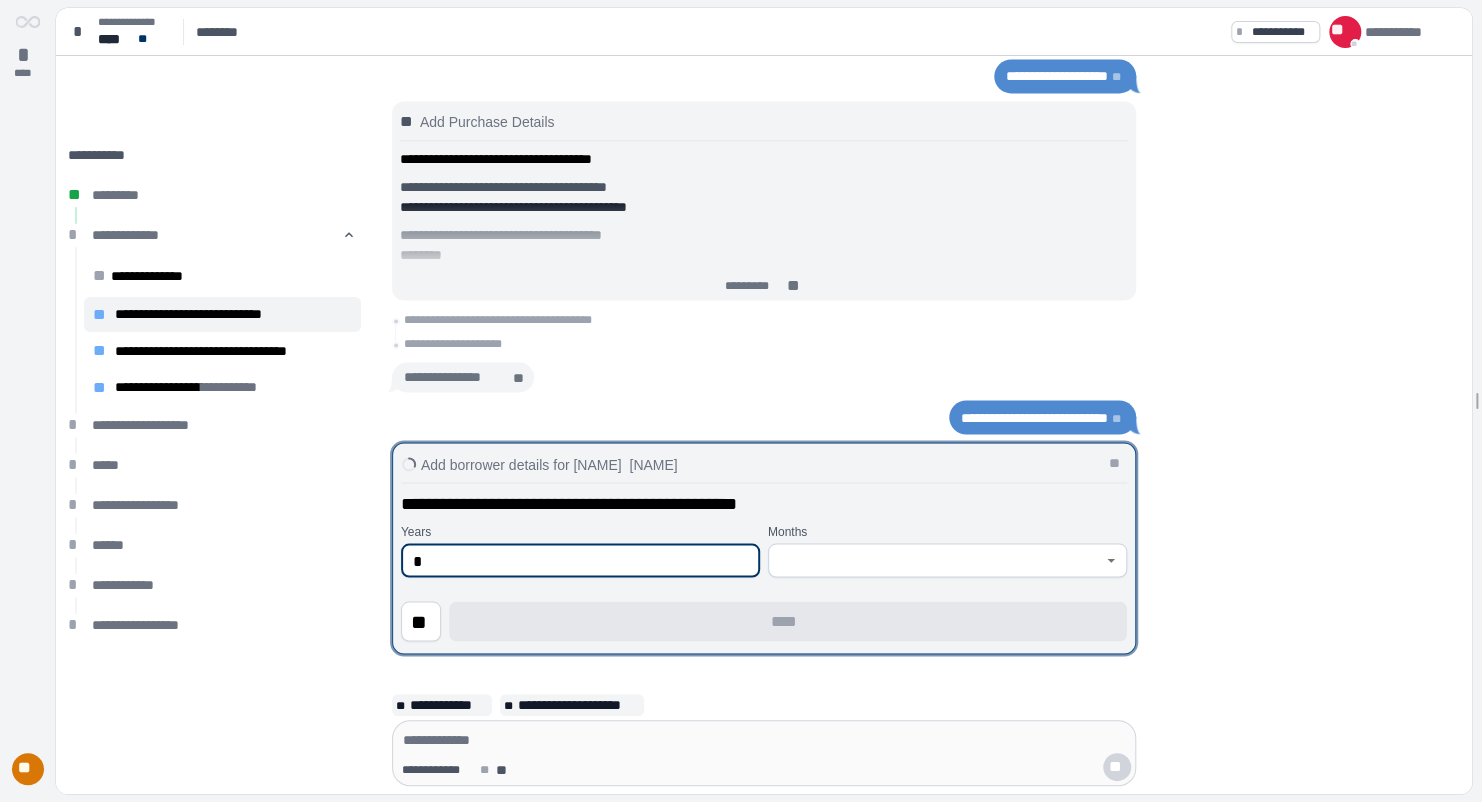 type on "*" 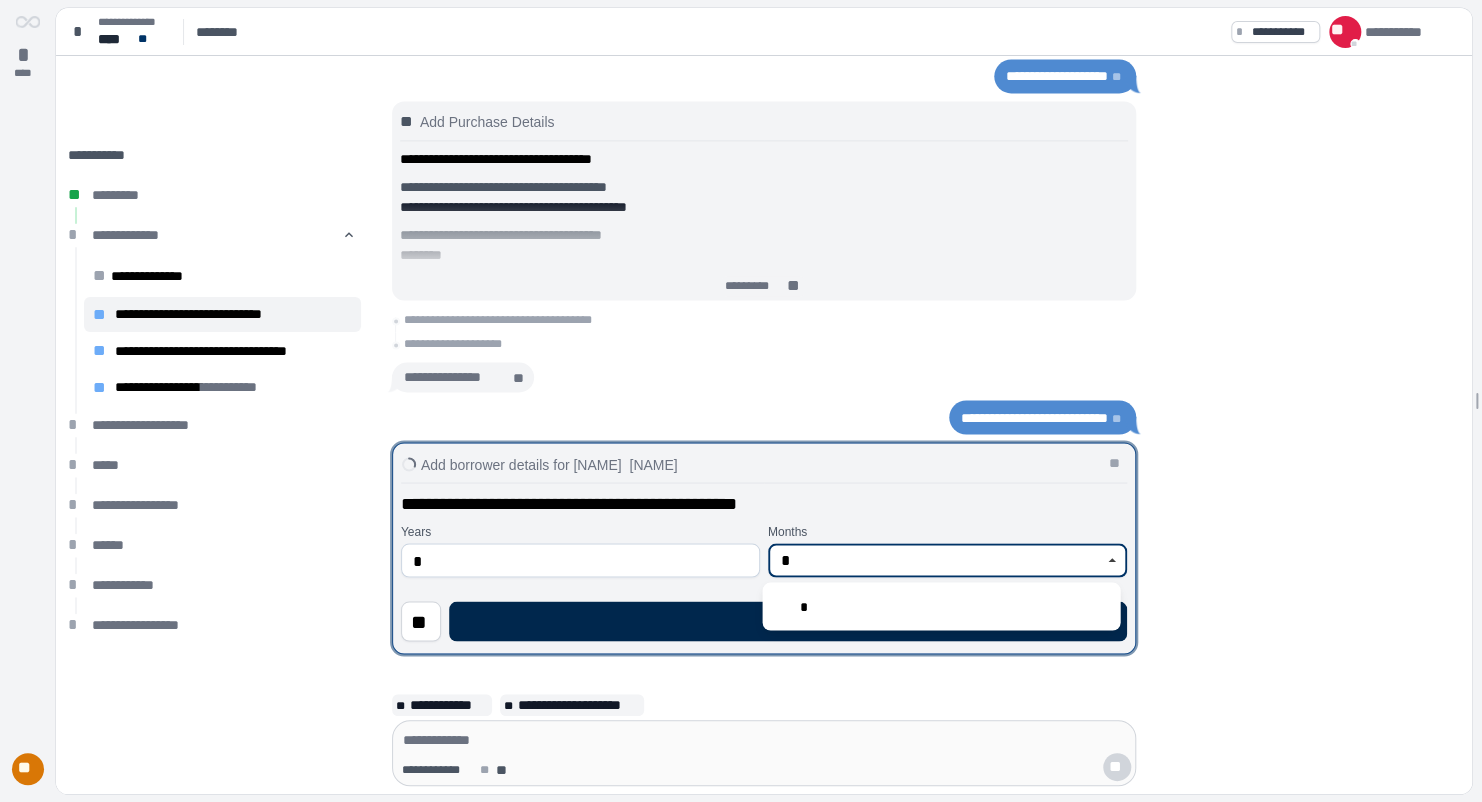 type on "*" 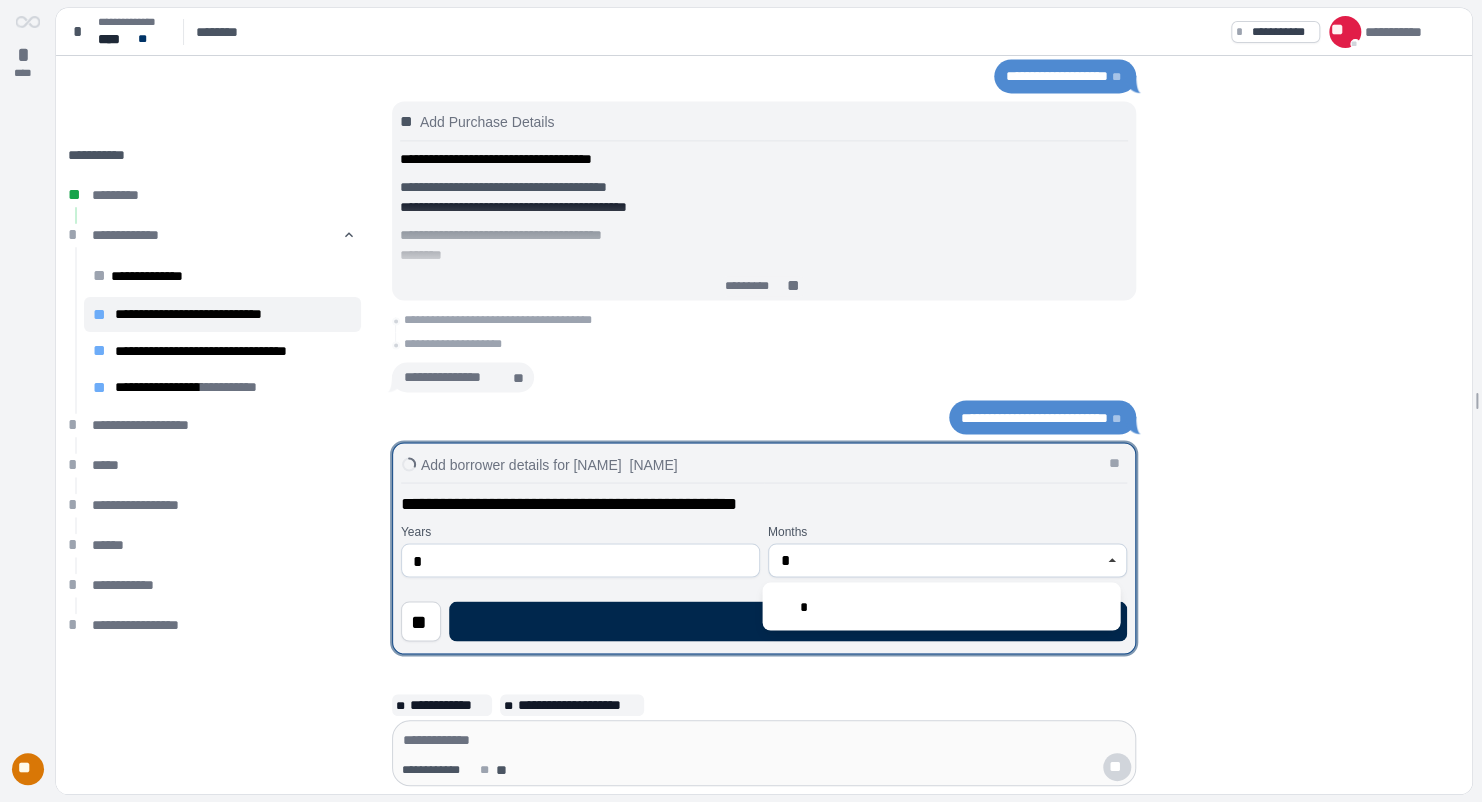 click on "****" at bounding box center [788, 621] 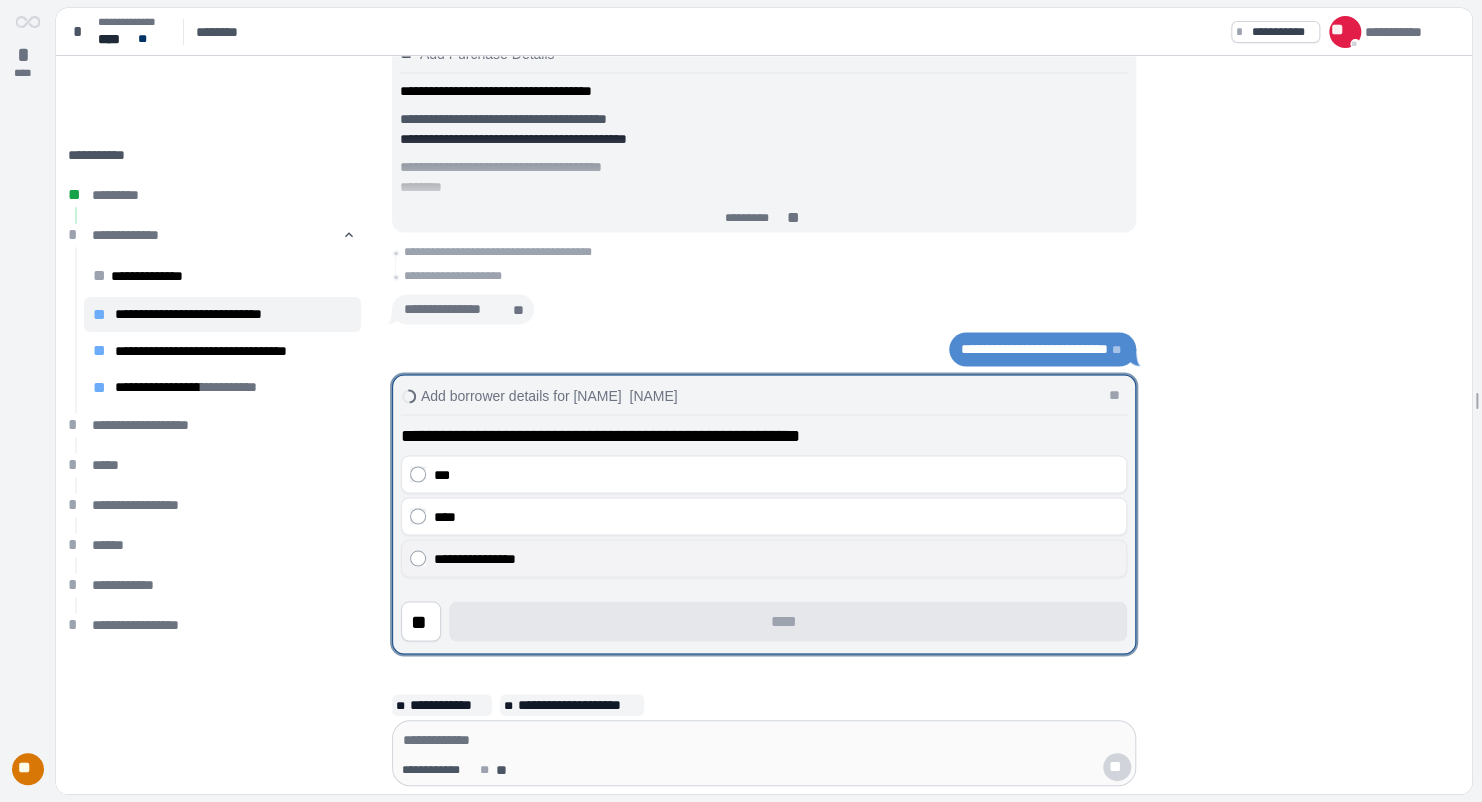 click on "**********" at bounding box center [776, 558] 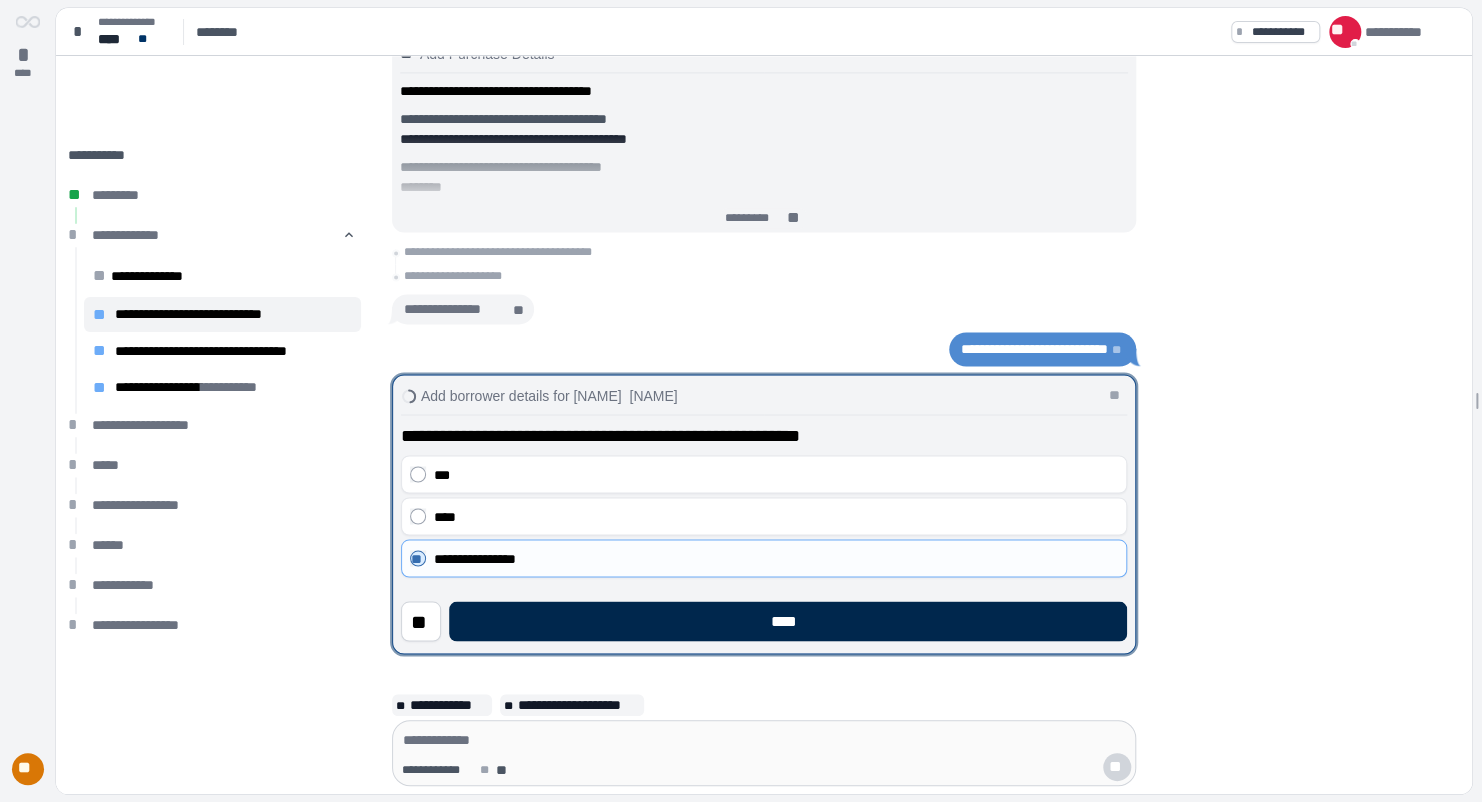 click on "****" at bounding box center [788, 621] 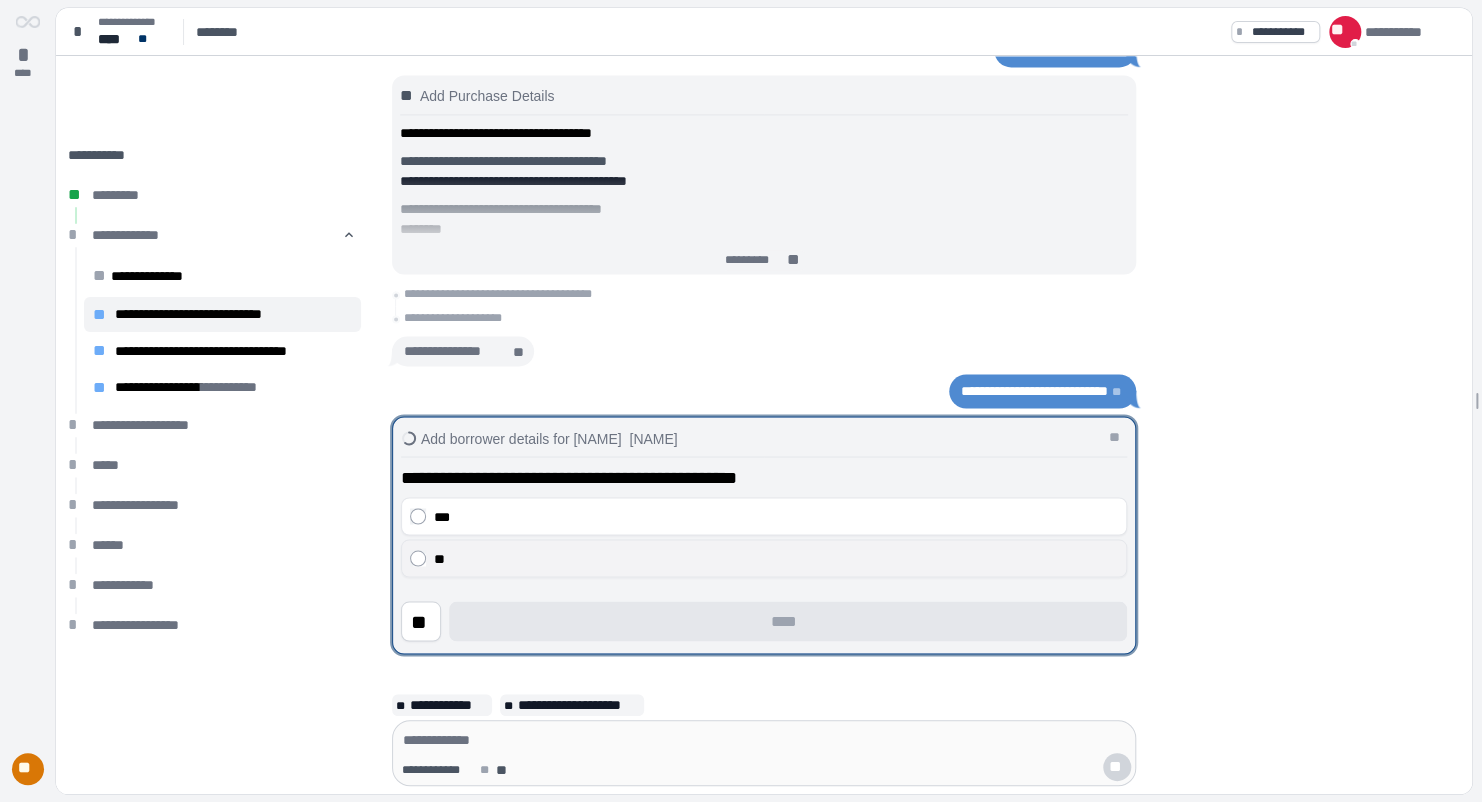 click on "**" at bounding box center (776, 558) 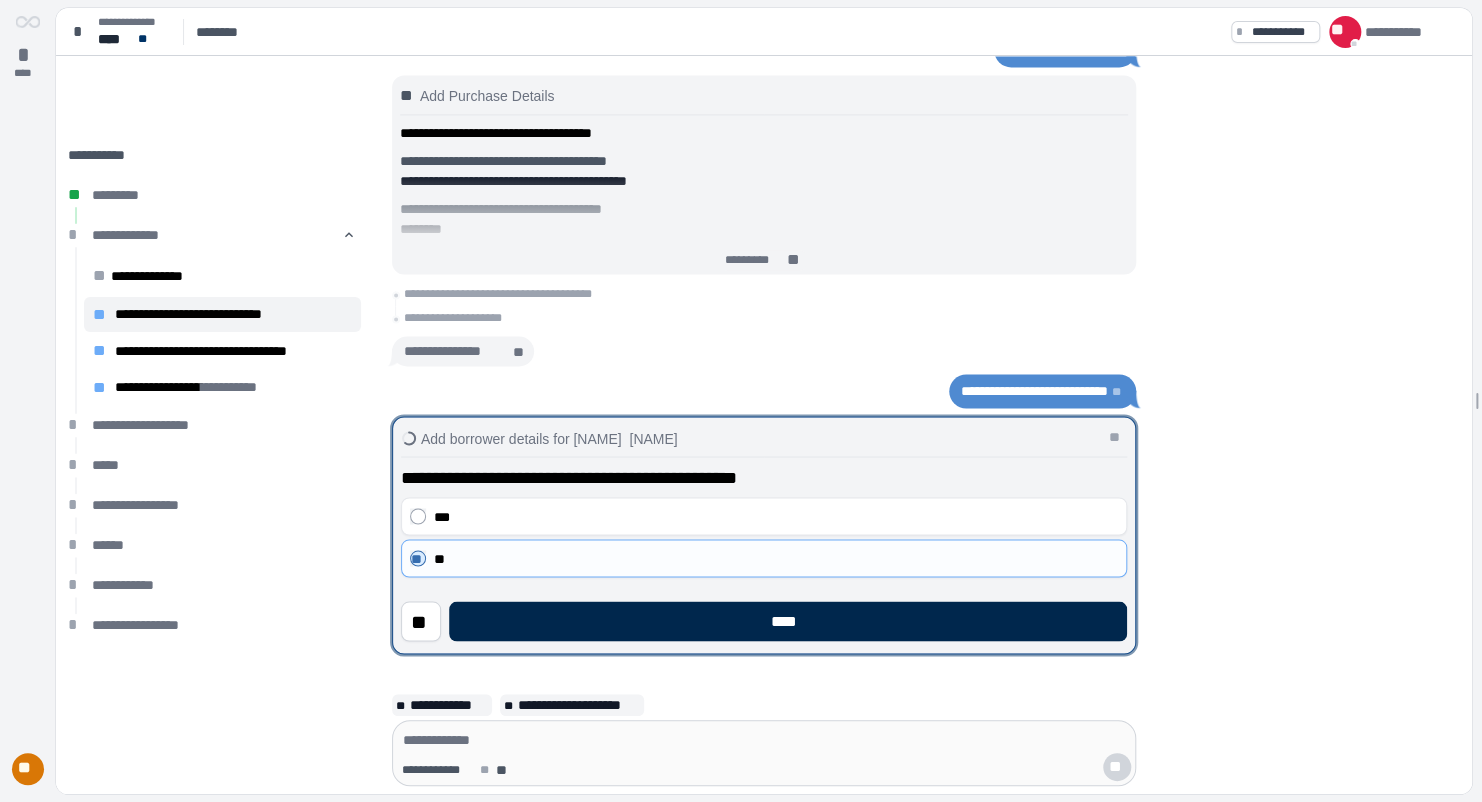 click on "****" at bounding box center (788, 621) 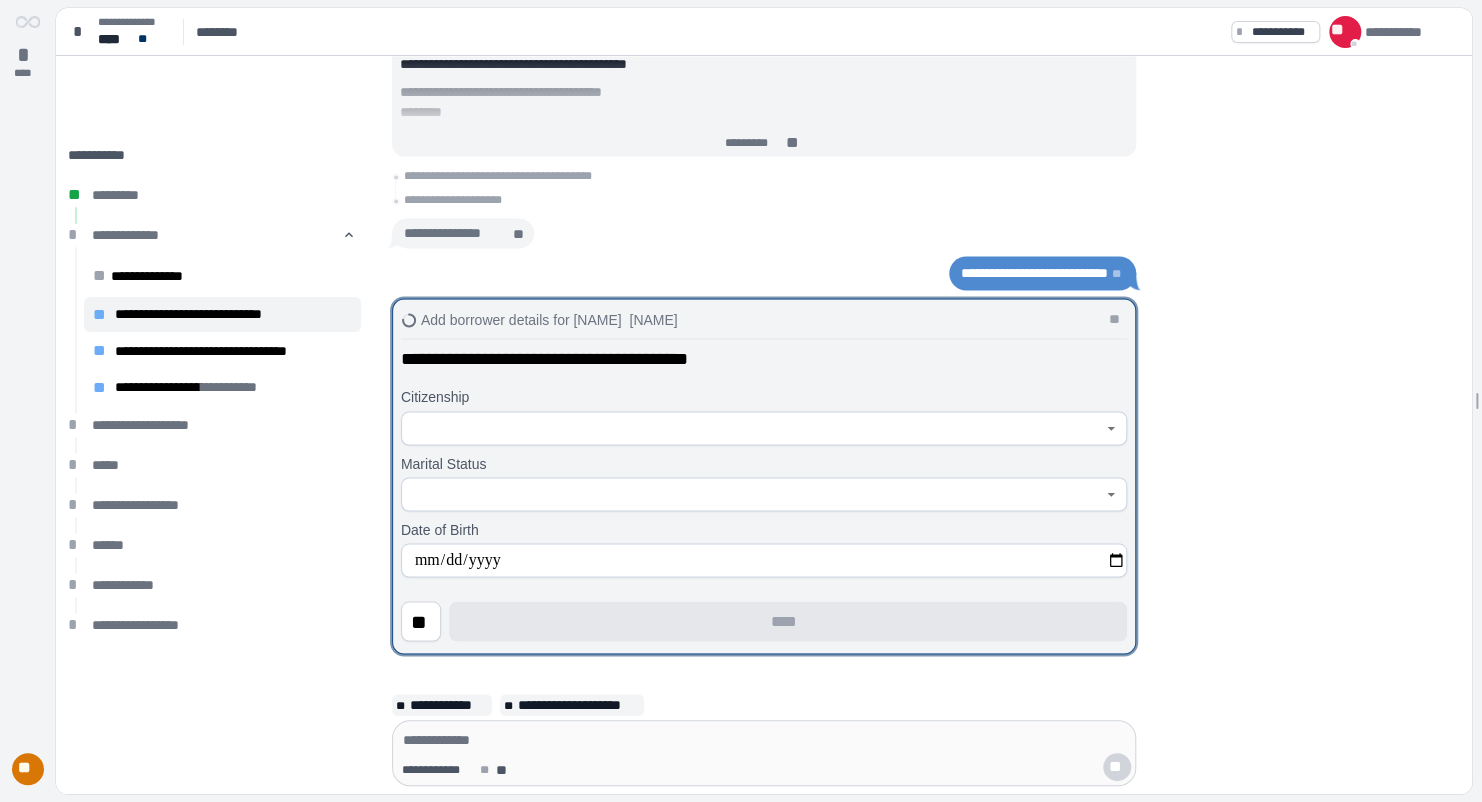 click at bounding box center [753, 428] 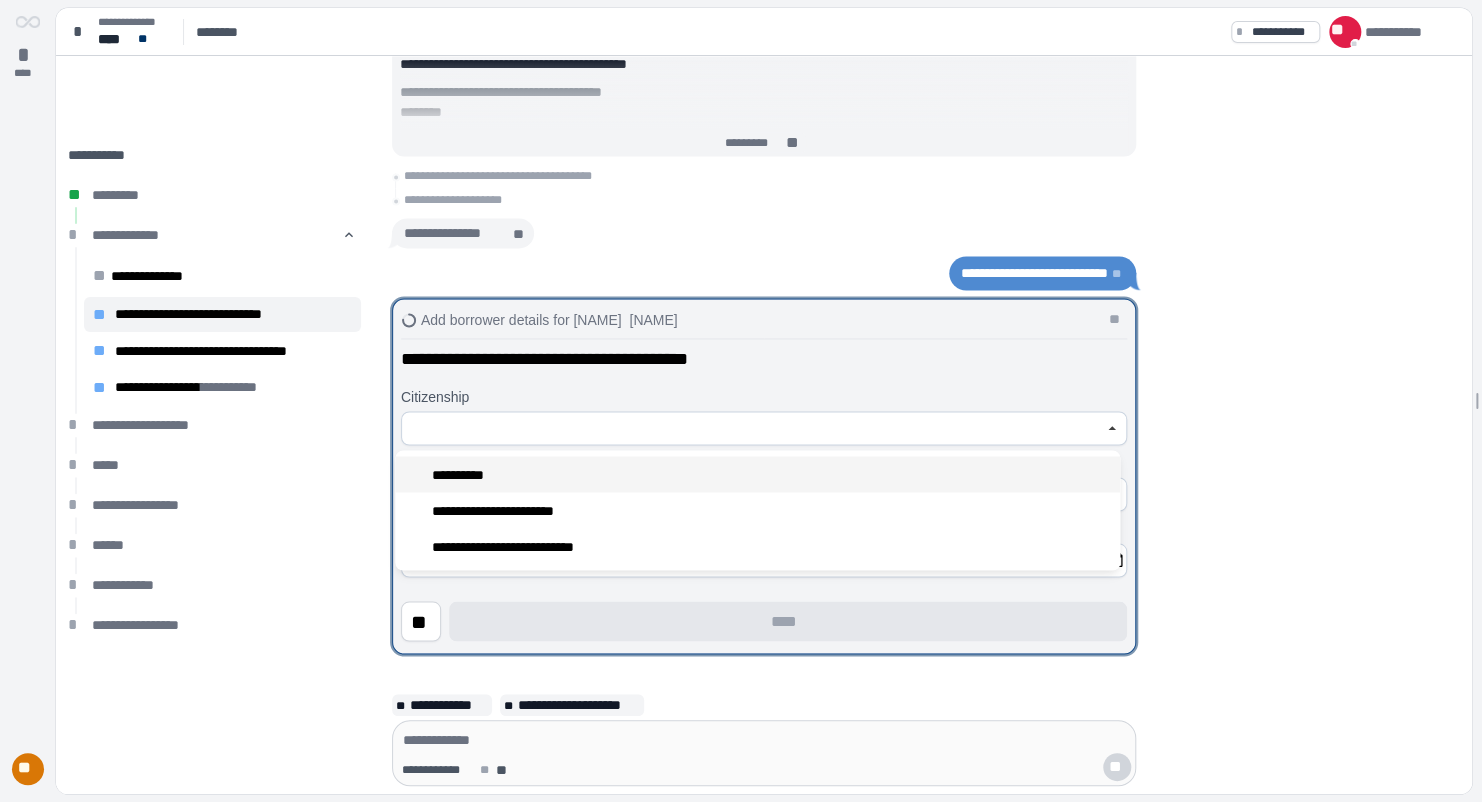 click on "**********" at bounding box center (757, 474) 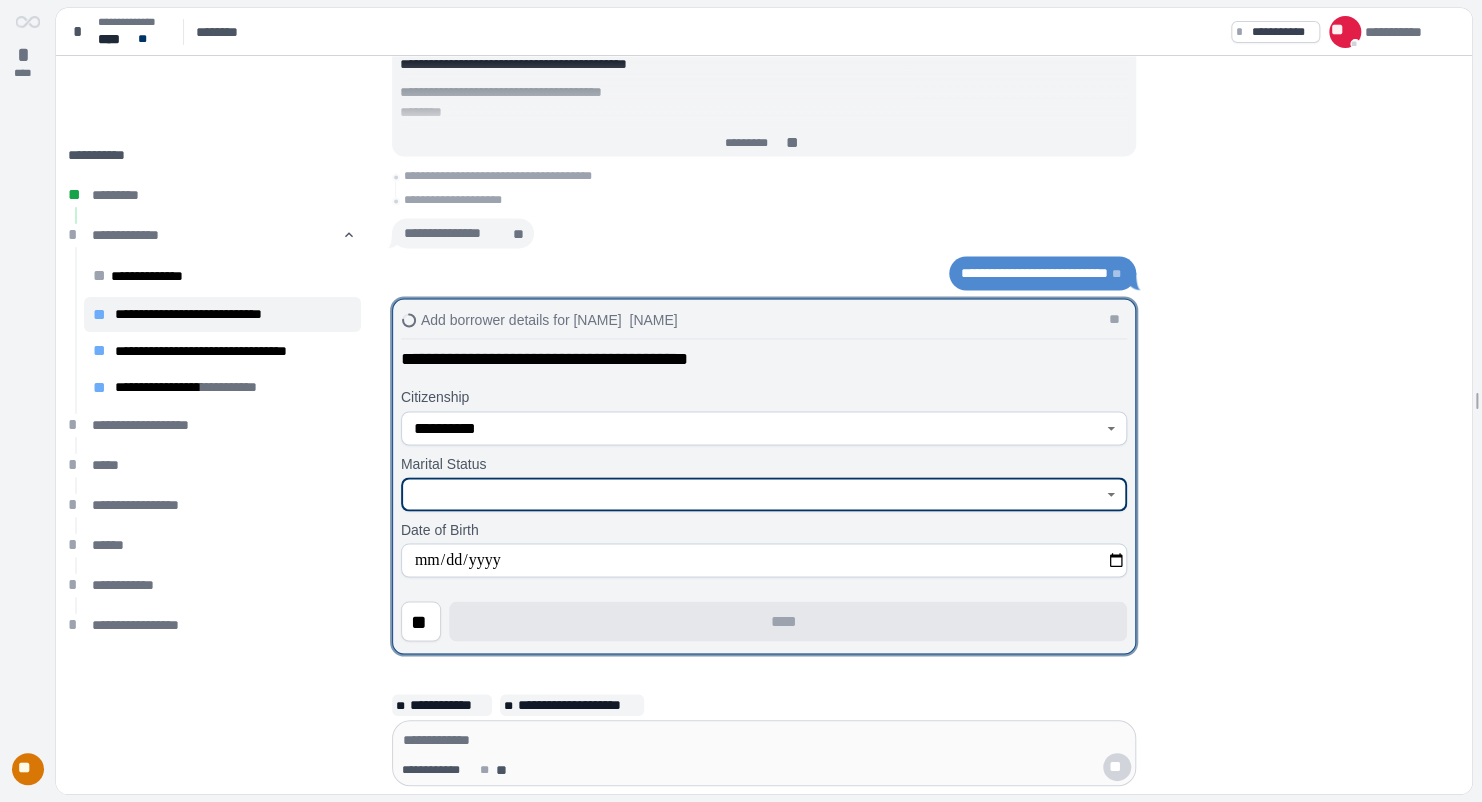 click at bounding box center [753, 494] 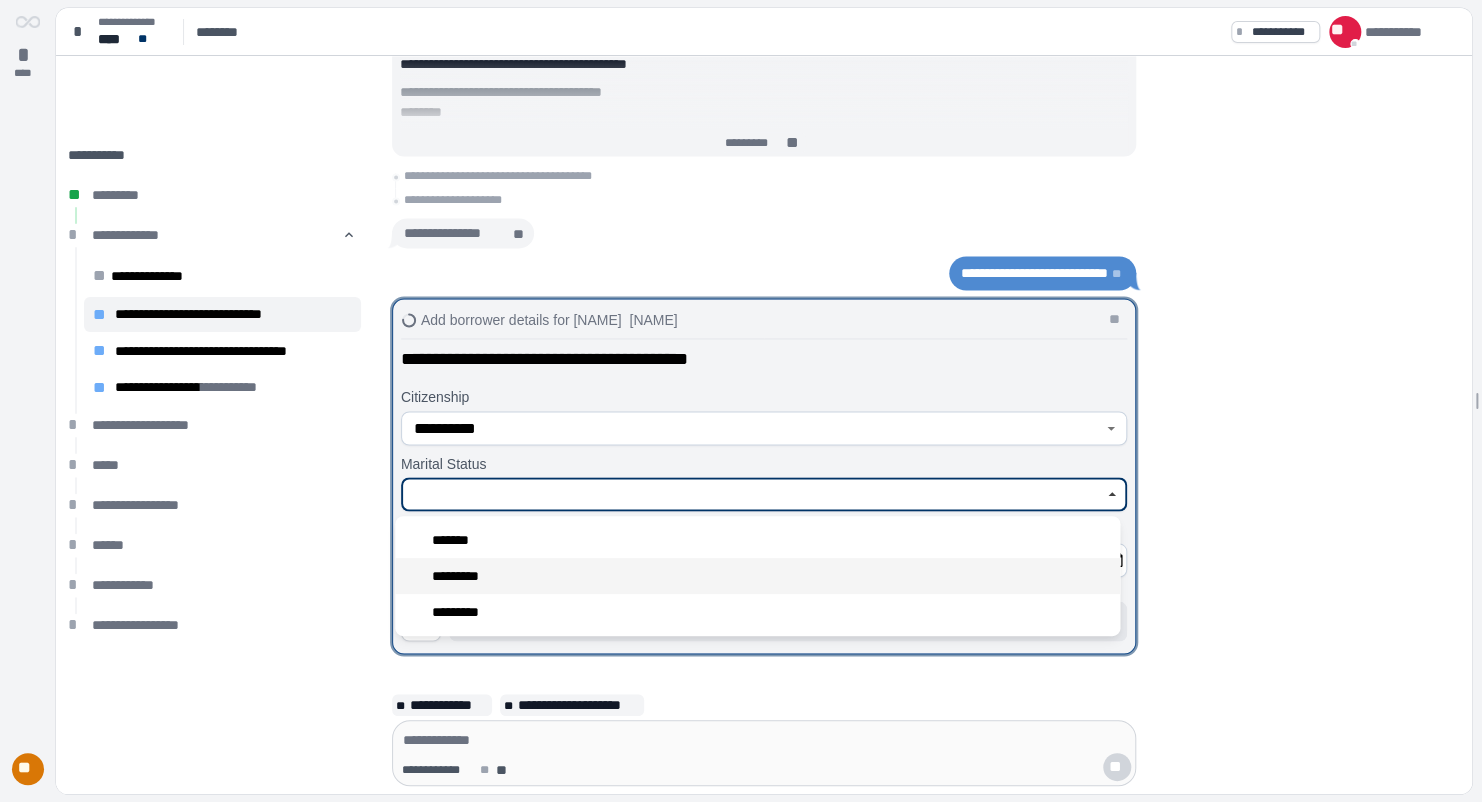 click on "*********" at bounding box center (757, 576) 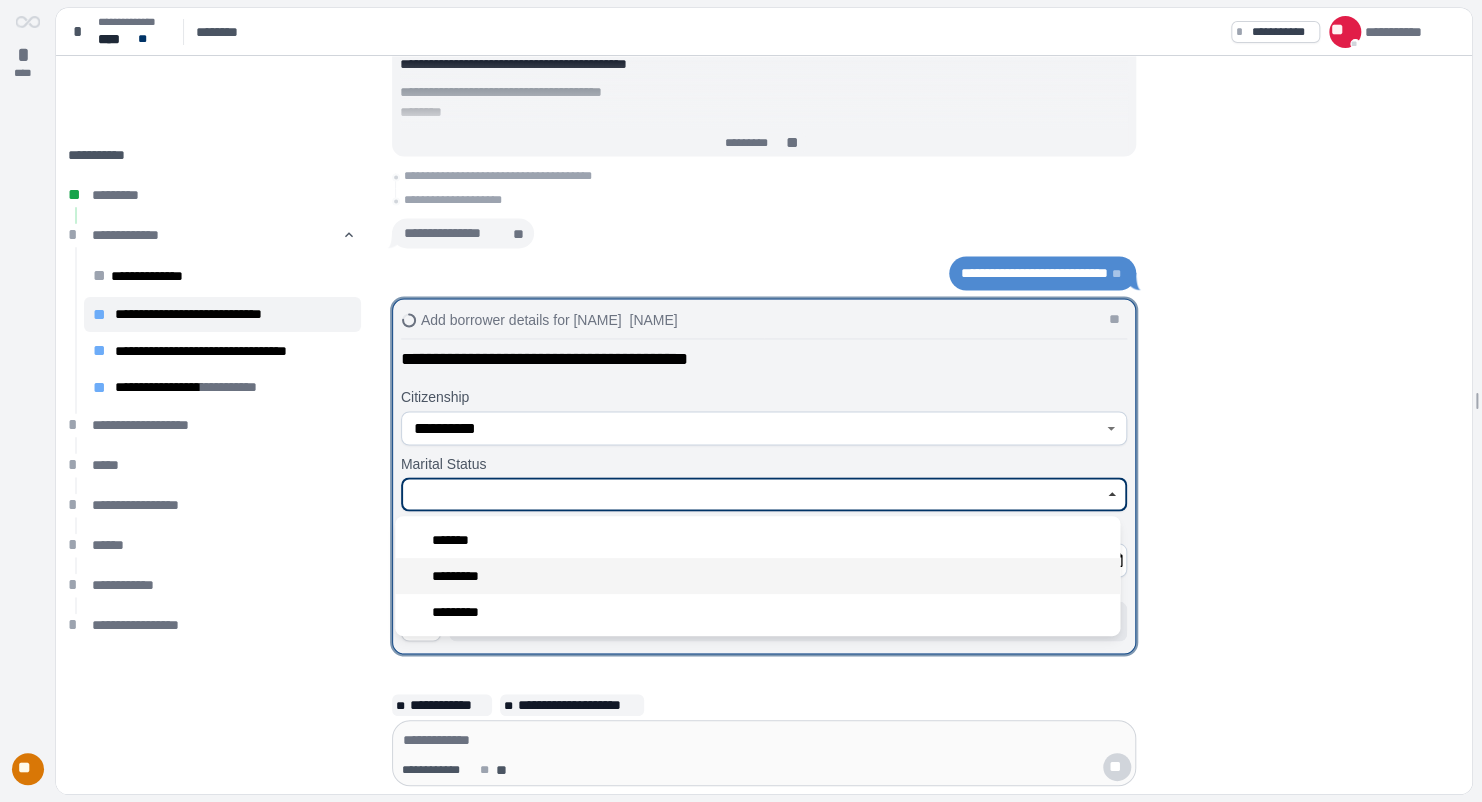 type on "*********" 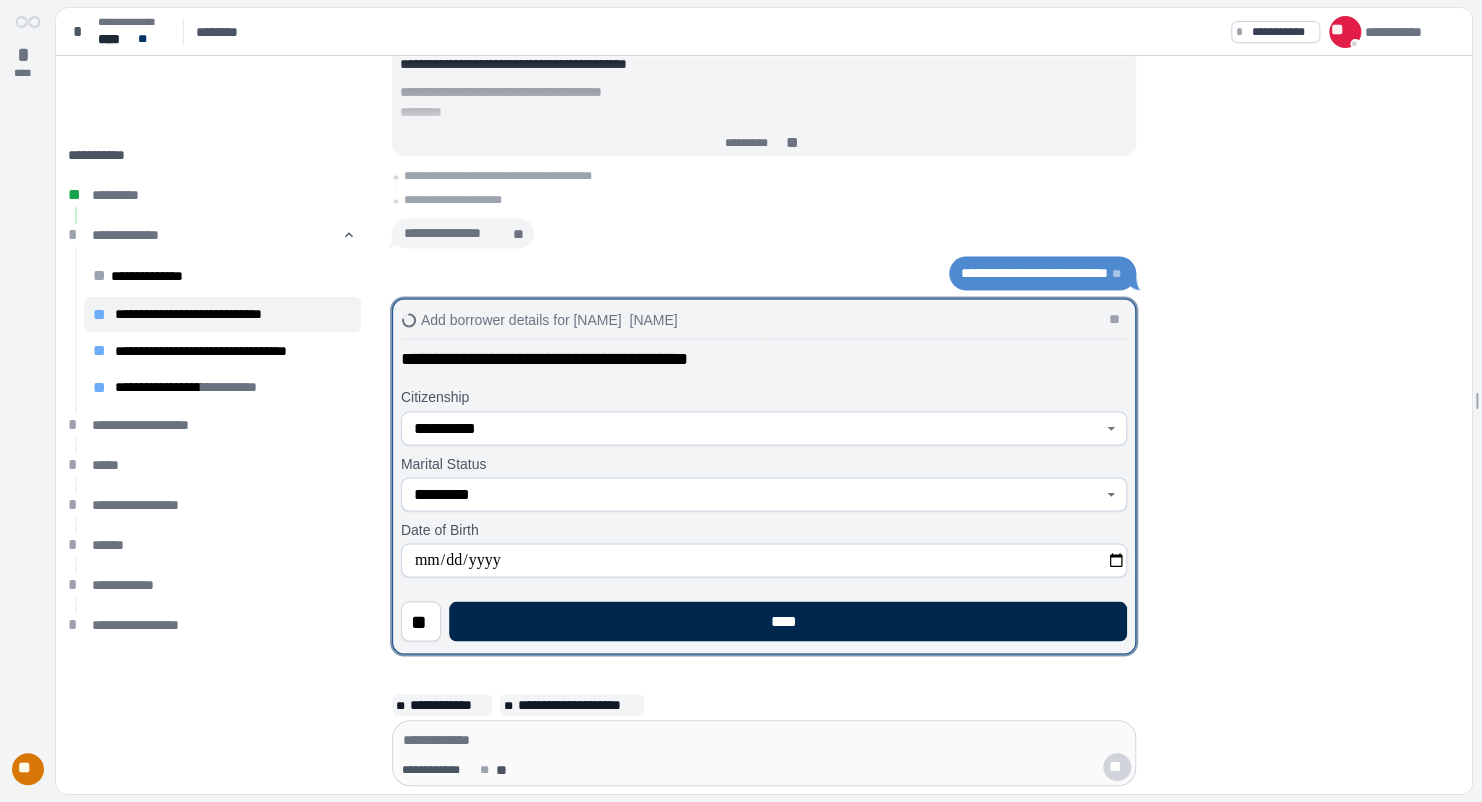 click on "****" at bounding box center (788, 621) 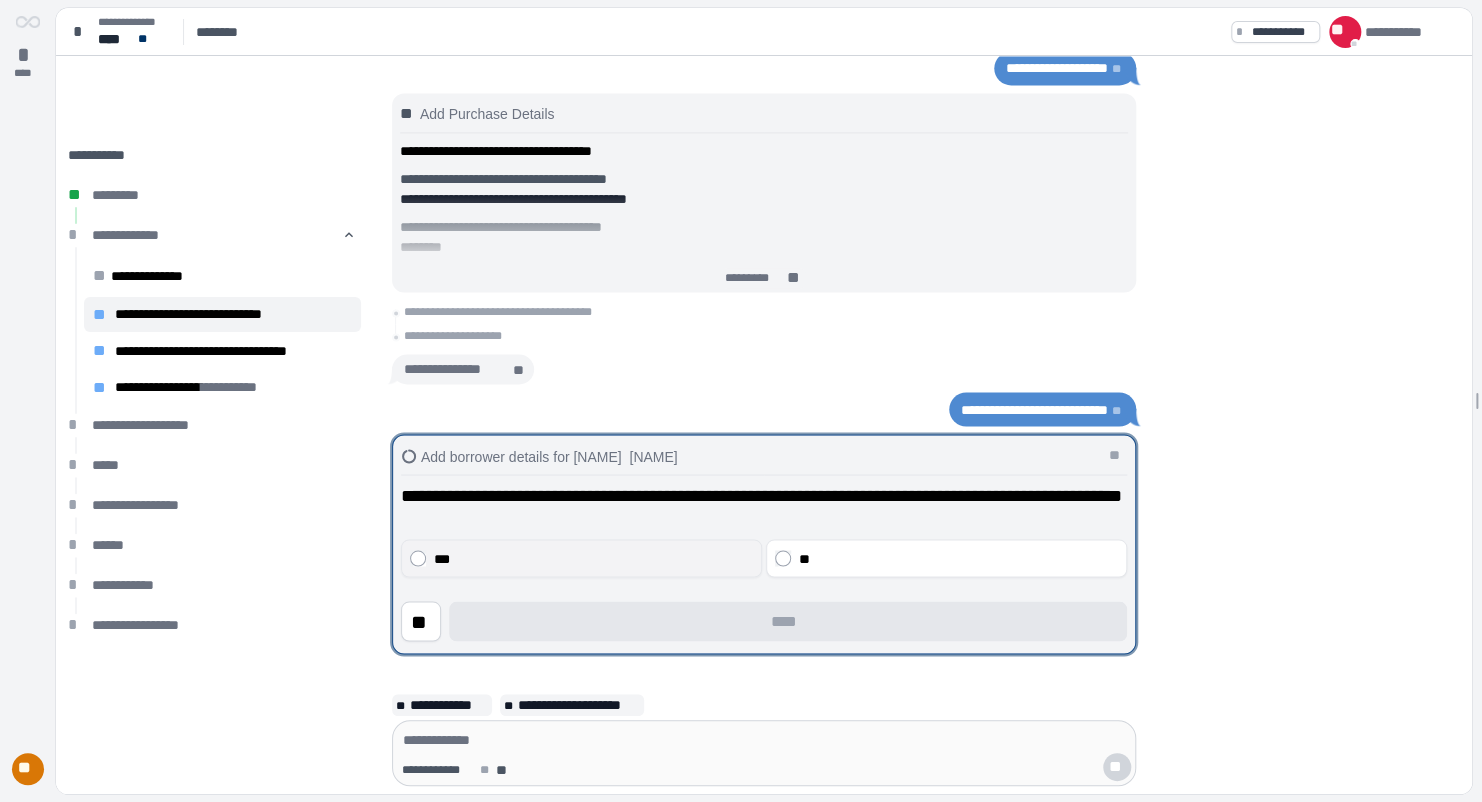click on "***" at bounding box center [594, 558] 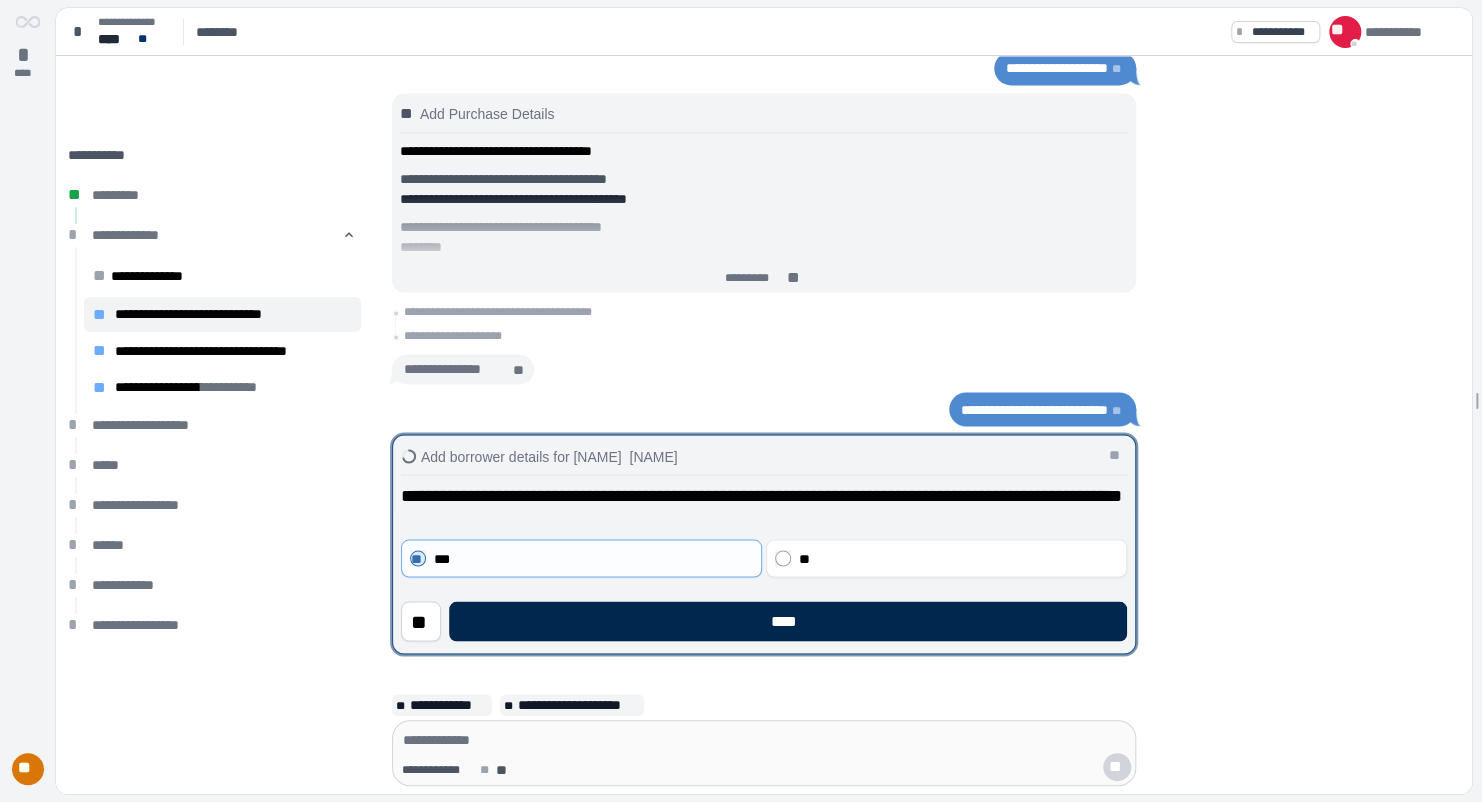 click on "****" at bounding box center (788, 621) 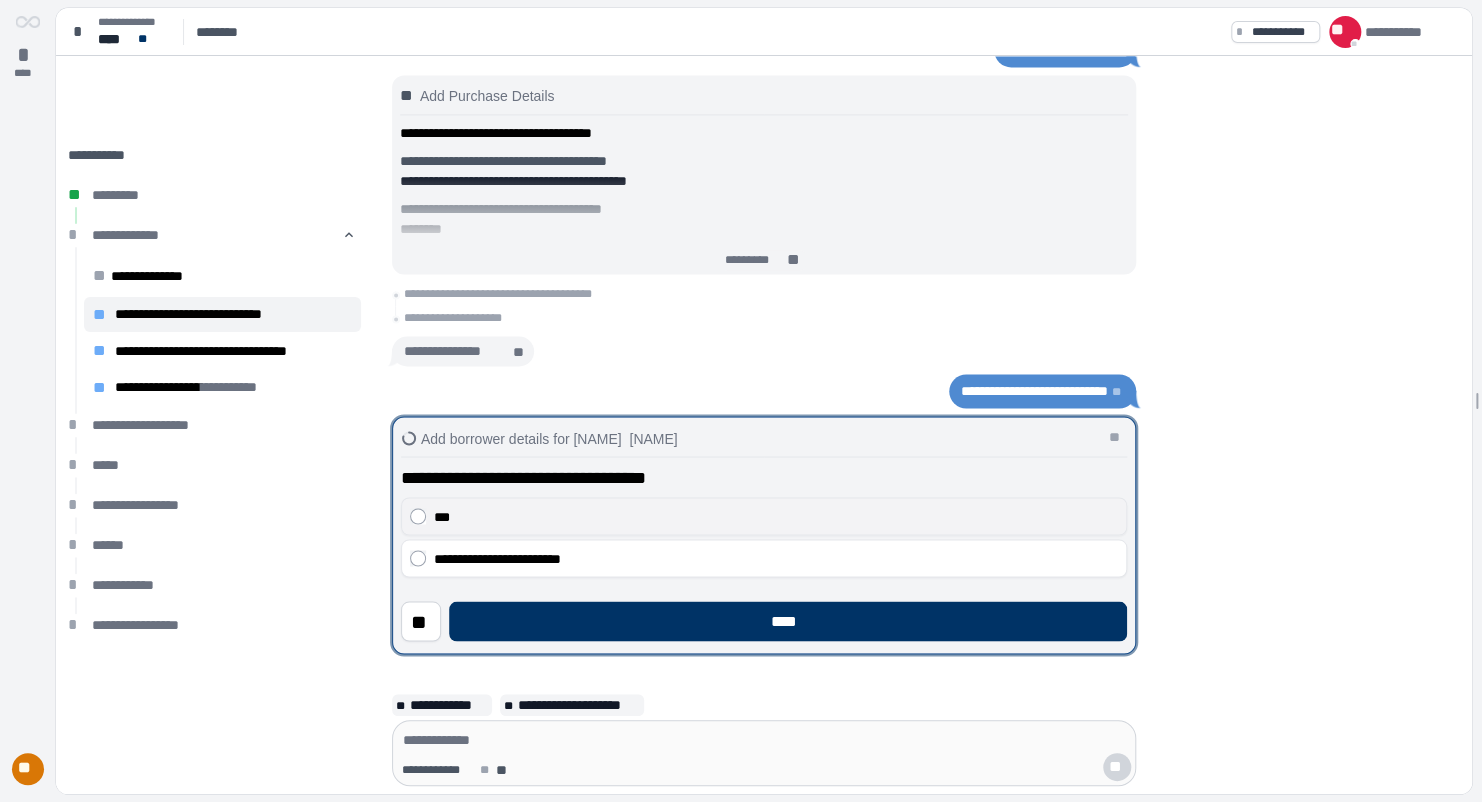 click on "***" at bounding box center [776, 516] 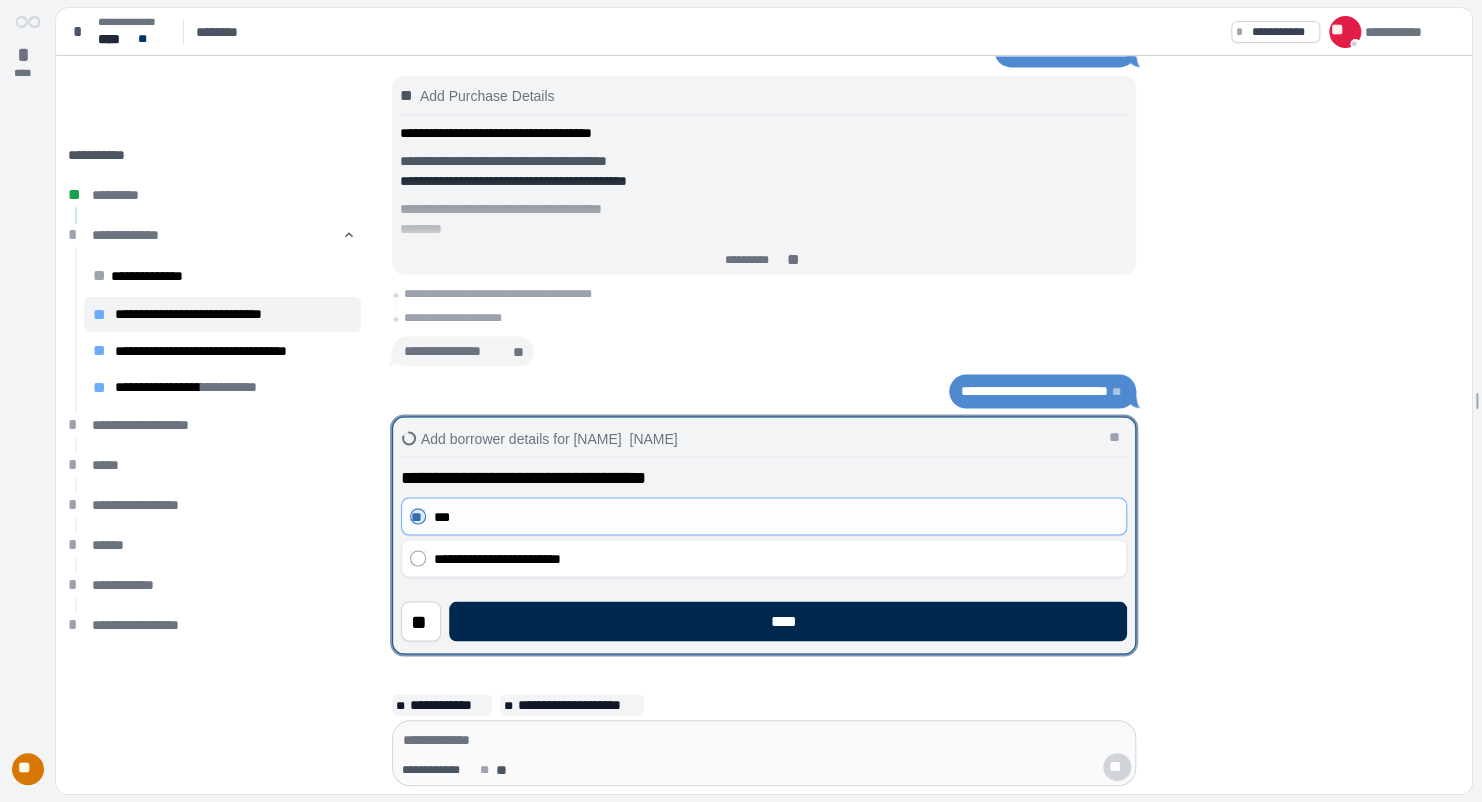 click on "****" at bounding box center [788, 621] 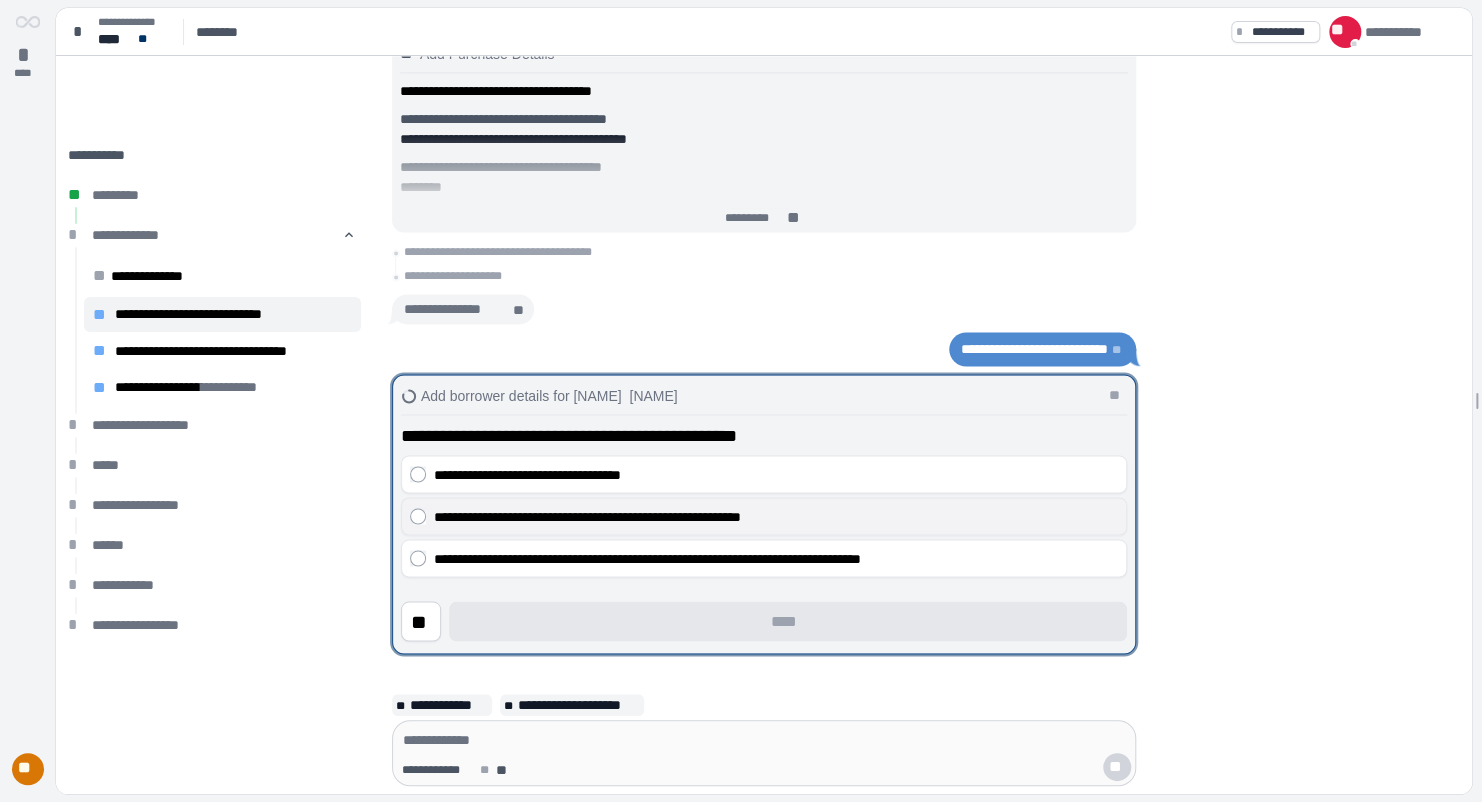 click on "**********" at bounding box center (776, 516) 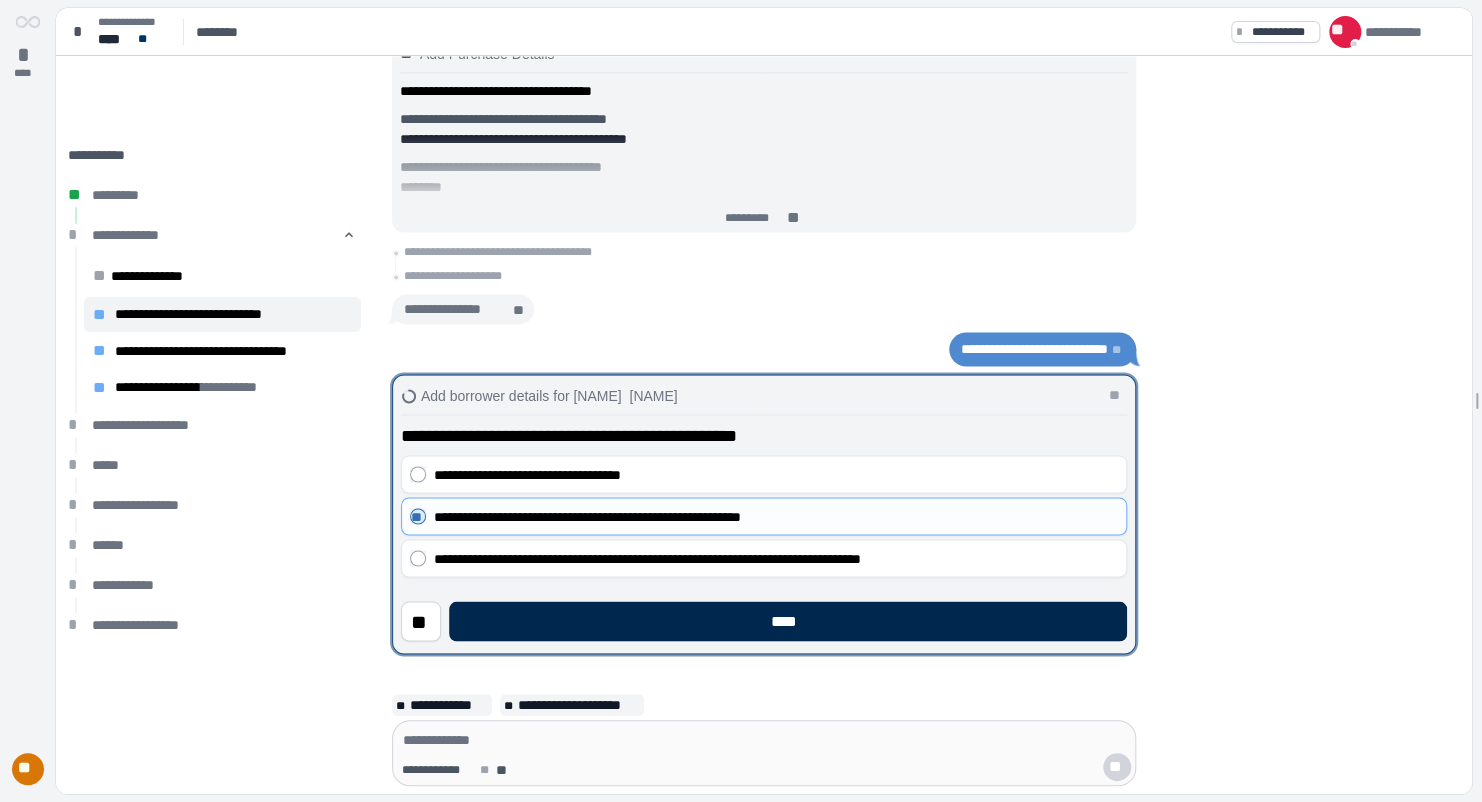 click on "****" at bounding box center [788, 621] 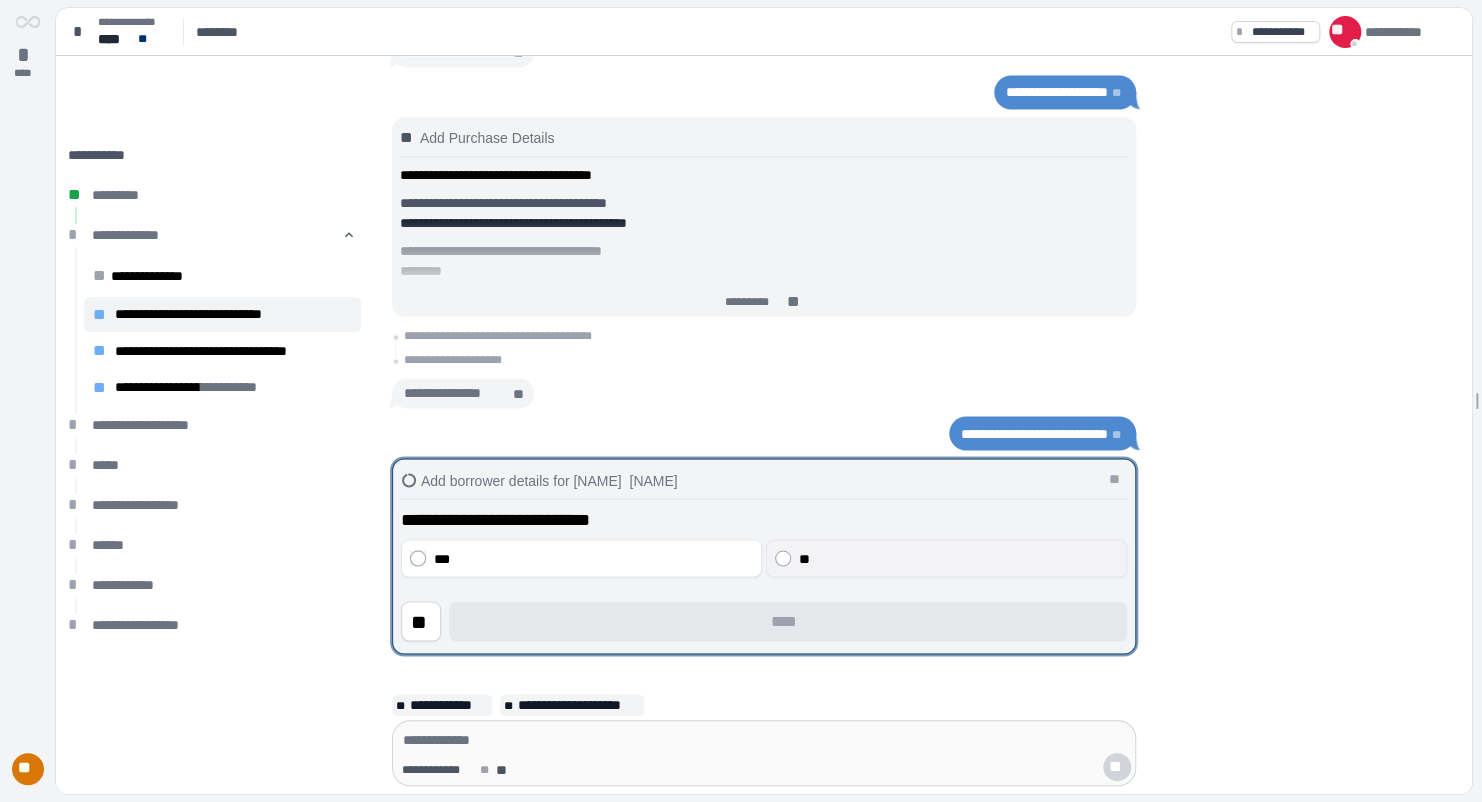 click on "**" at bounding box center (959, 558) 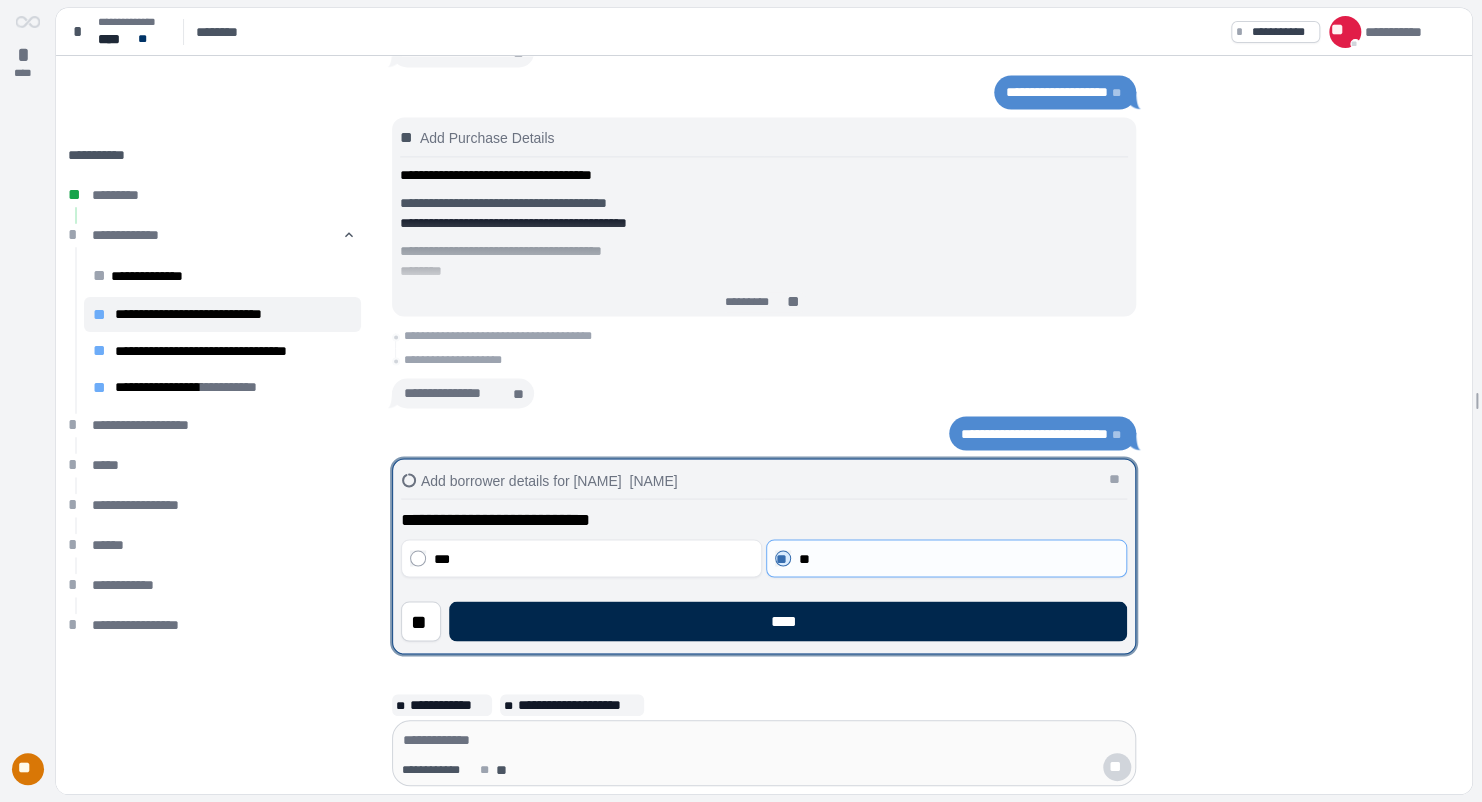 click on "****" at bounding box center (788, 621) 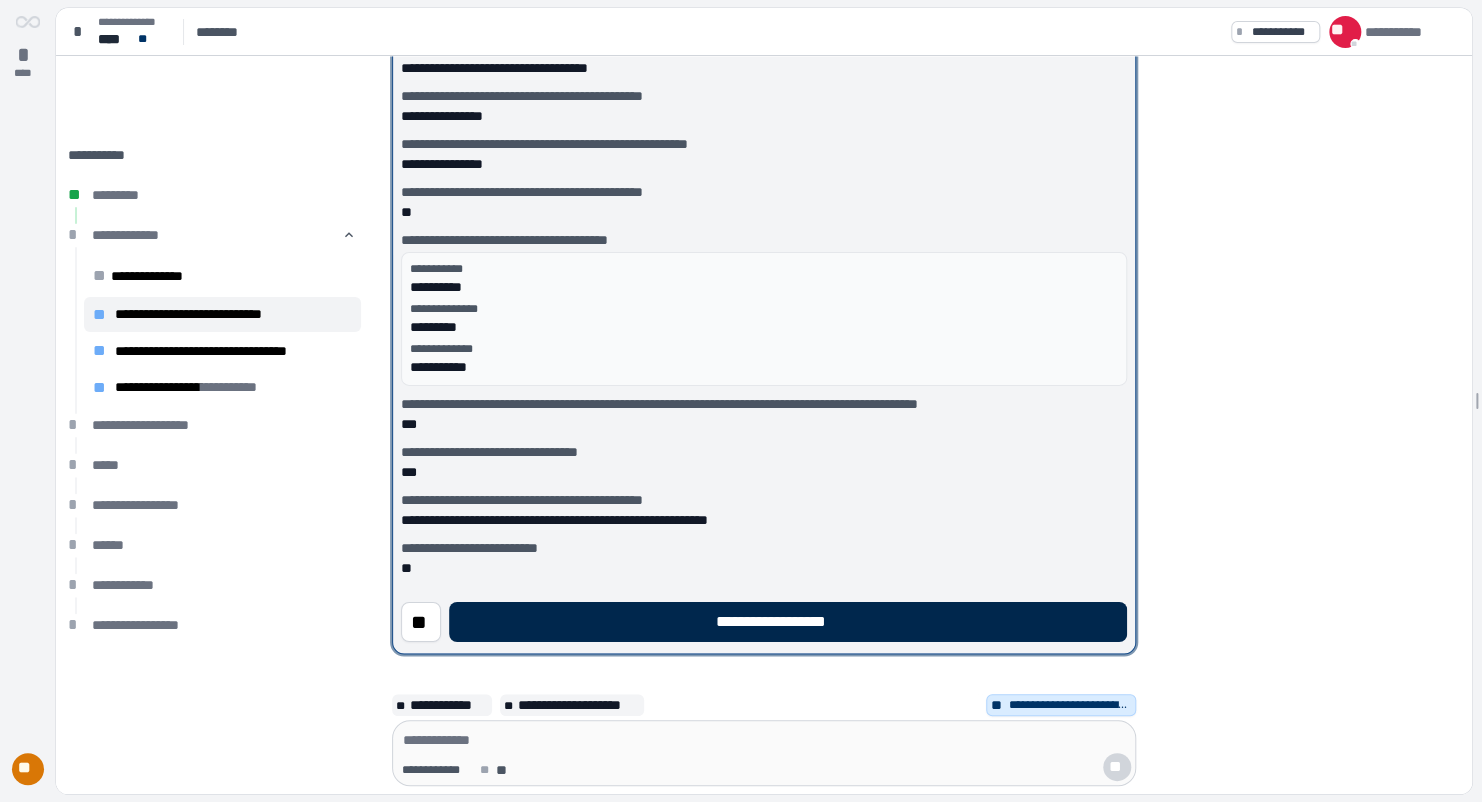 click on "**********" at bounding box center [787, 621] 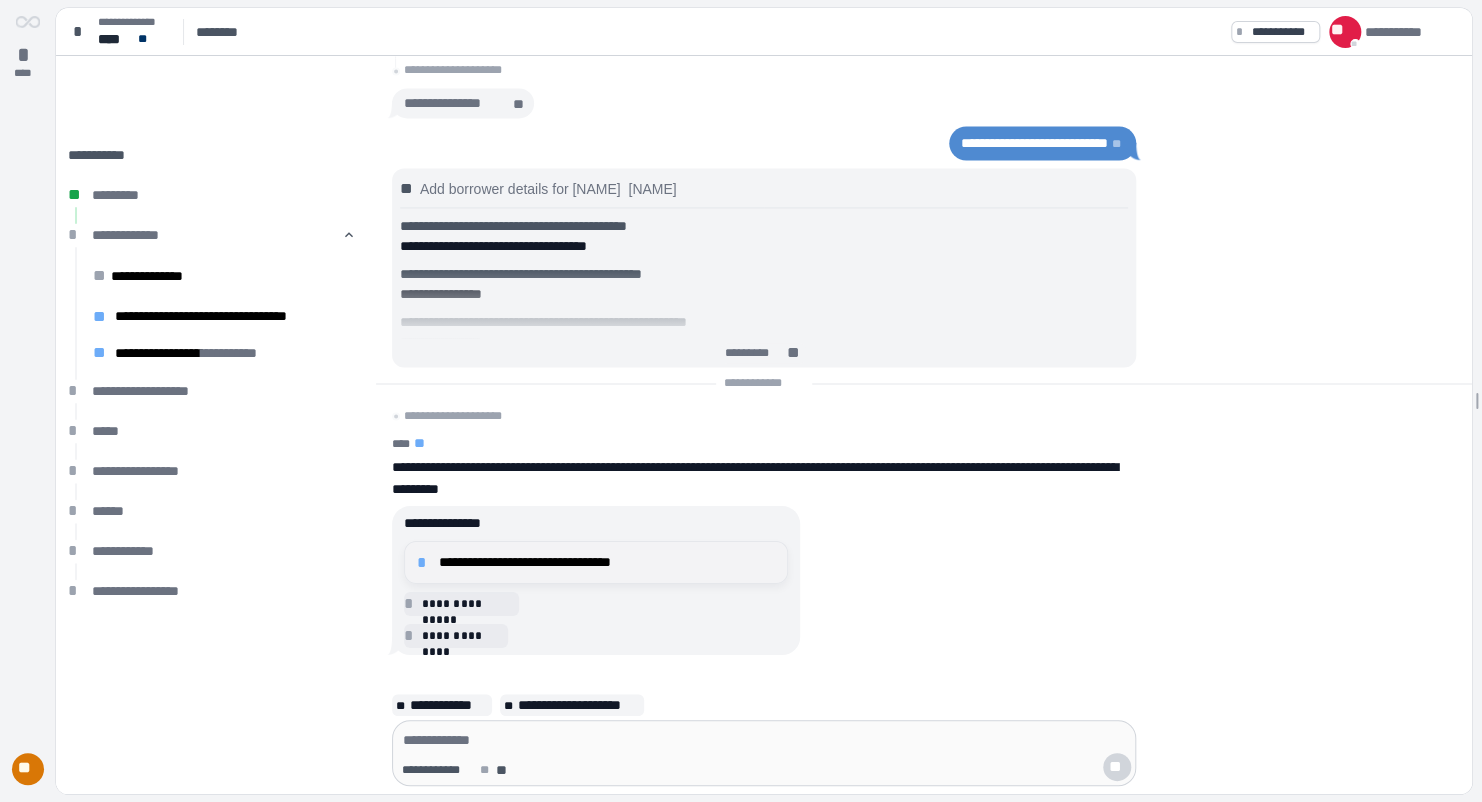 click on "**********" at bounding box center (607, 562) 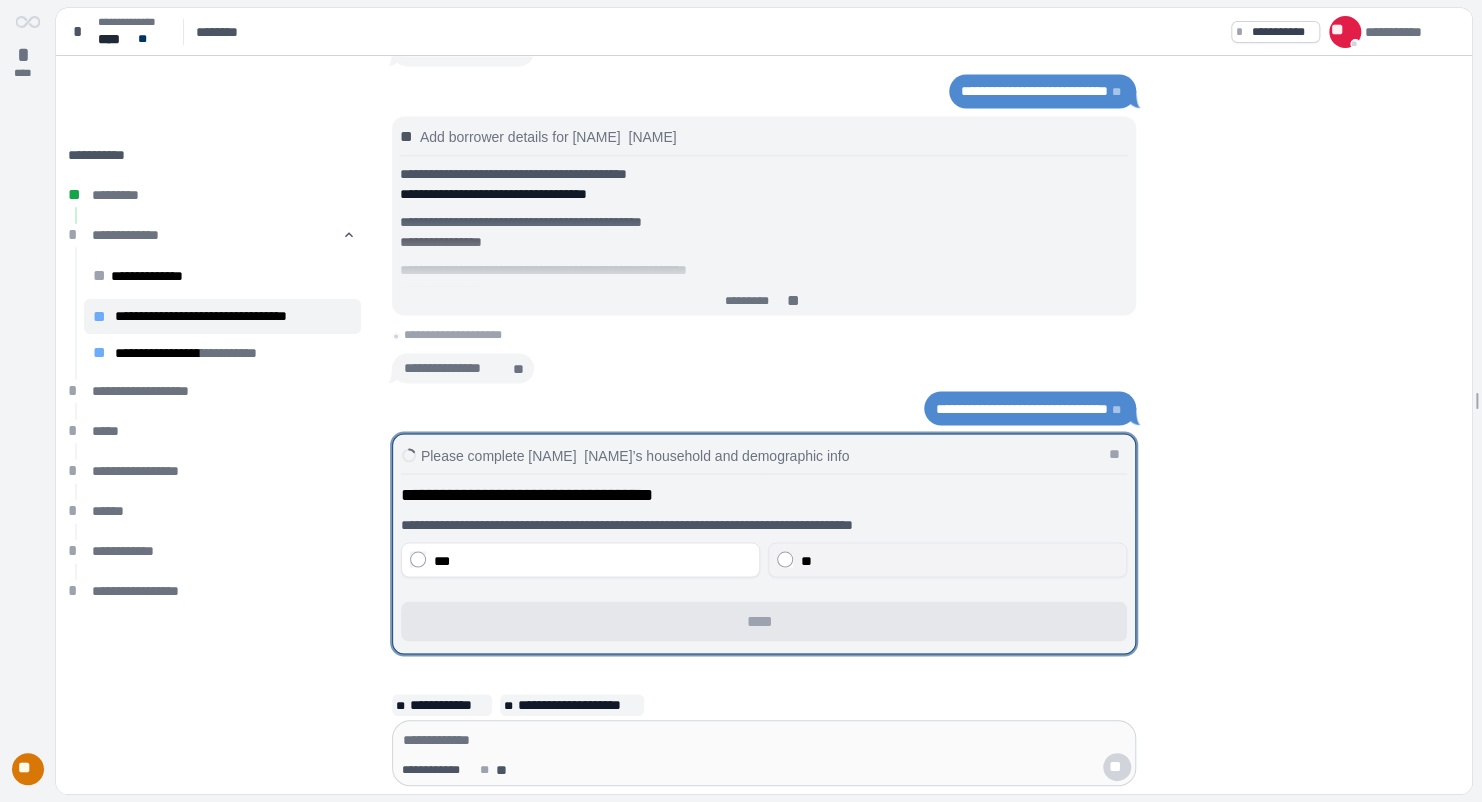 click on "**" at bounding box center (959, 560) 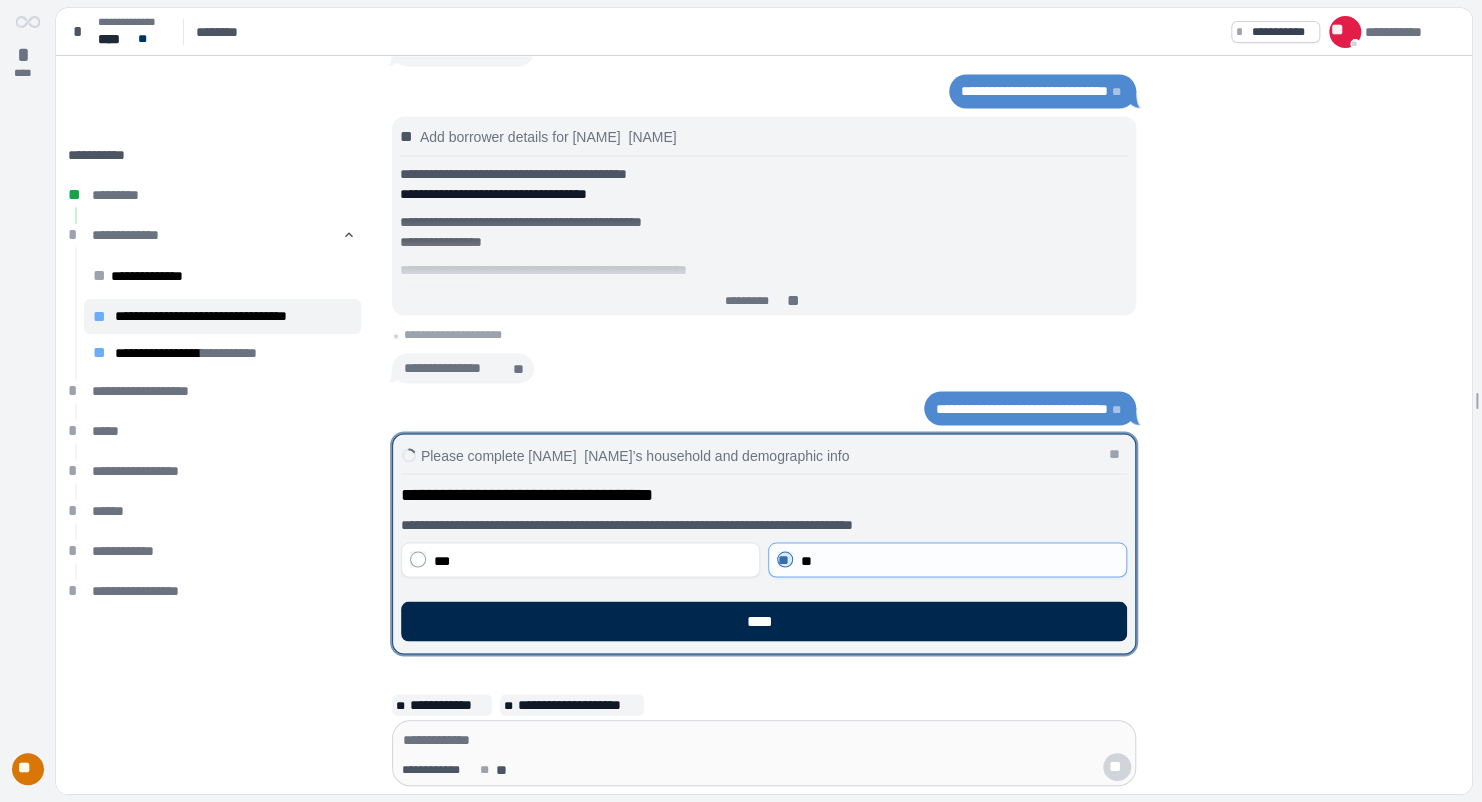 click on "****" at bounding box center (764, 621) 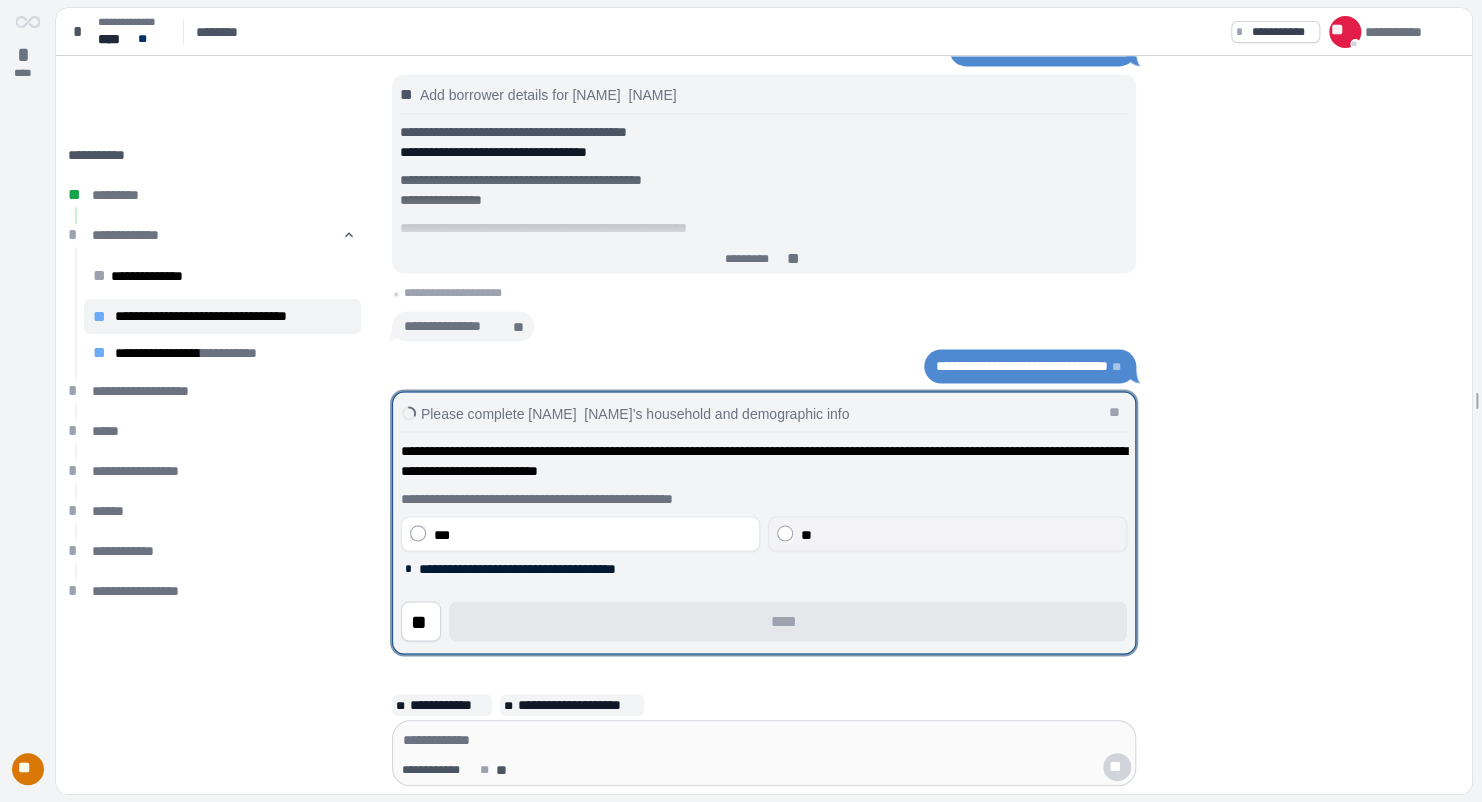 click on "**" at bounding box center [806, 534] 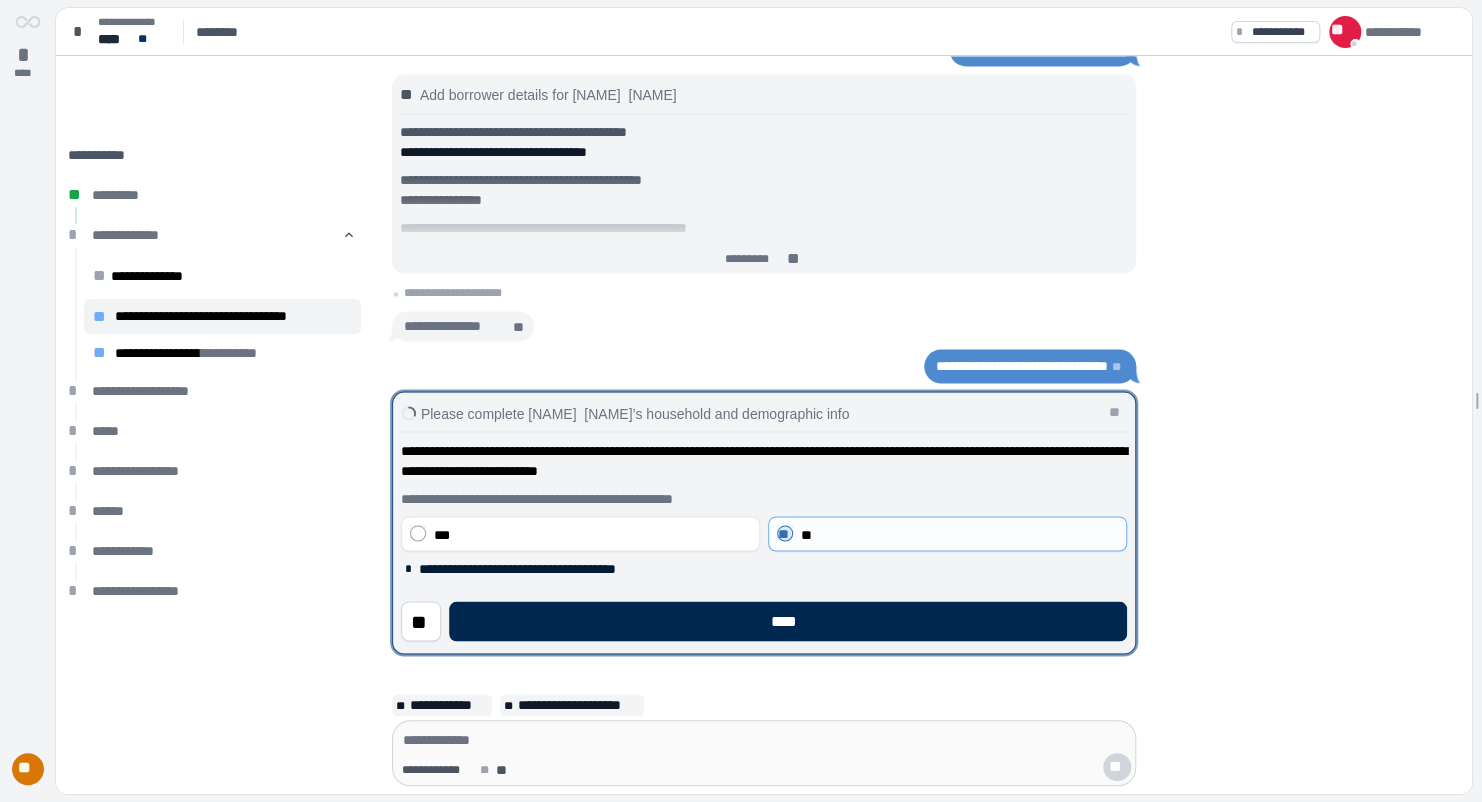 click on "****" at bounding box center [788, 621] 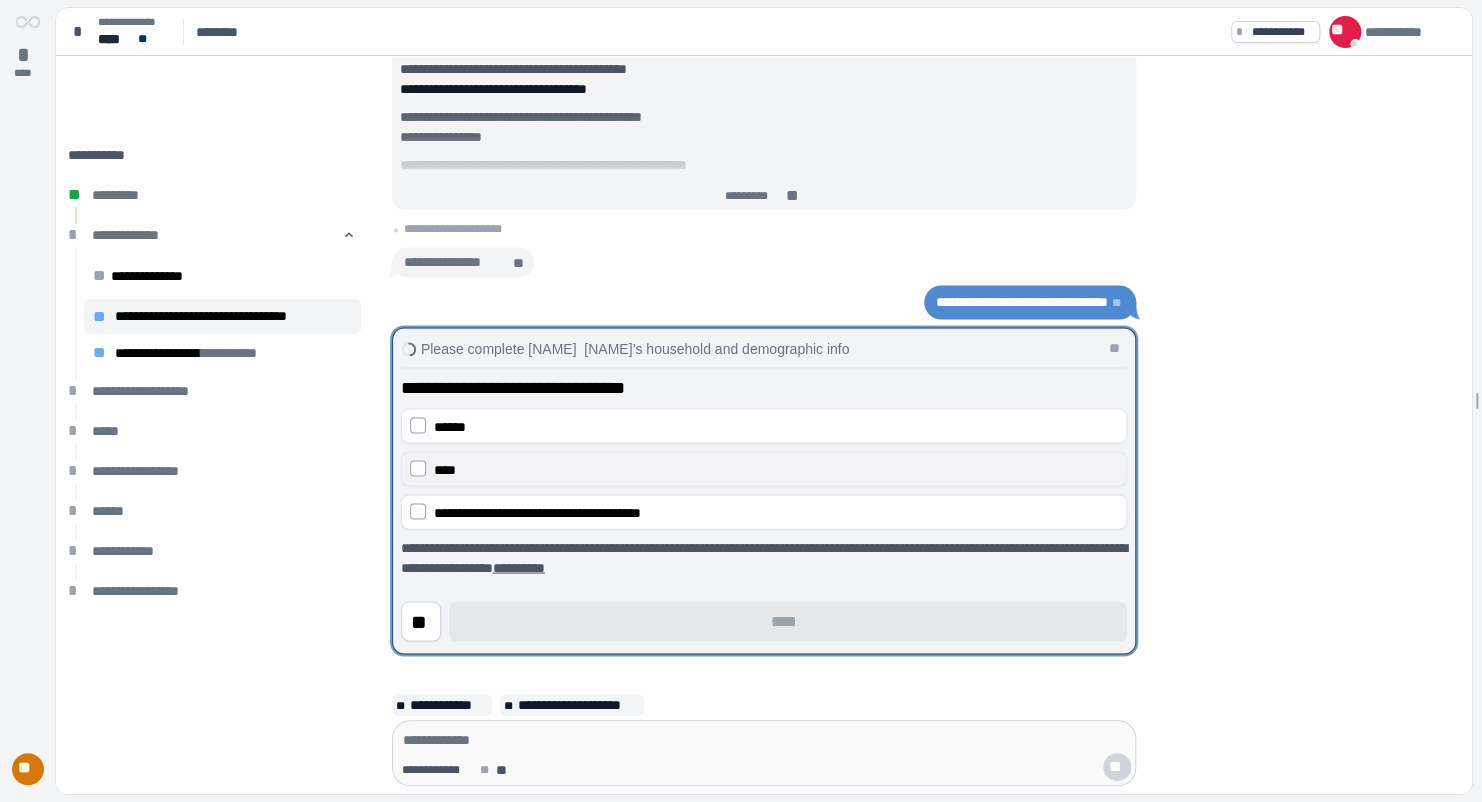 click on "****" at bounding box center [445, 469] 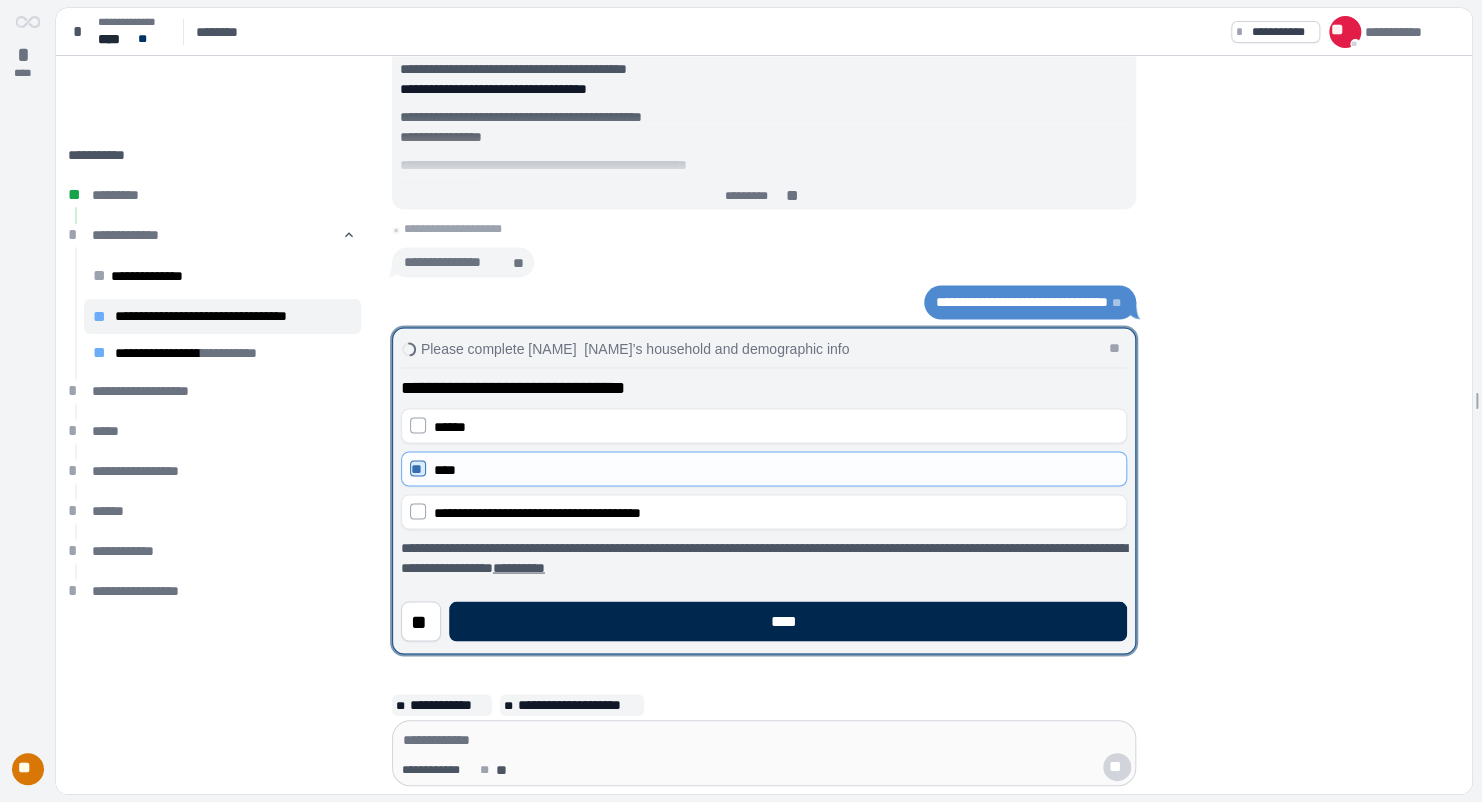 click on "****" at bounding box center [788, 621] 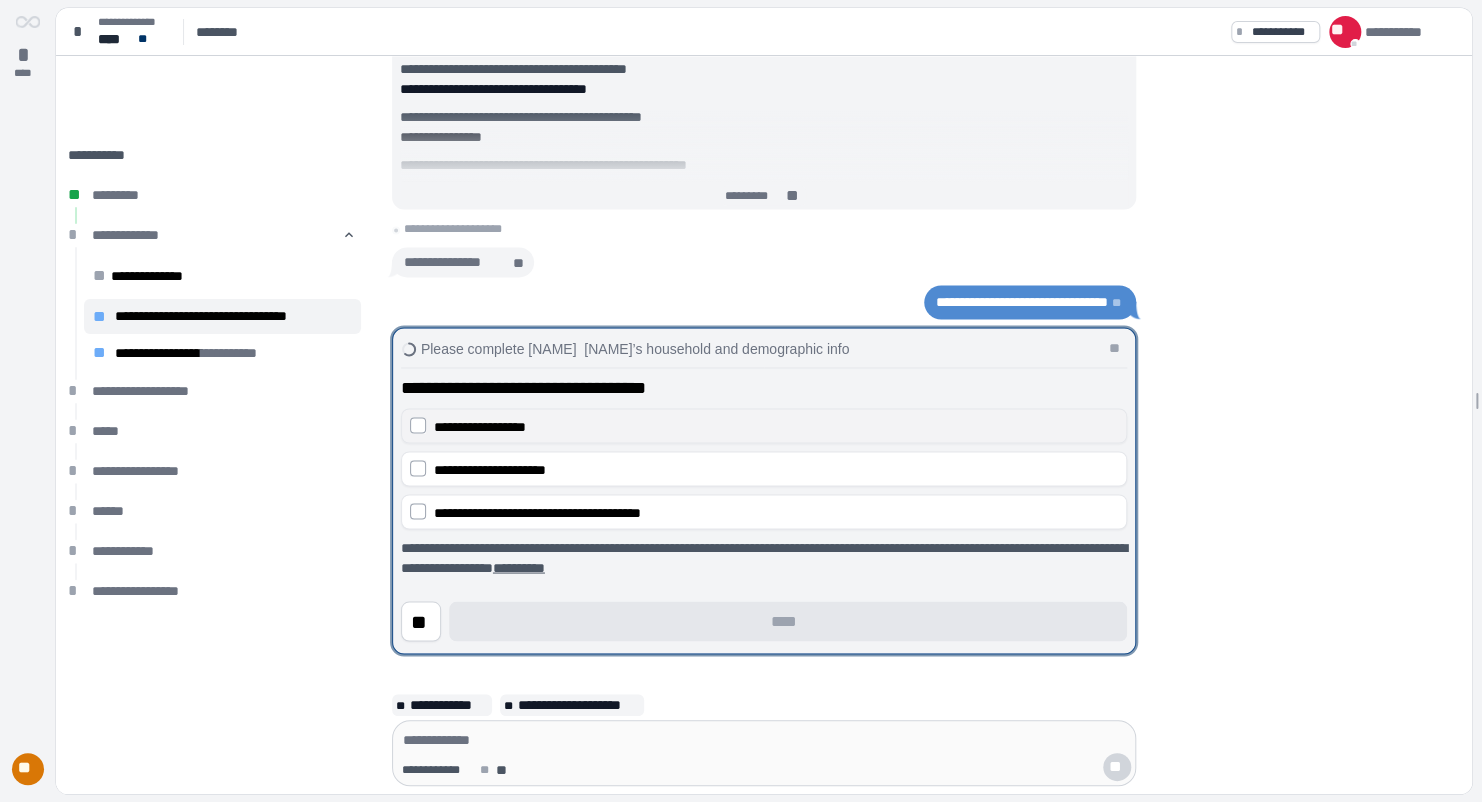 click on "**********" at bounding box center [480, 426] 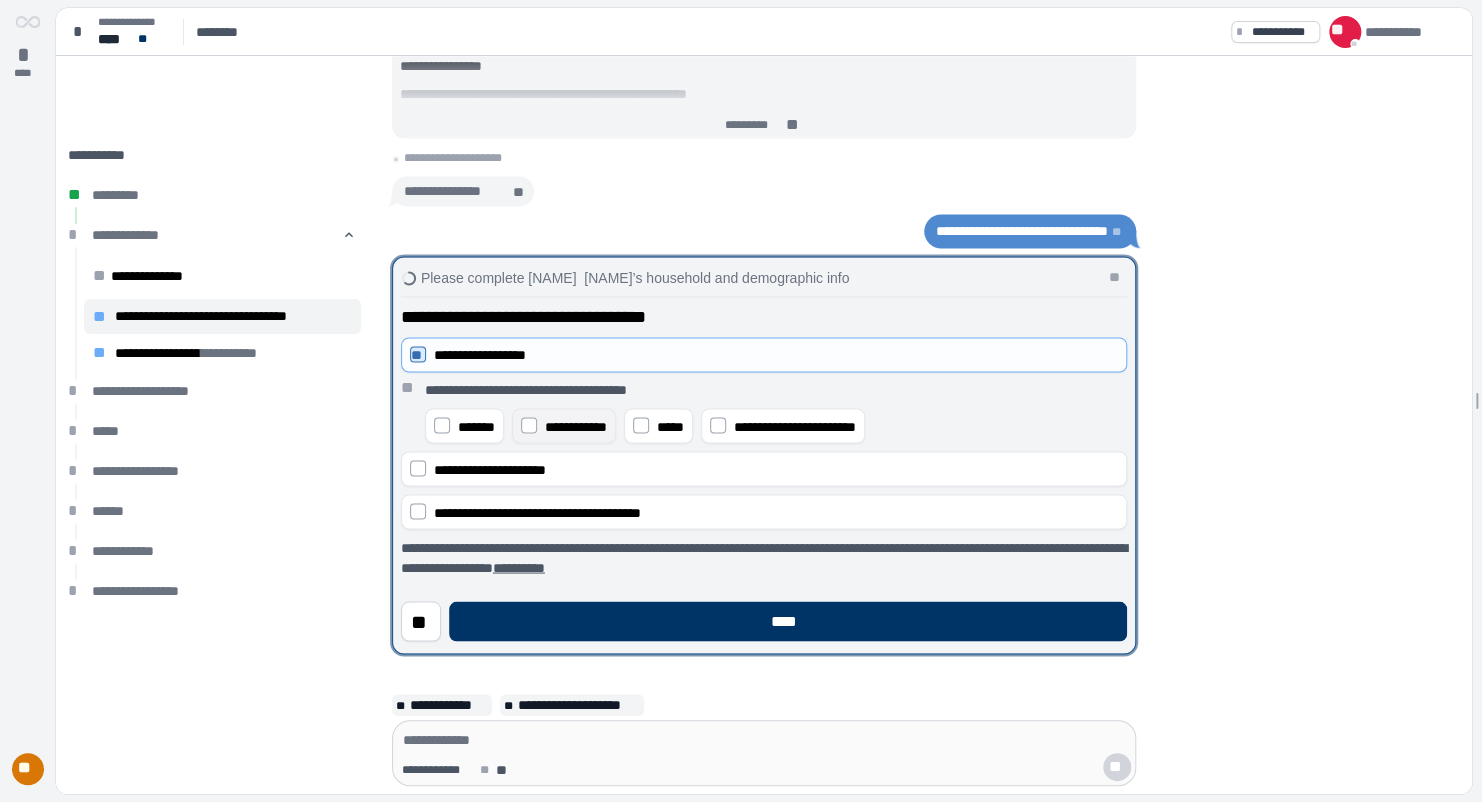 click on "**********" at bounding box center (576, 426) 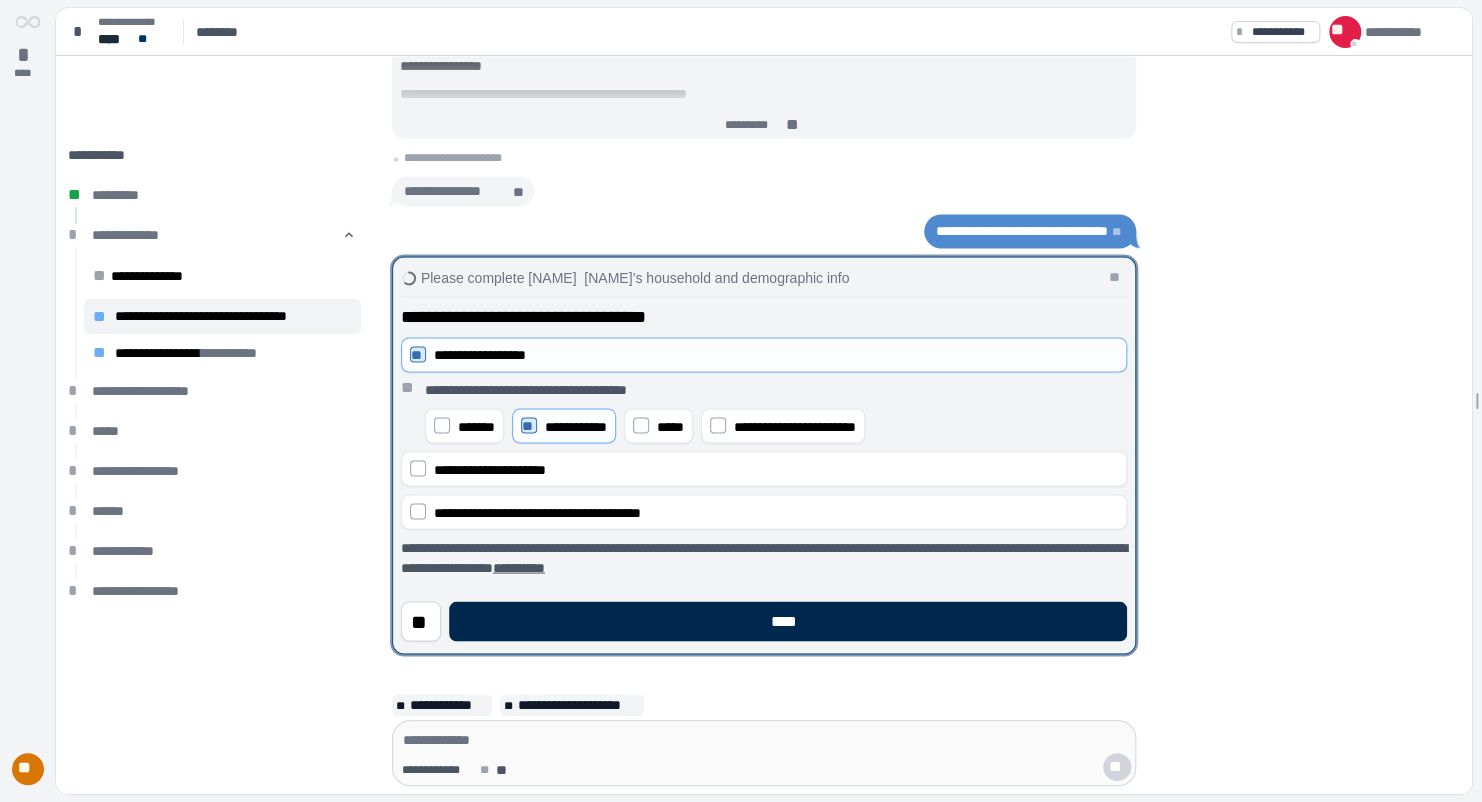 click on "****" at bounding box center (788, 621) 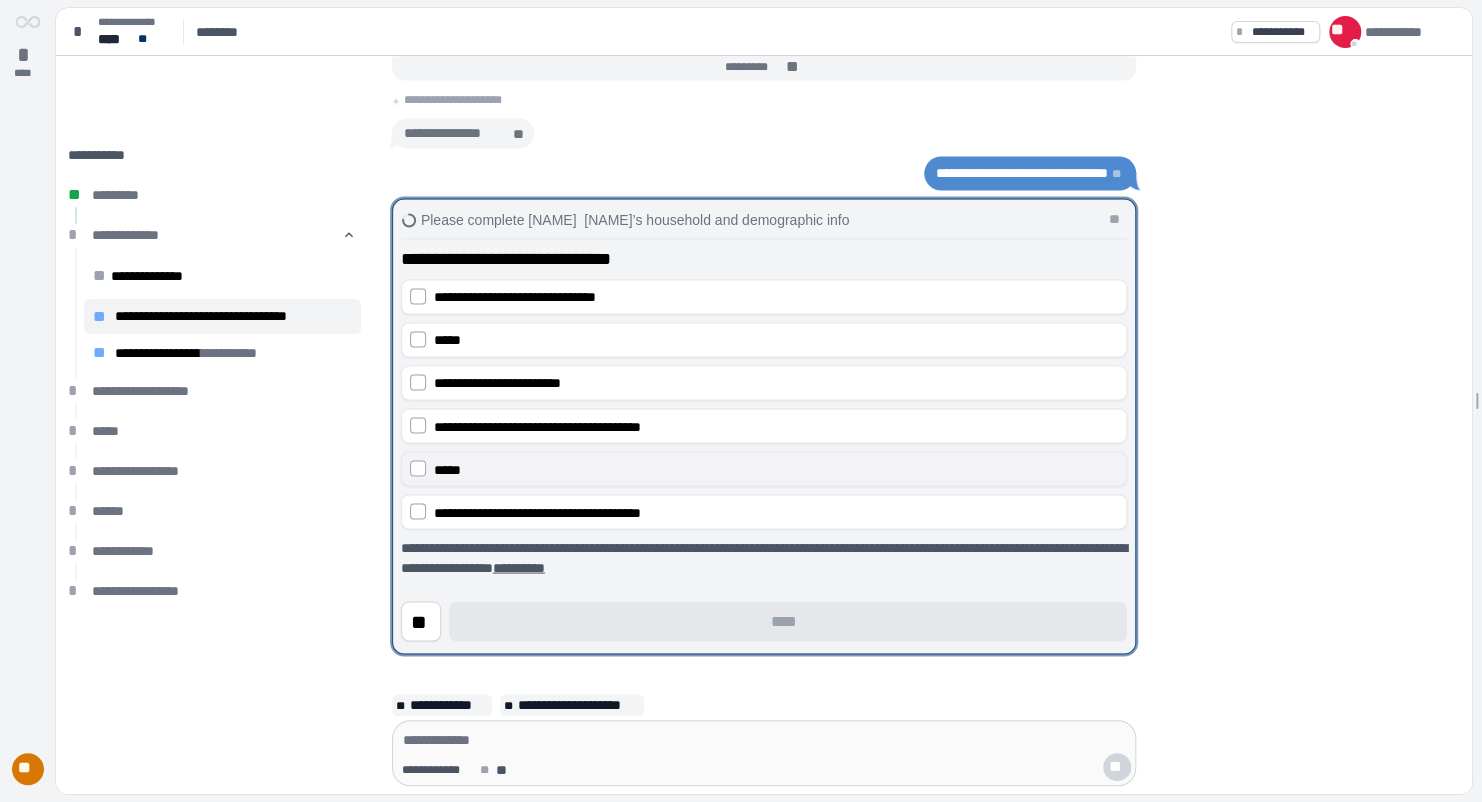 click on "*****" at bounding box center (776, 469) 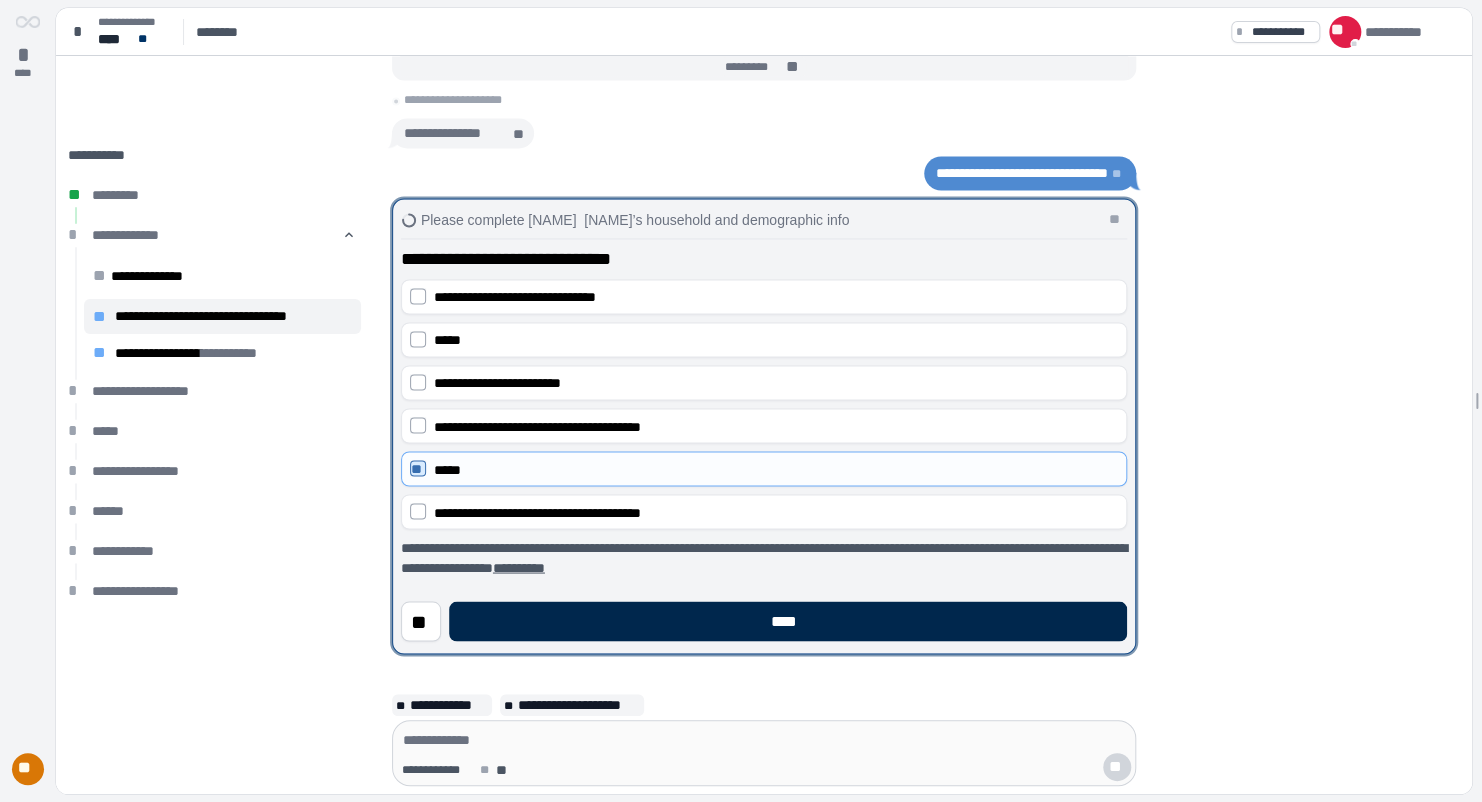 click on "****" at bounding box center [788, 621] 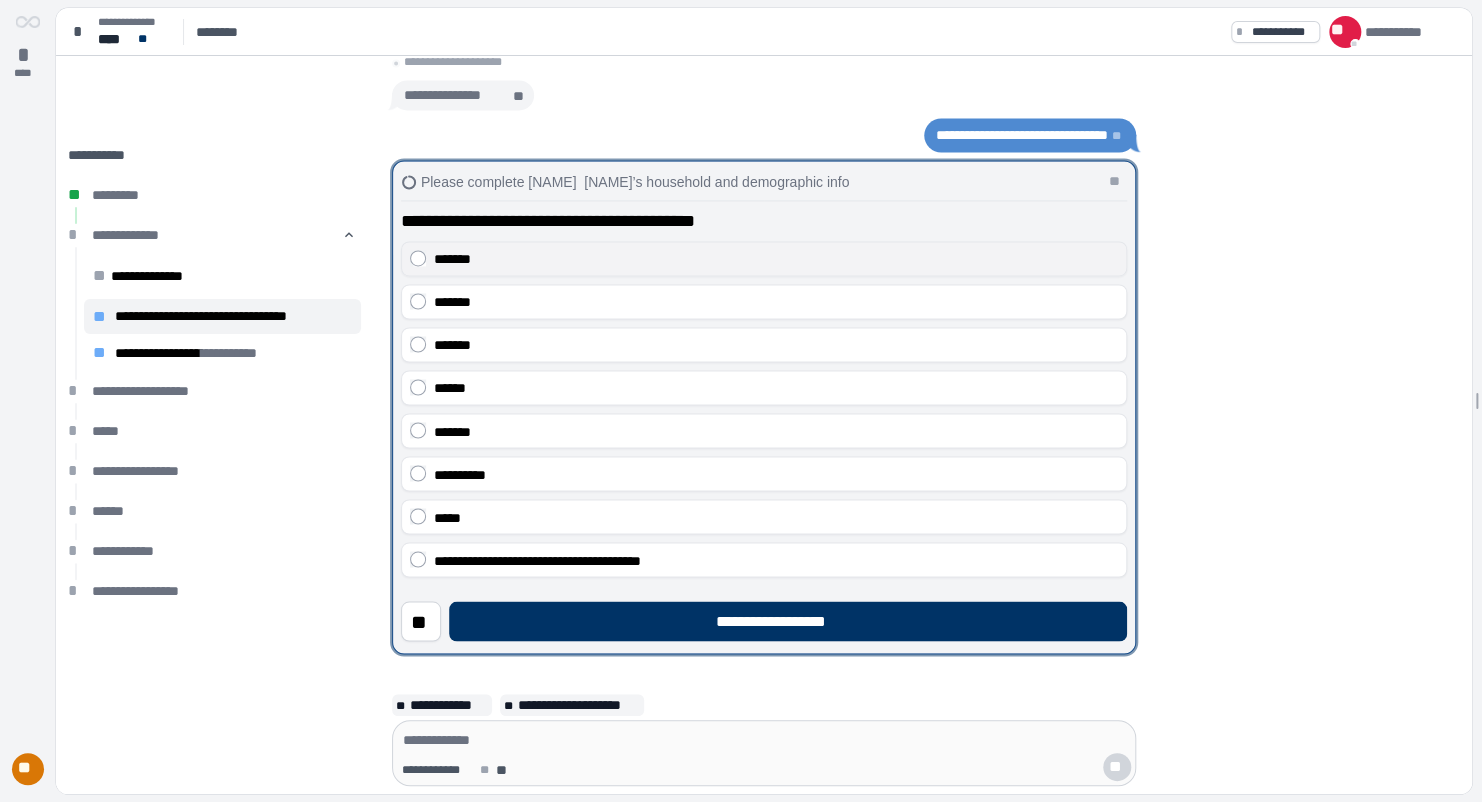 click on "*******" at bounding box center (776, 259) 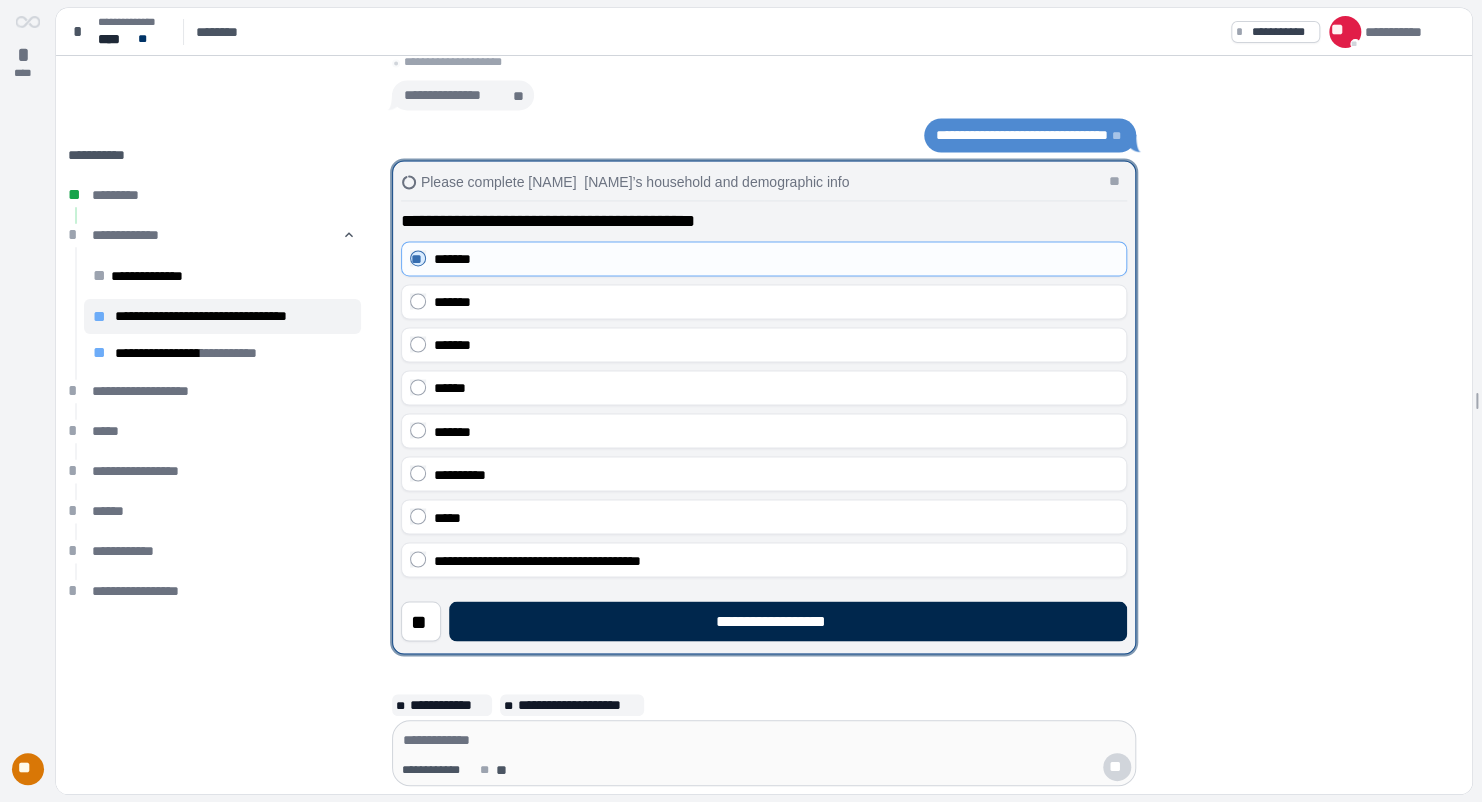 click on "**********" at bounding box center [788, 621] 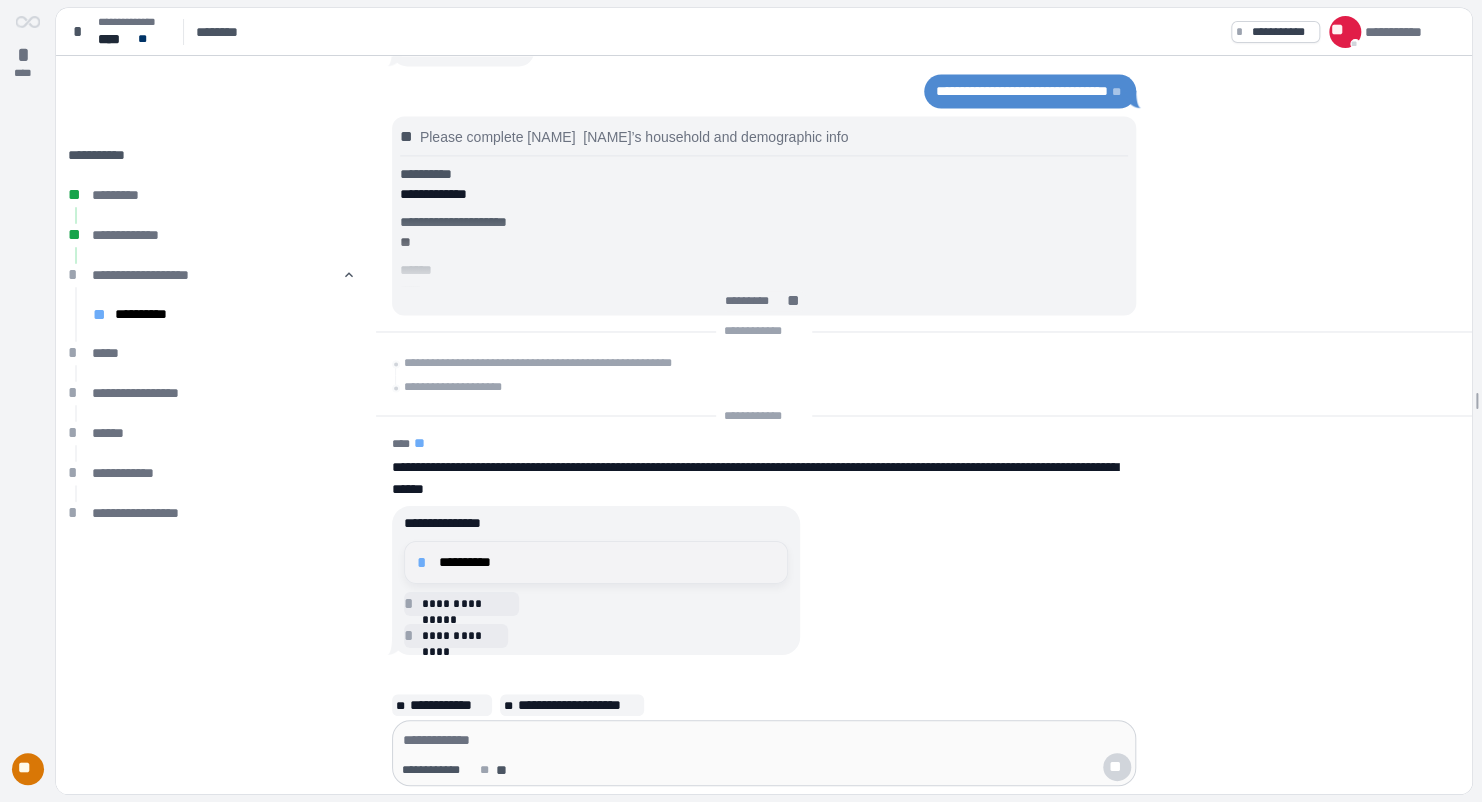 click on "**********" at bounding box center [607, 562] 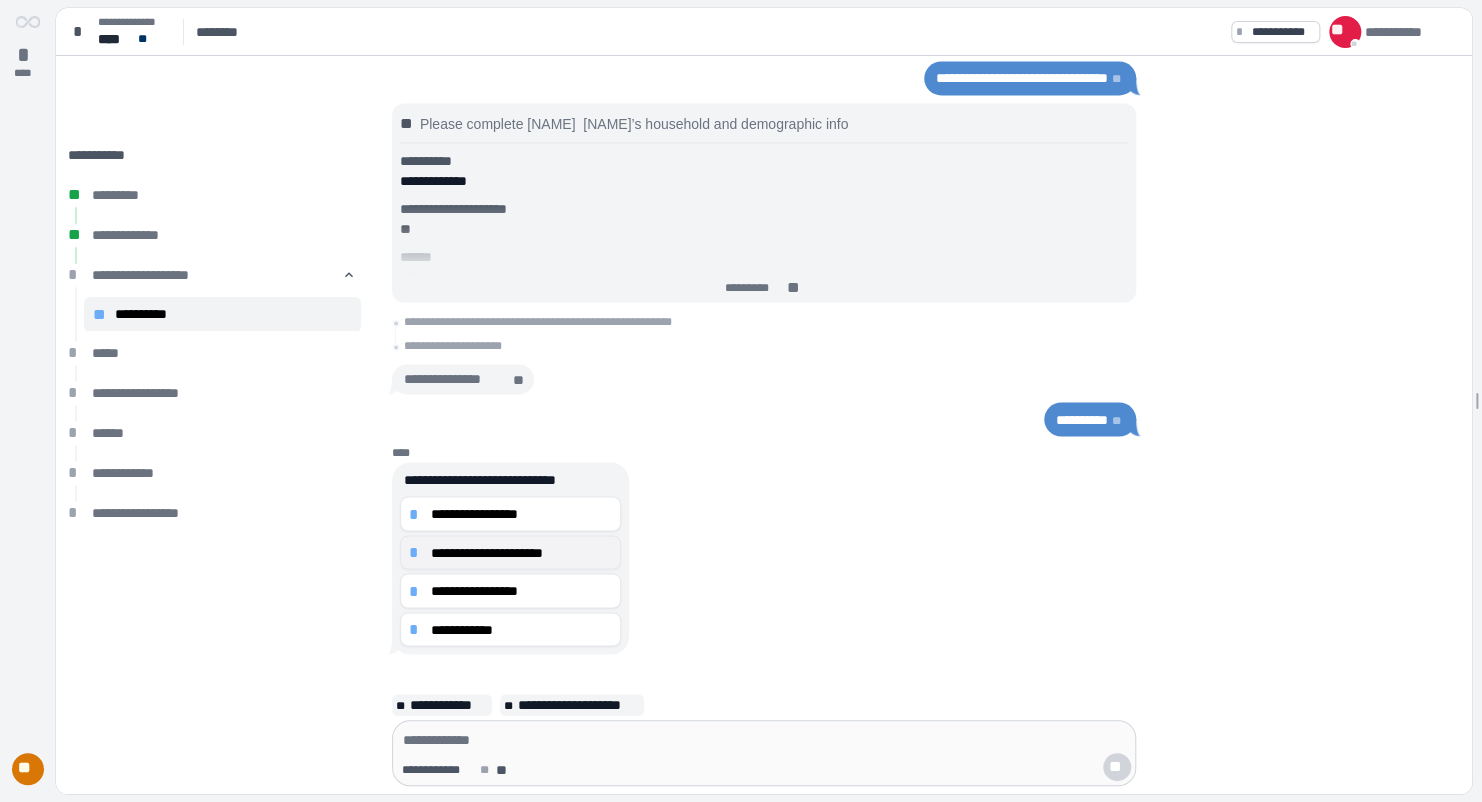click on "**********" at bounding box center (521, 513) 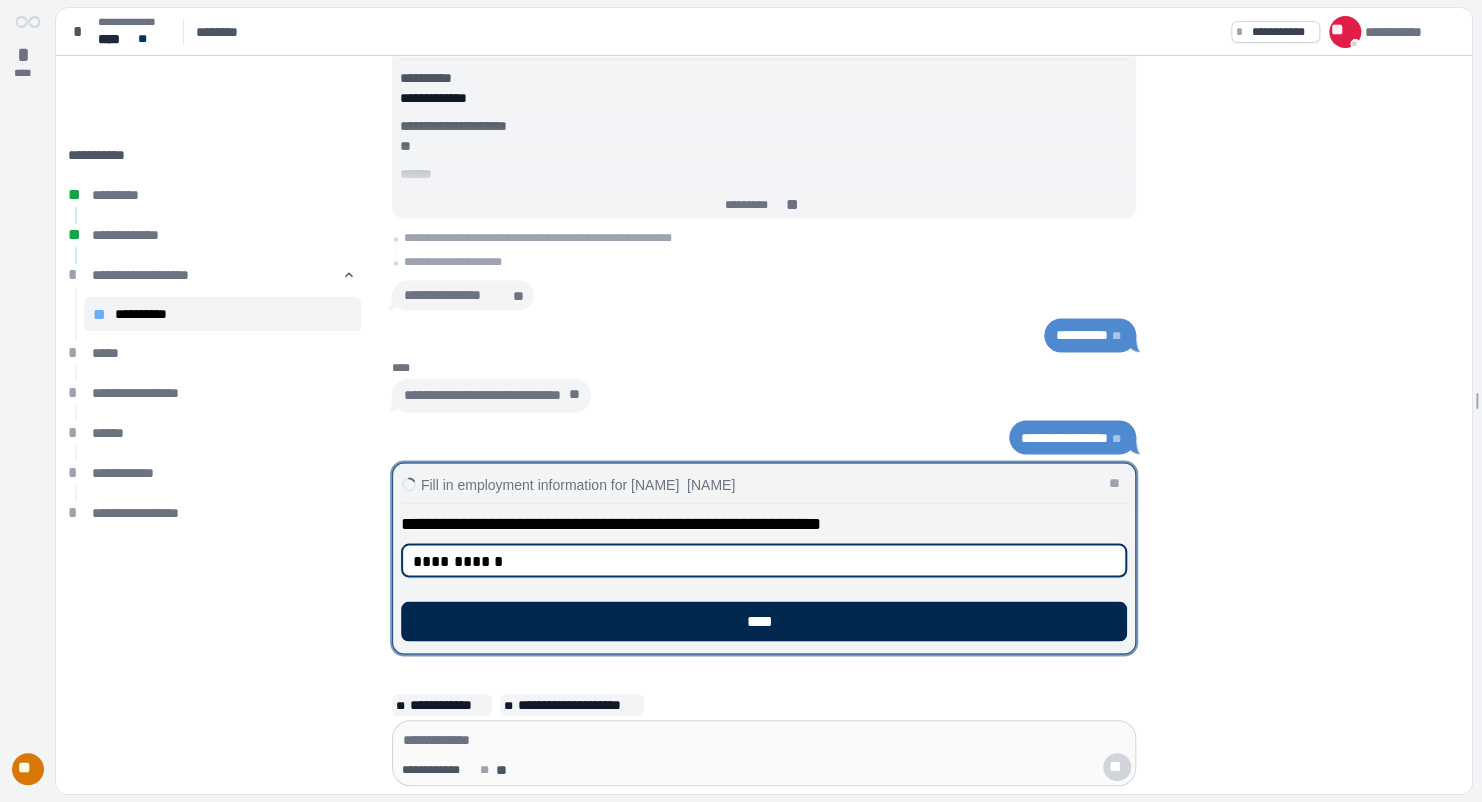 type on "**********" 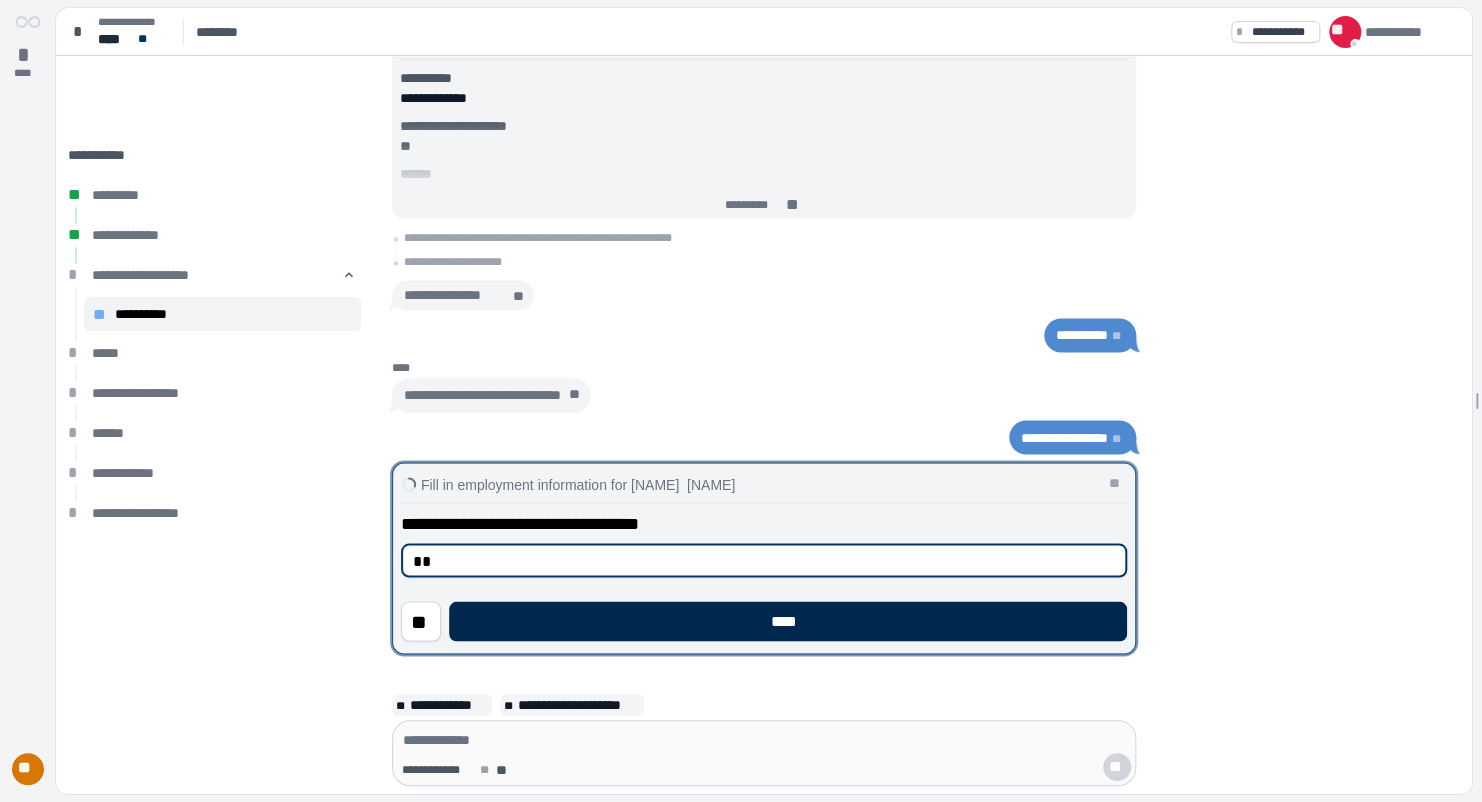 type on "**" 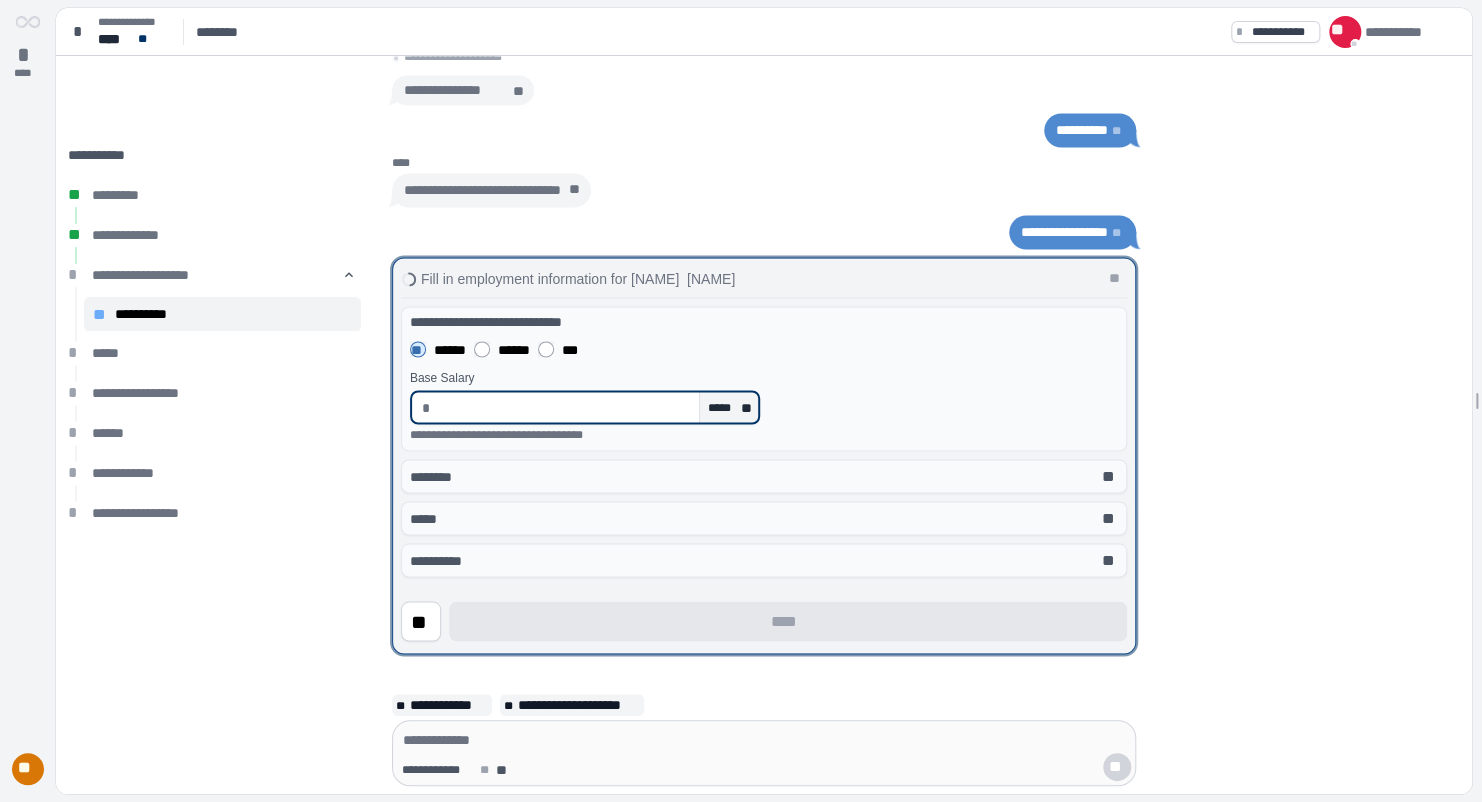 click on "******" at bounding box center (502, 349) 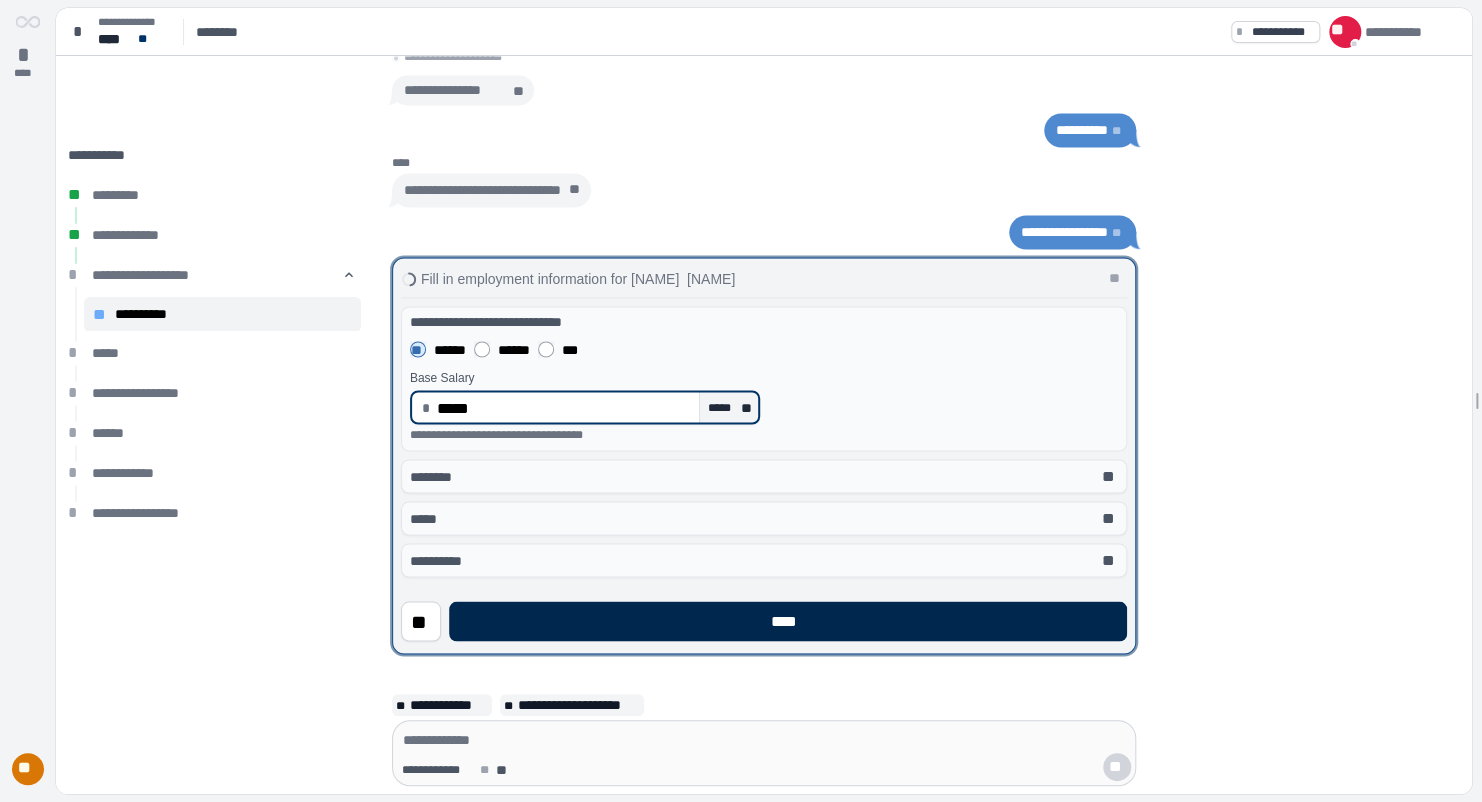 type on "********" 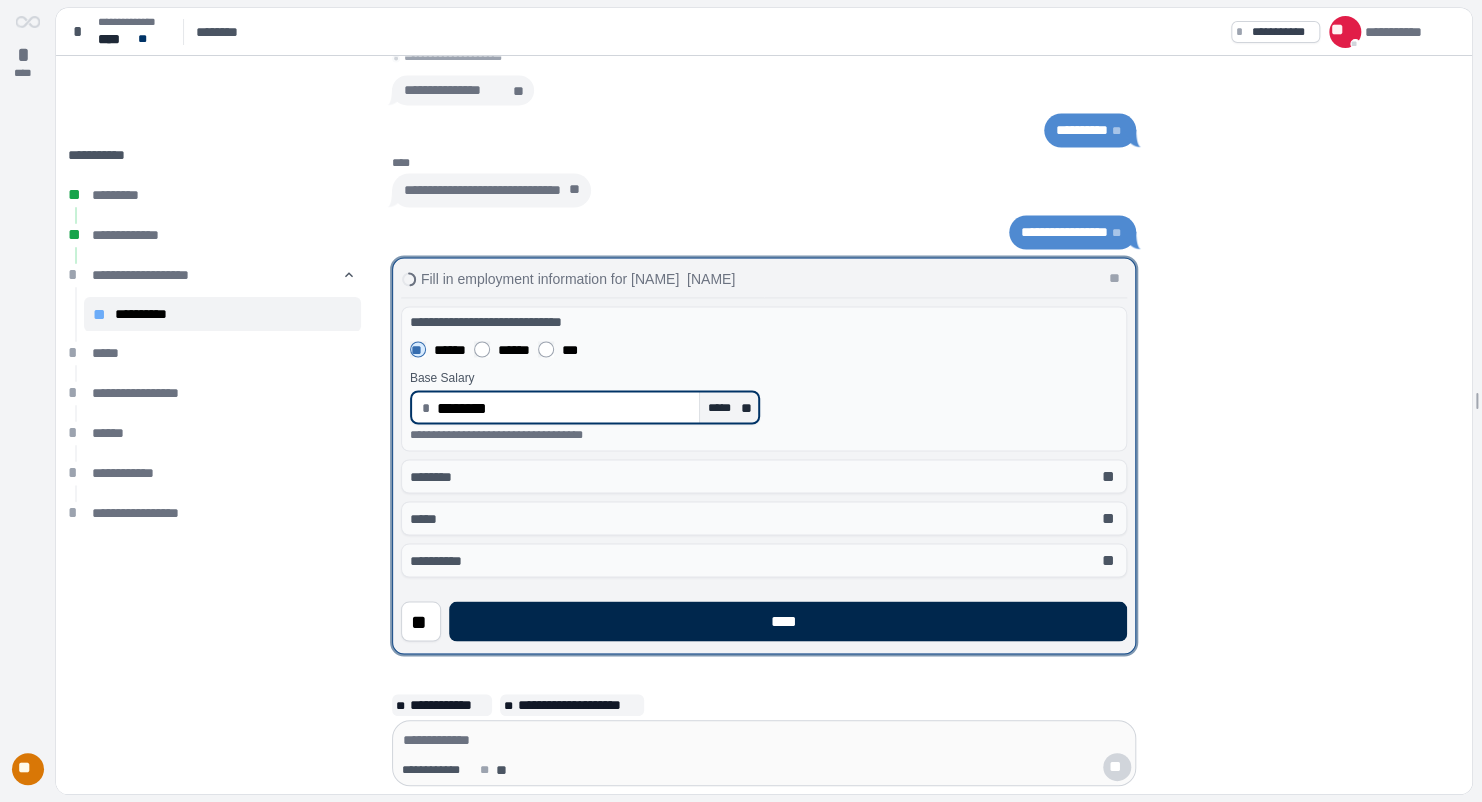 click on "****" at bounding box center (788, 621) 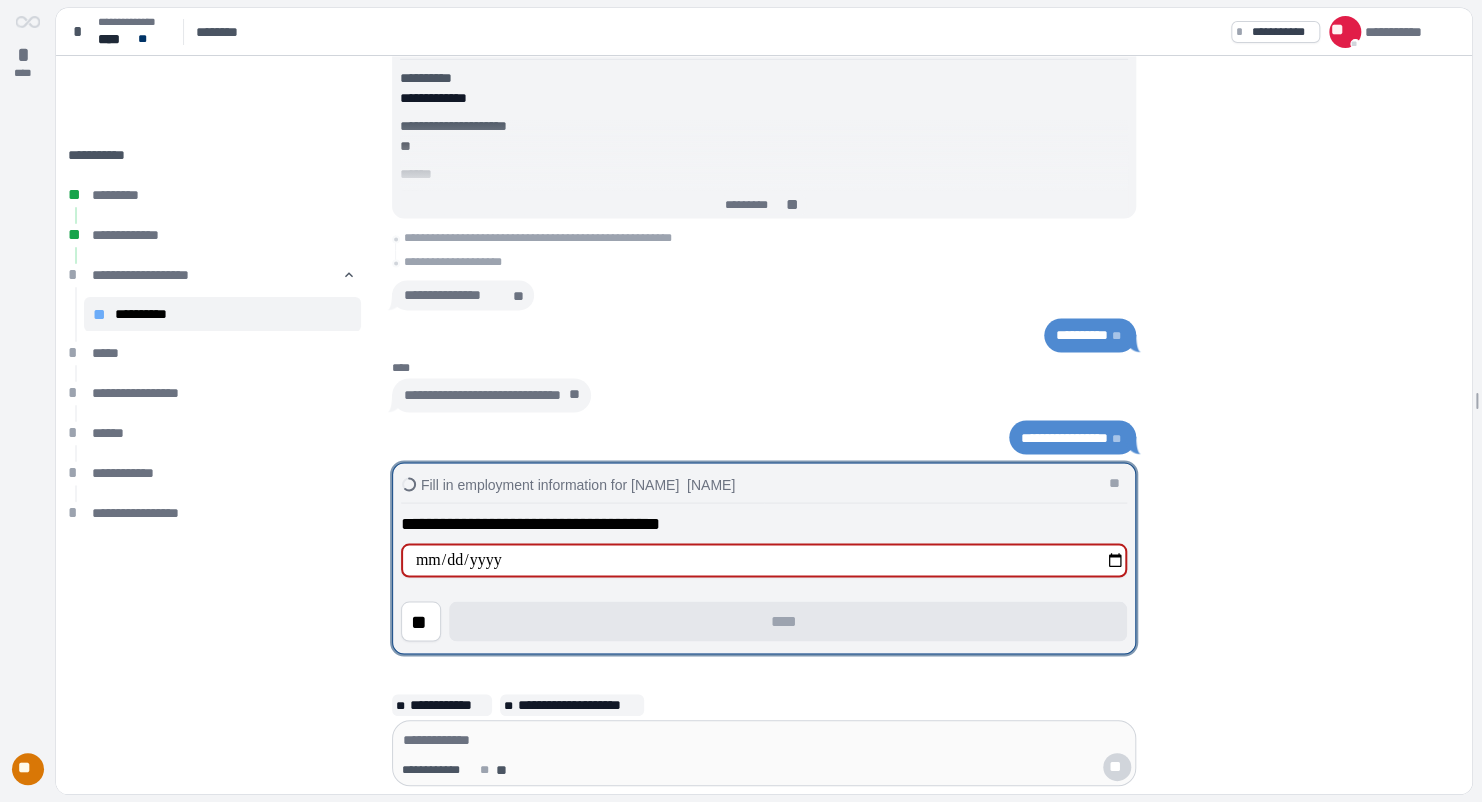 type on "**********" 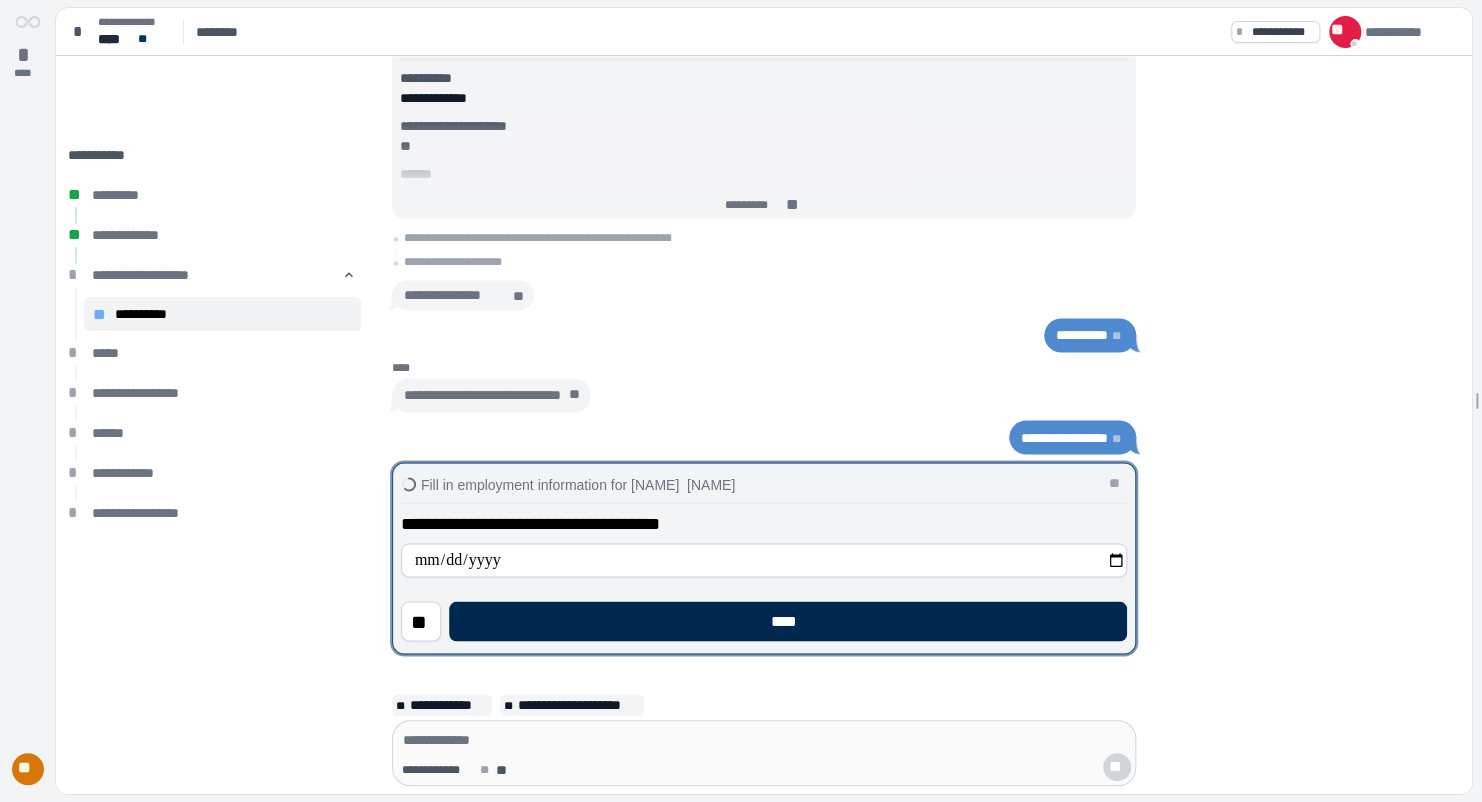 click on "****" at bounding box center (788, 621) 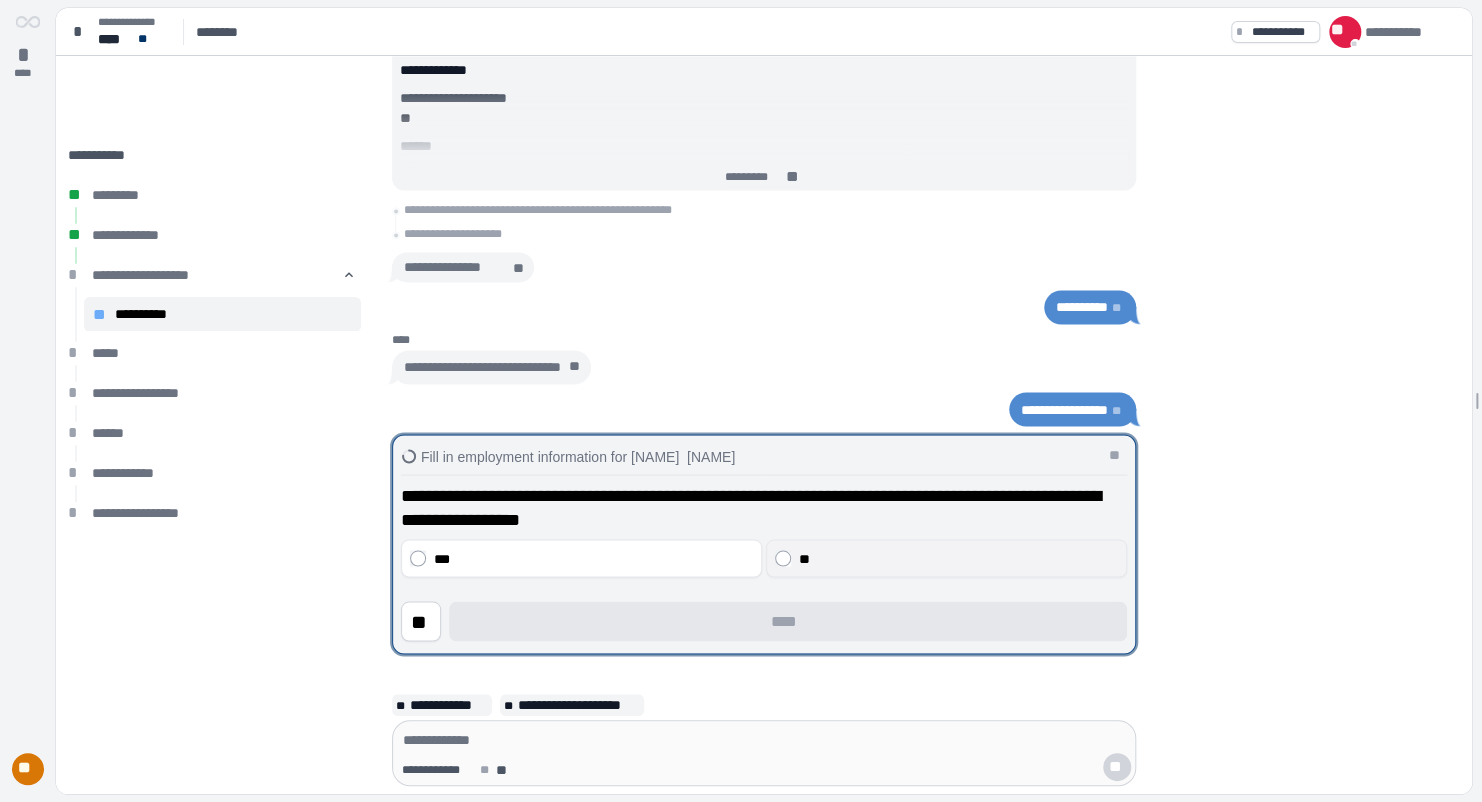 click on "**" at bounding box center [959, 558] 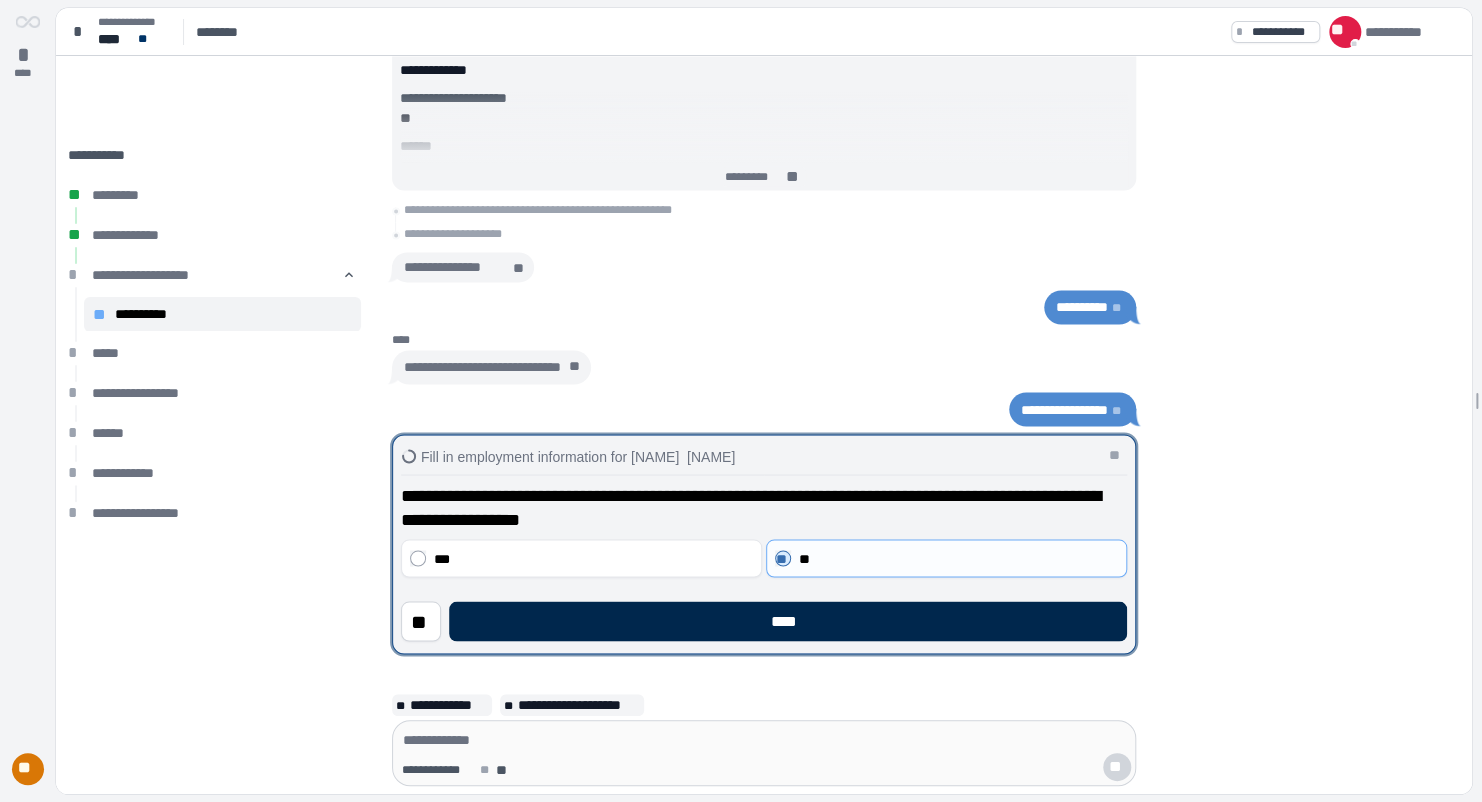 click on "****" at bounding box center [788, 621] 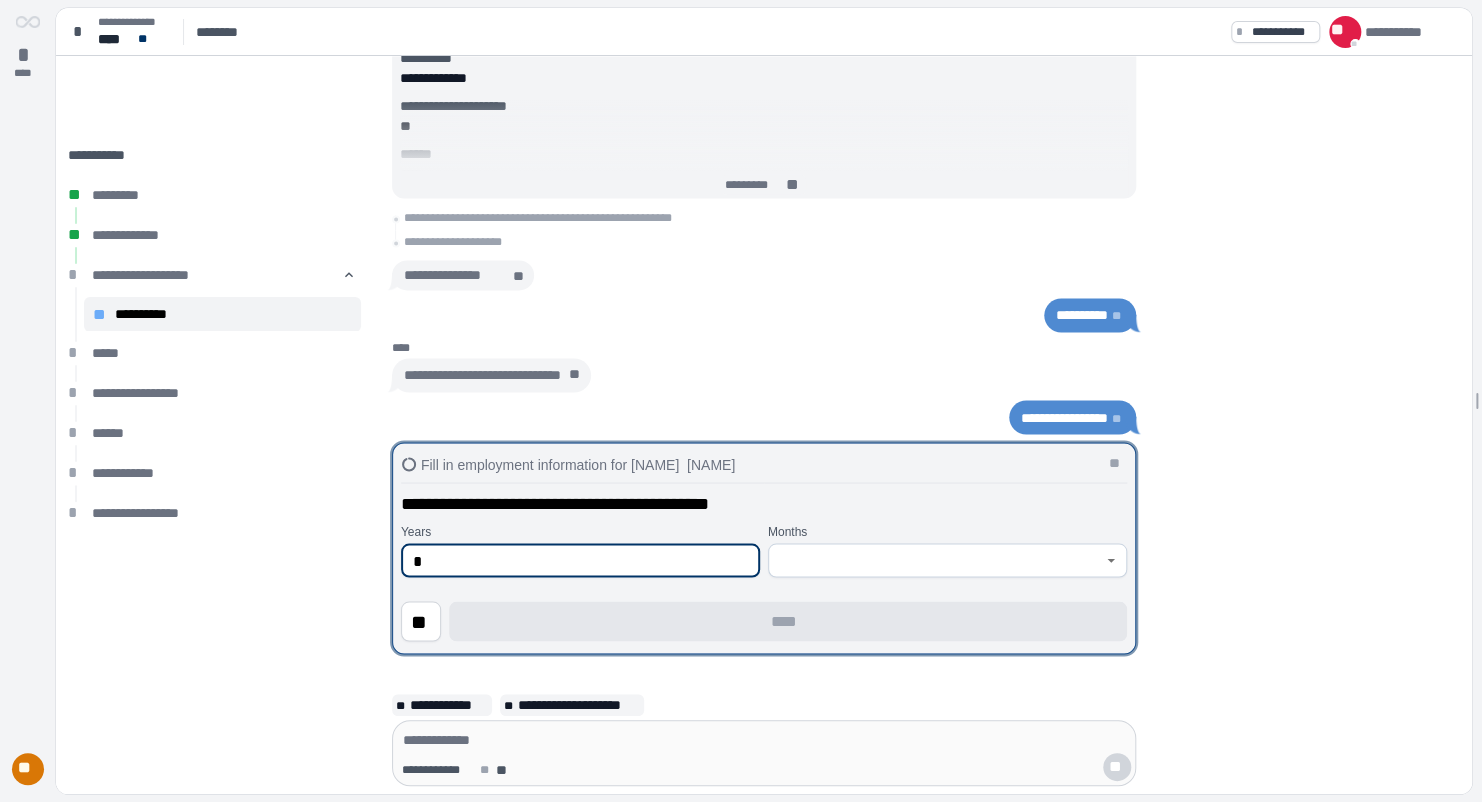 type on "*" 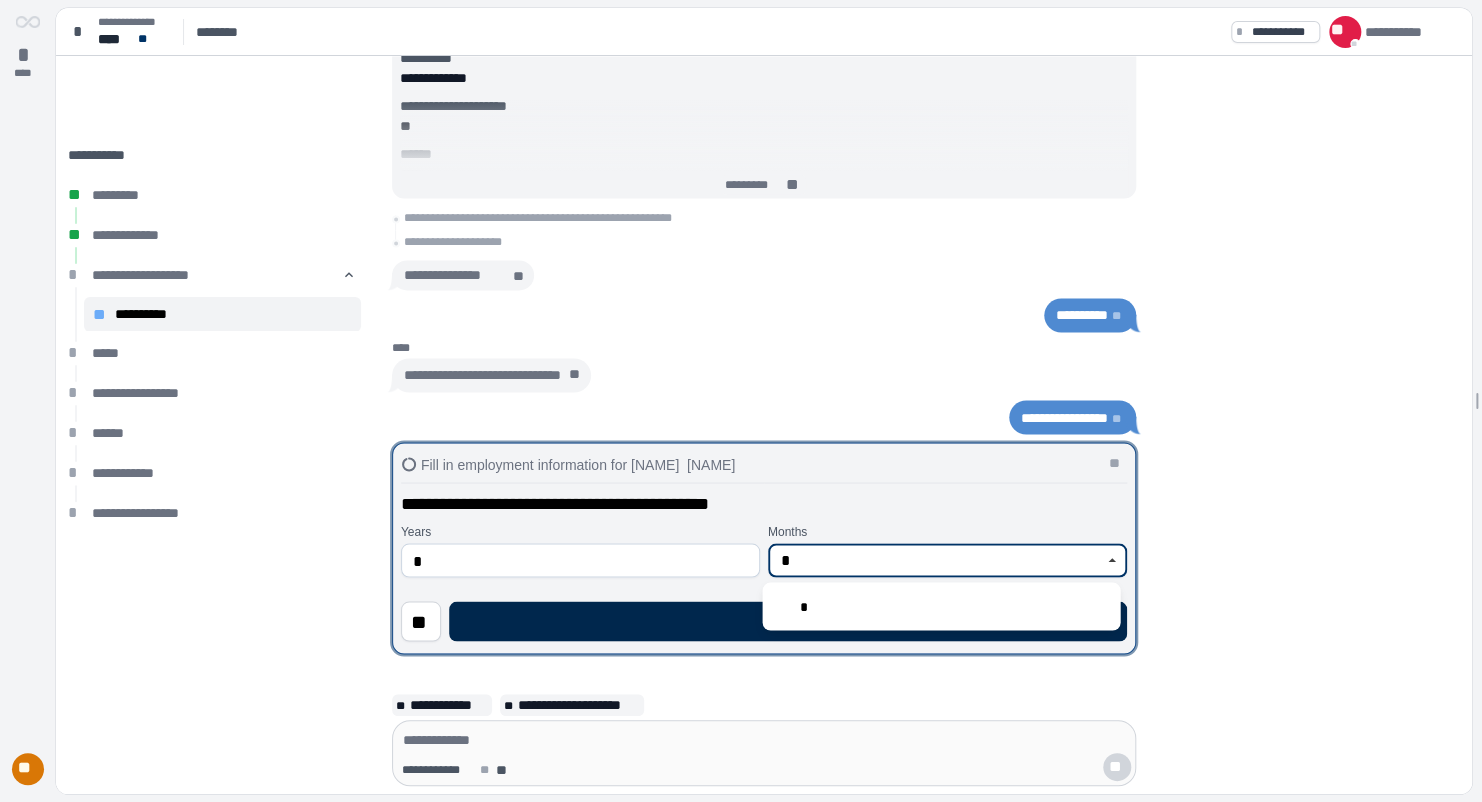 type on "*" 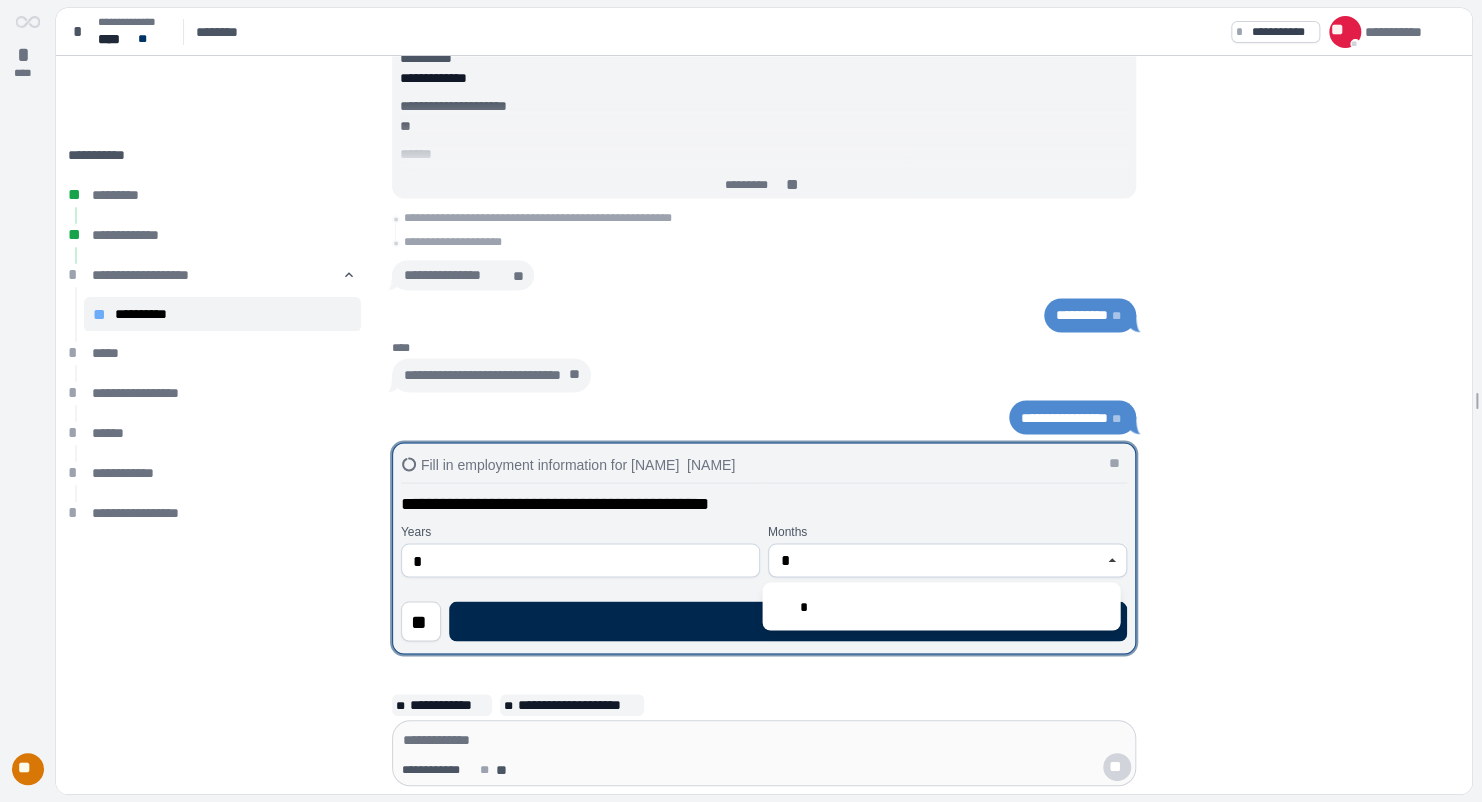 click on "****" at bounding box center [788, 621] 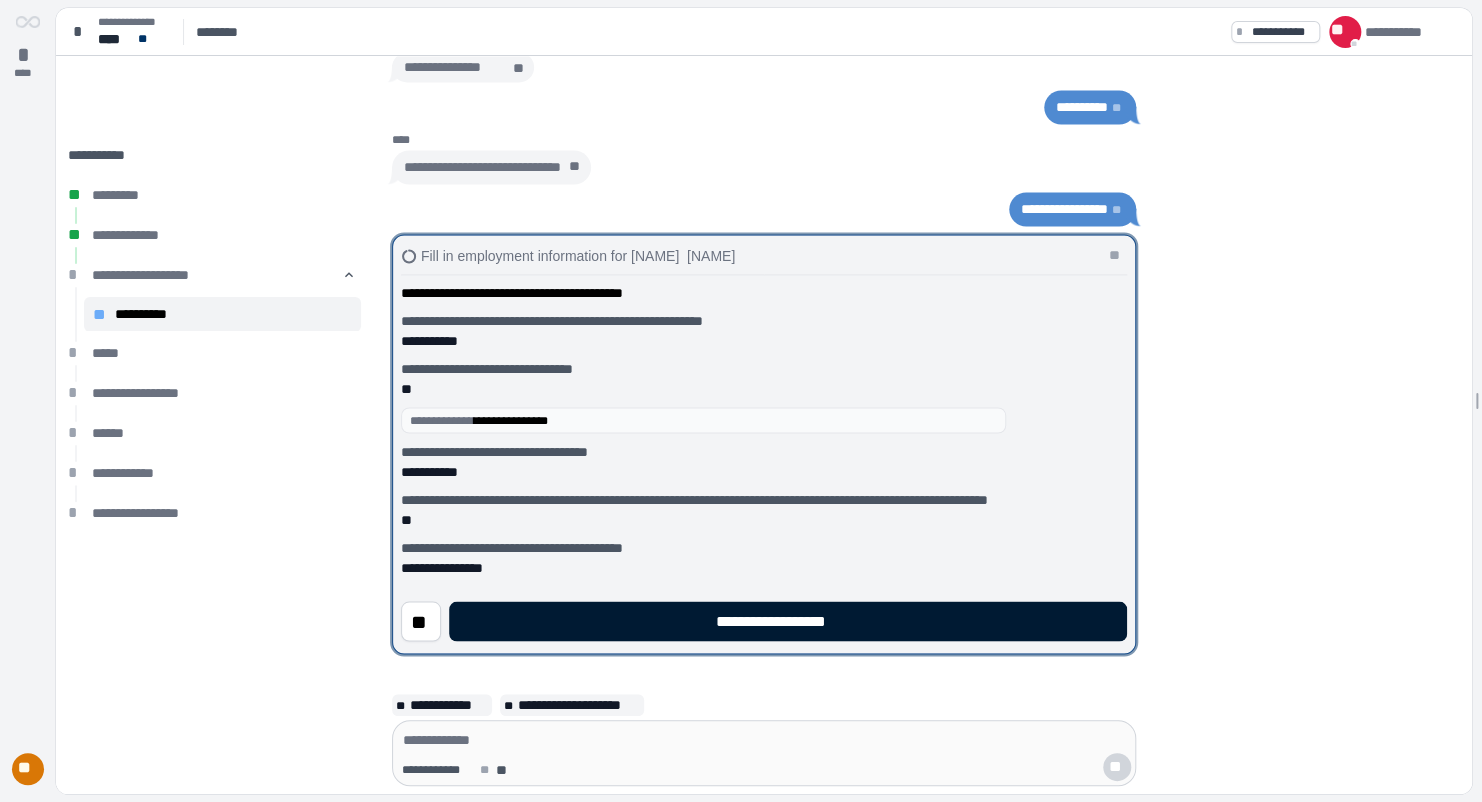 click on "**********" at bounding box center (787, 621) 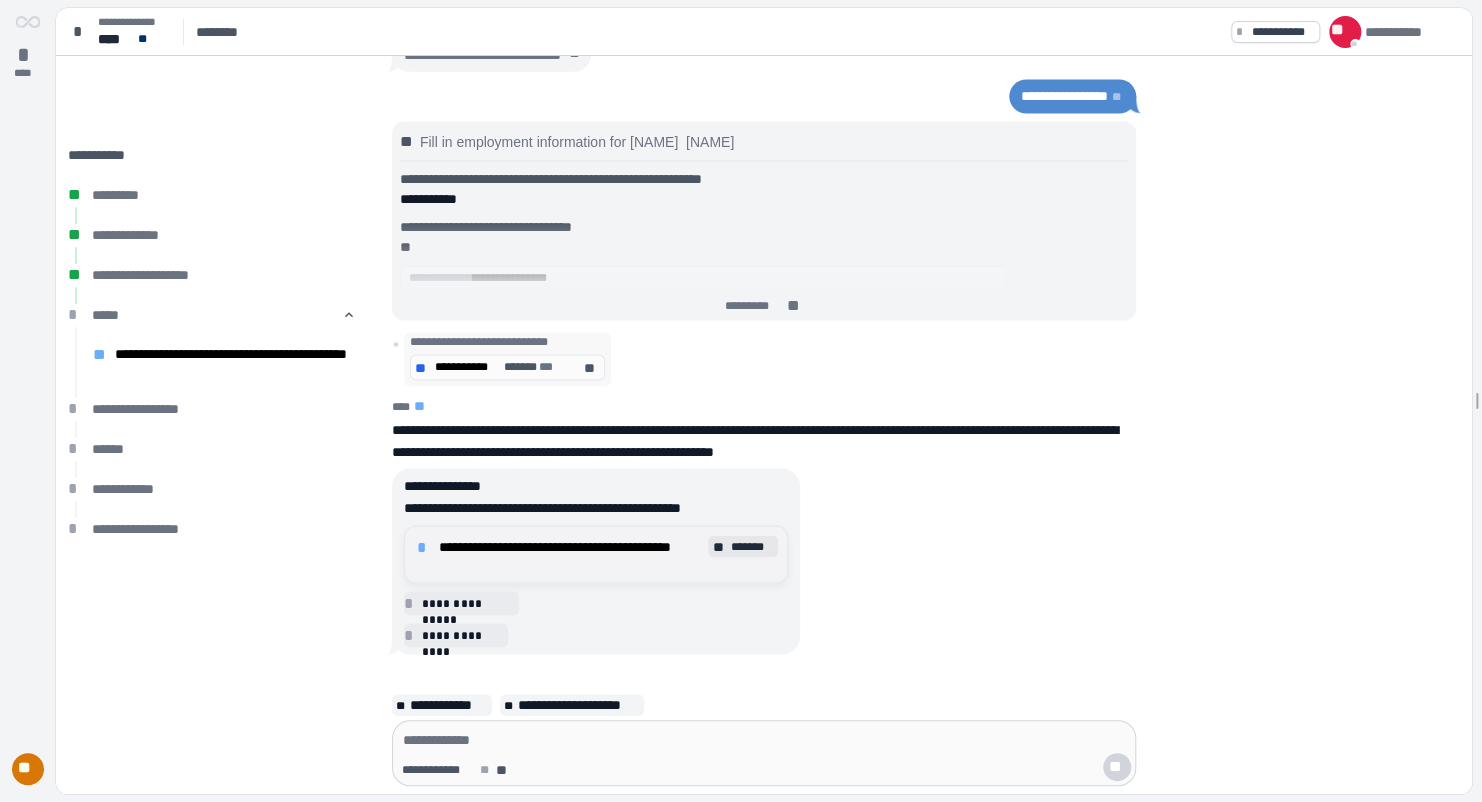 click on "**********" at bounding box center (571, 554) 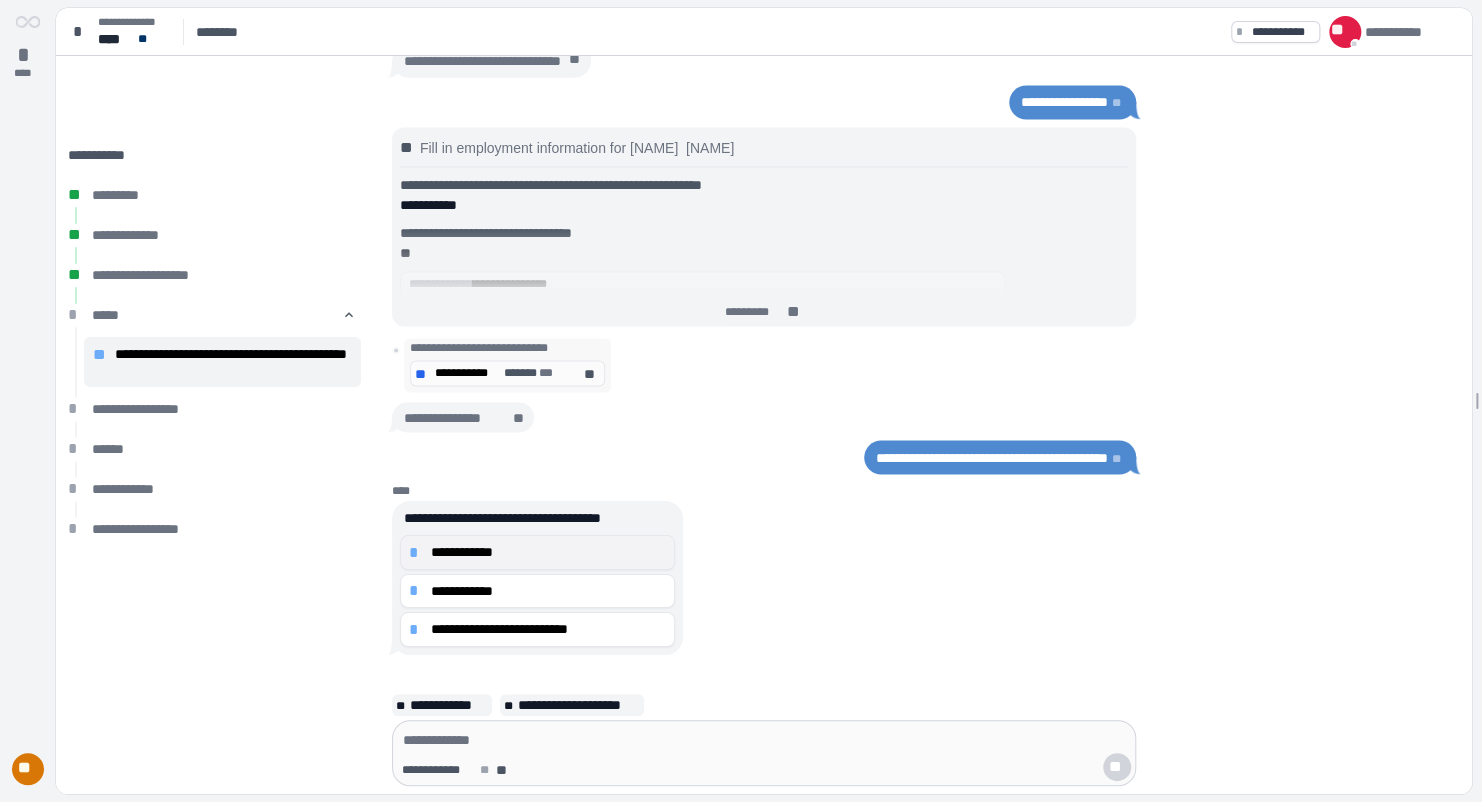 click on "**********" at bounding box center [548, 552] 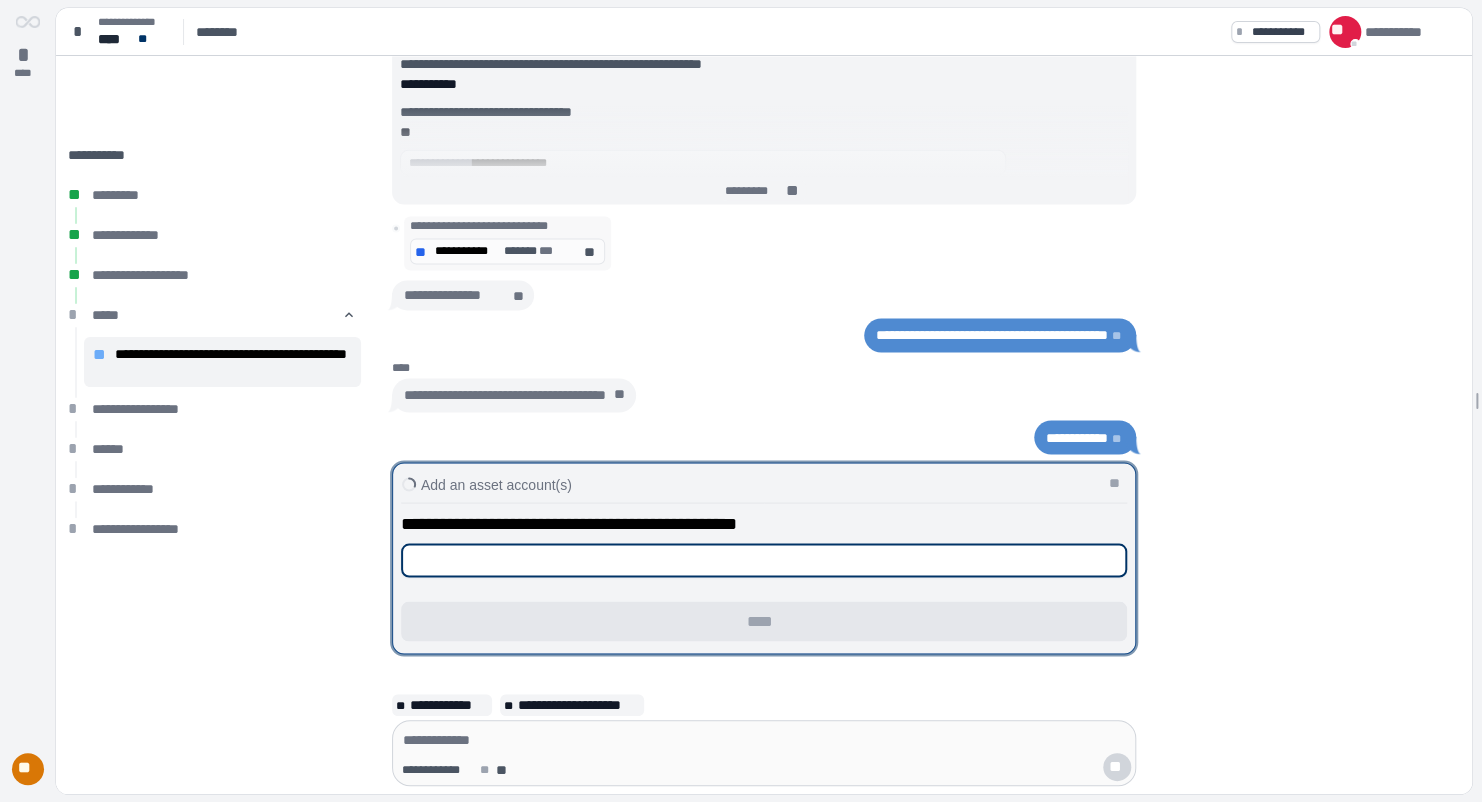 click at bounding box center (764, 560) 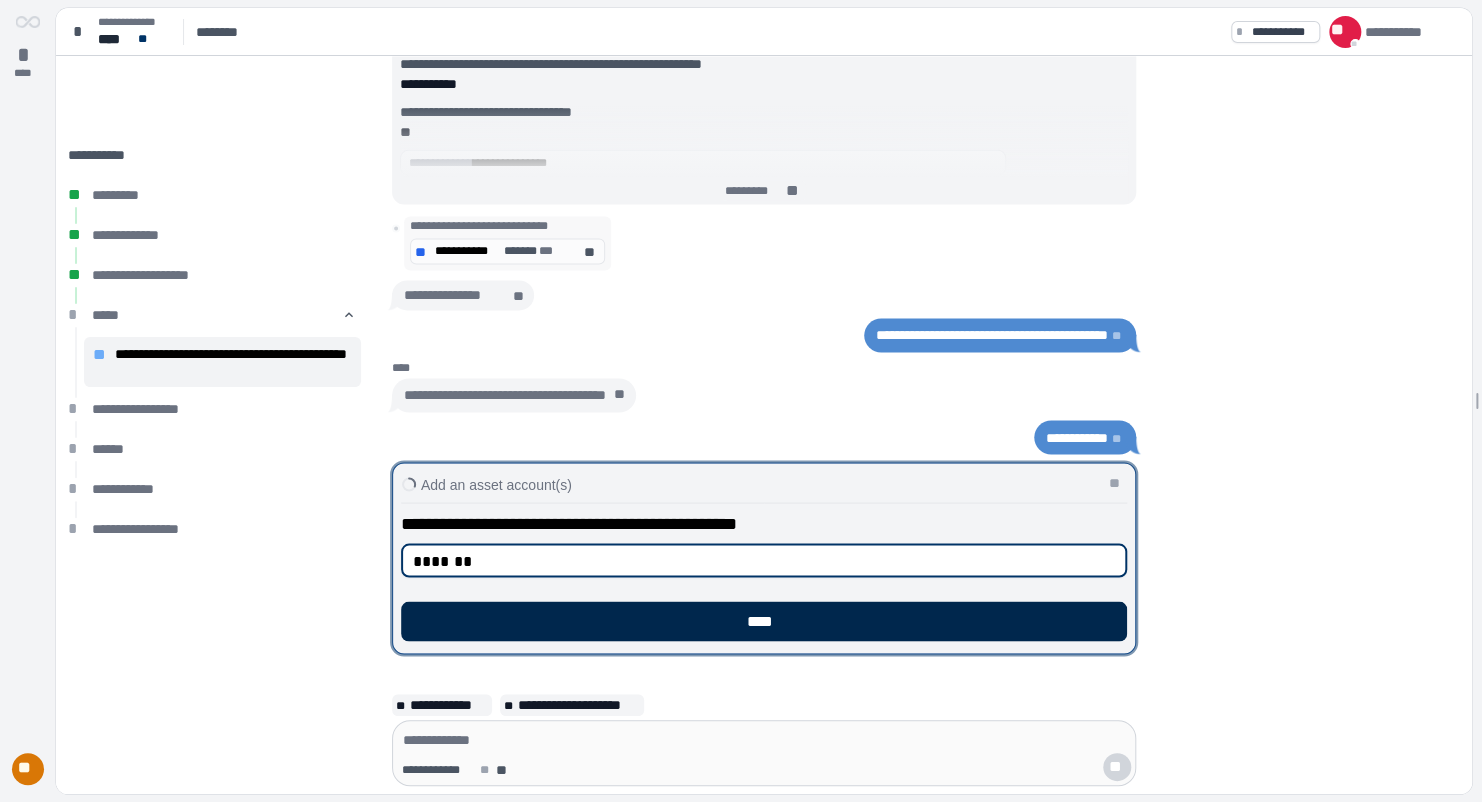 type on "*******" 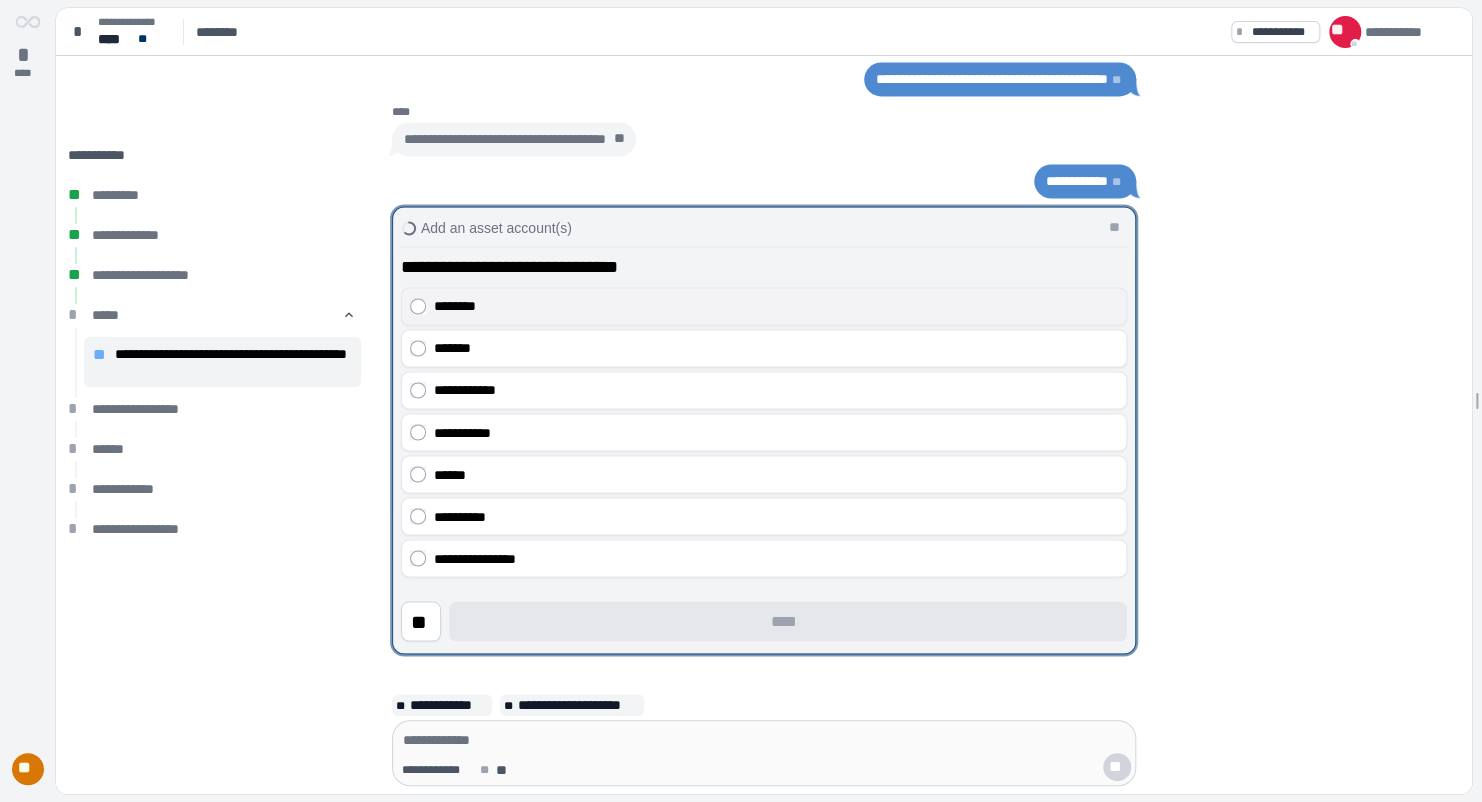 click on "********" at bounding box center [776, 306] 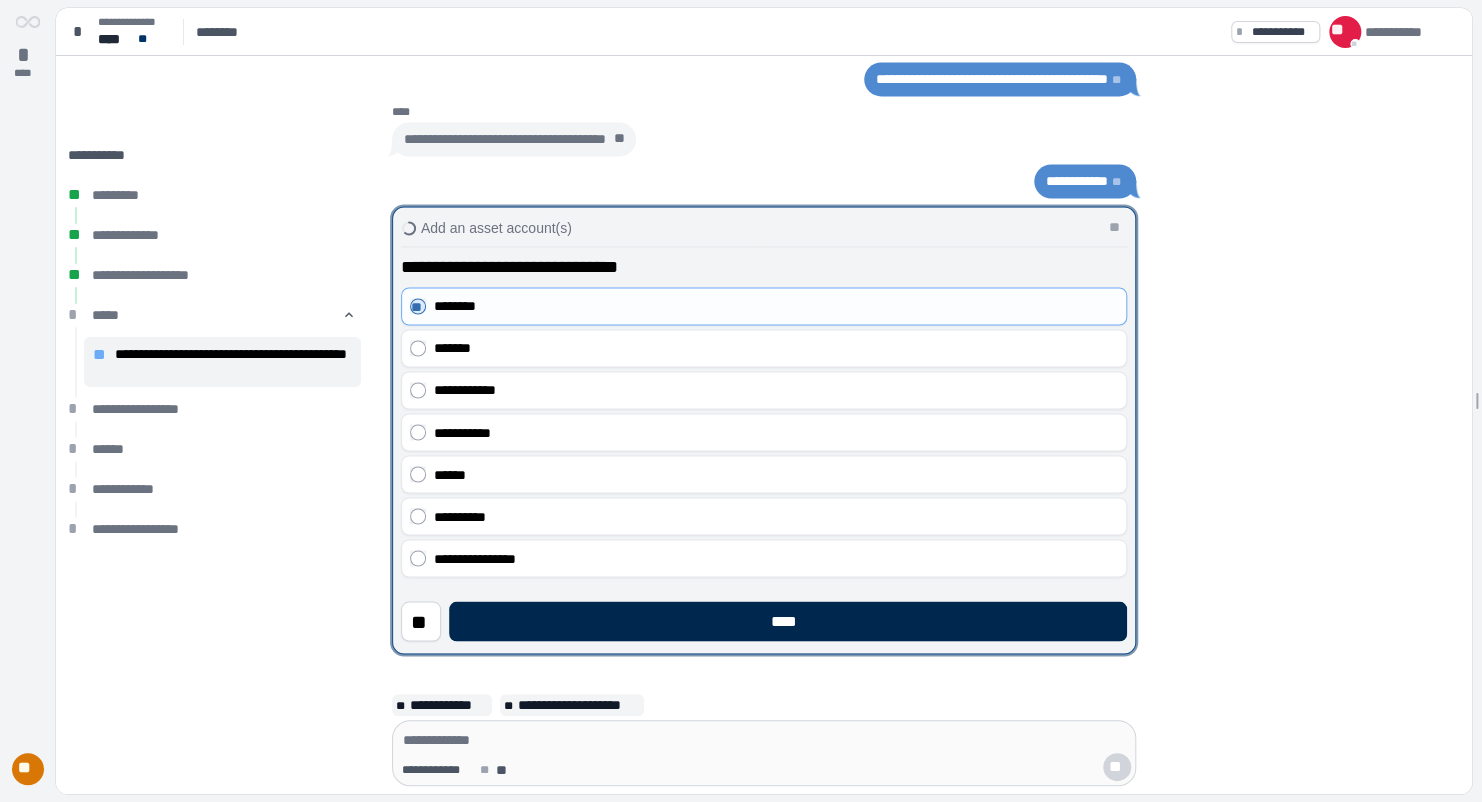 click on "****" at bounding box center [788, 621] 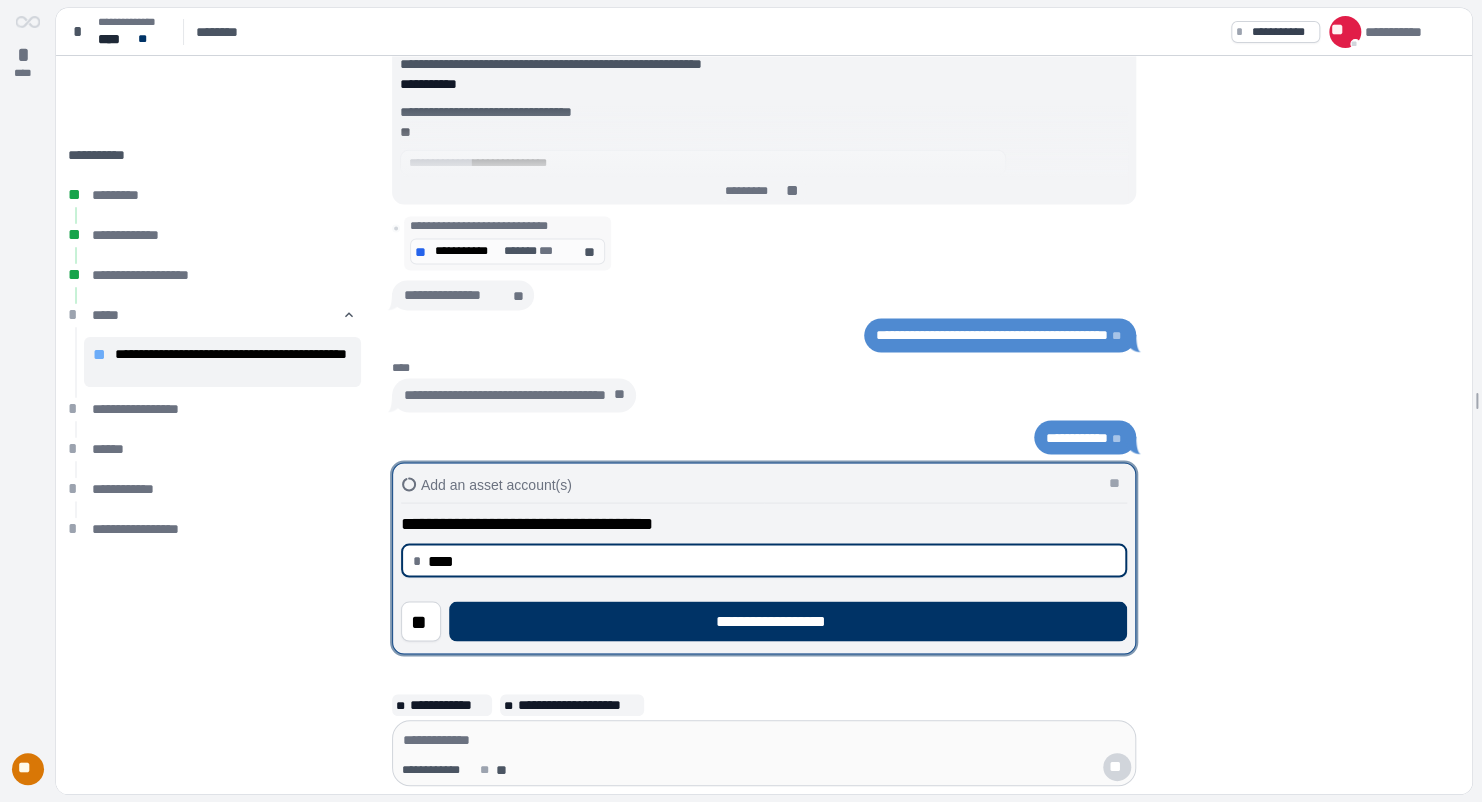 type on "****" 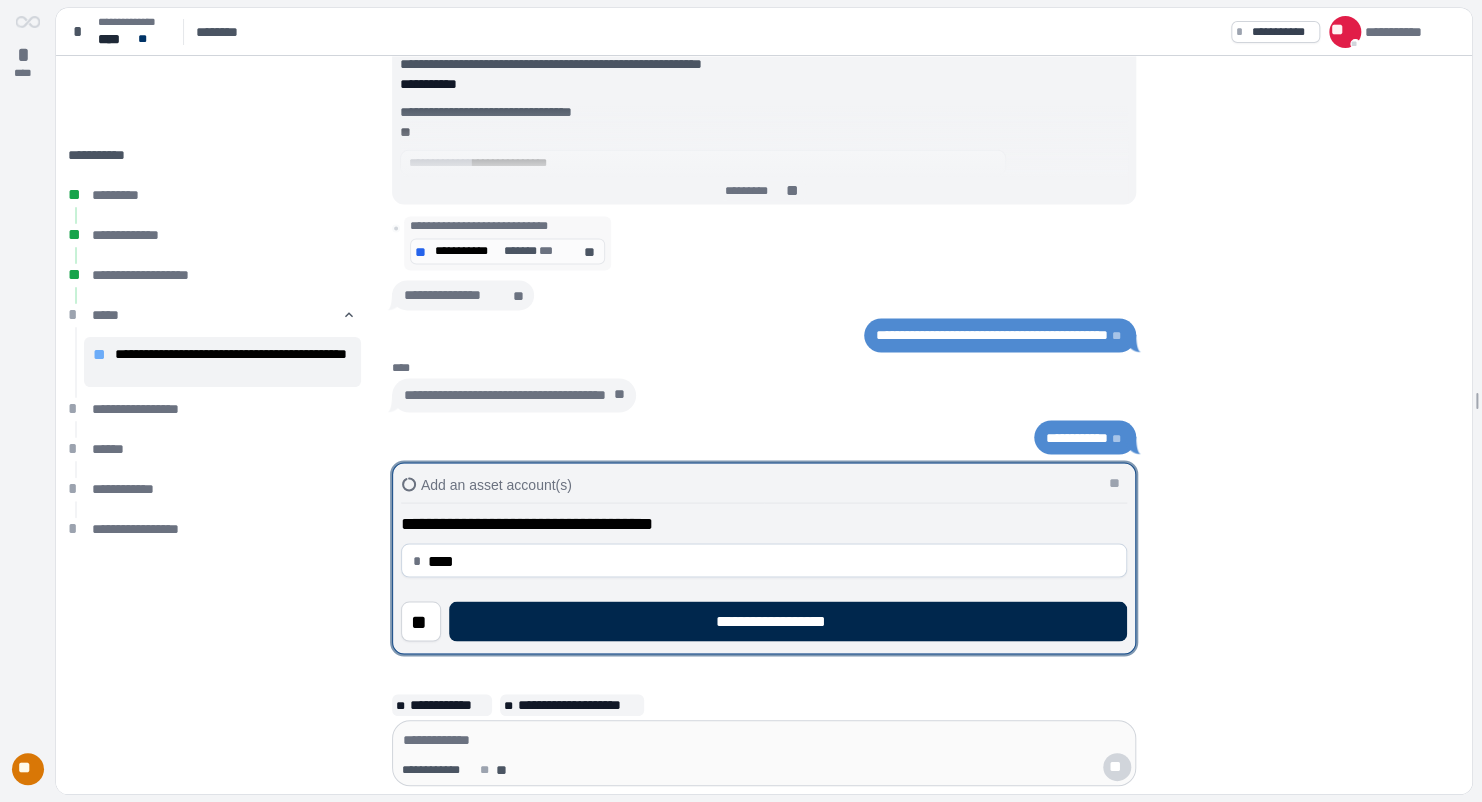 click on "**********" at bounding box center (788, 621) 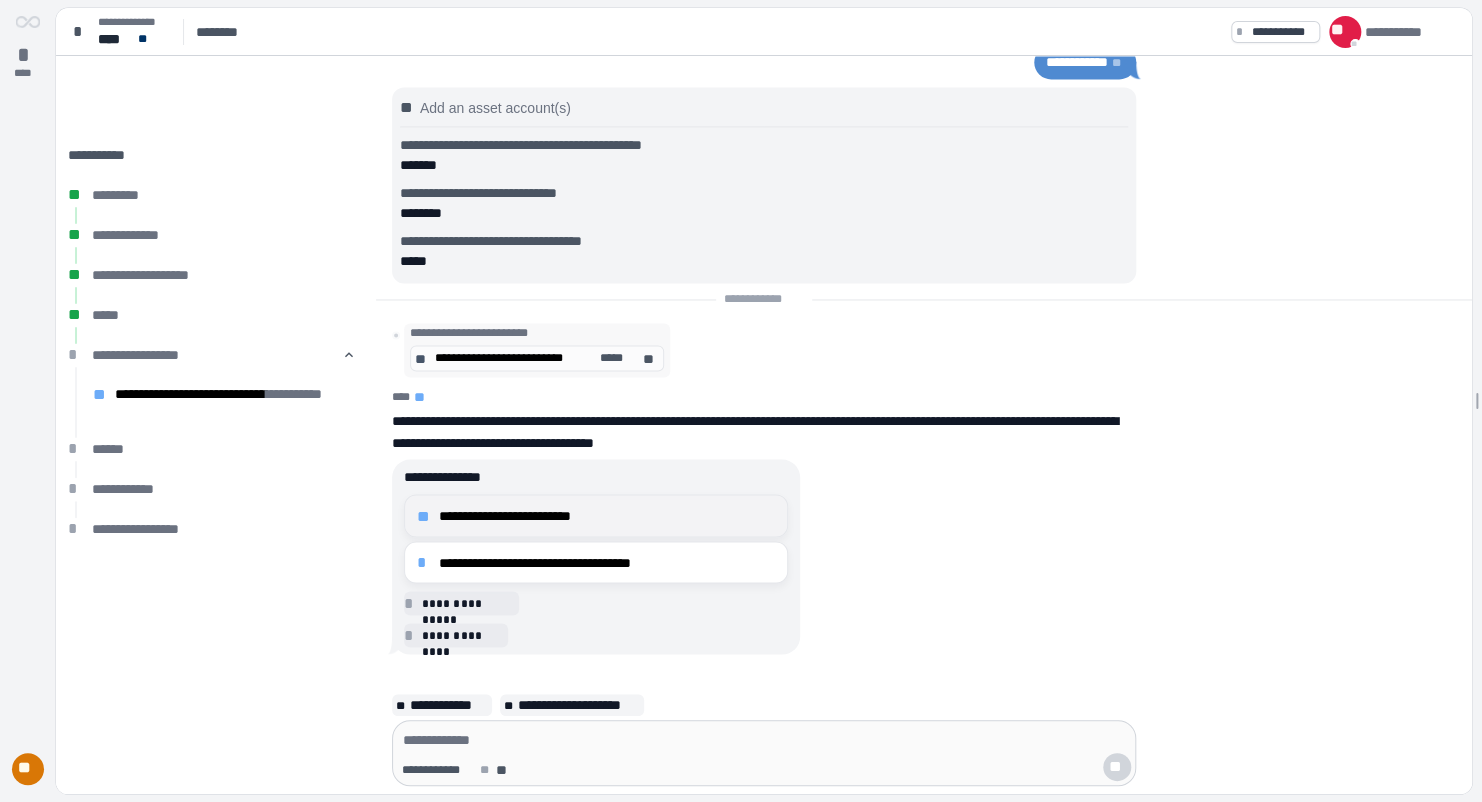 click on "**********" at bounding box center (607, 515) 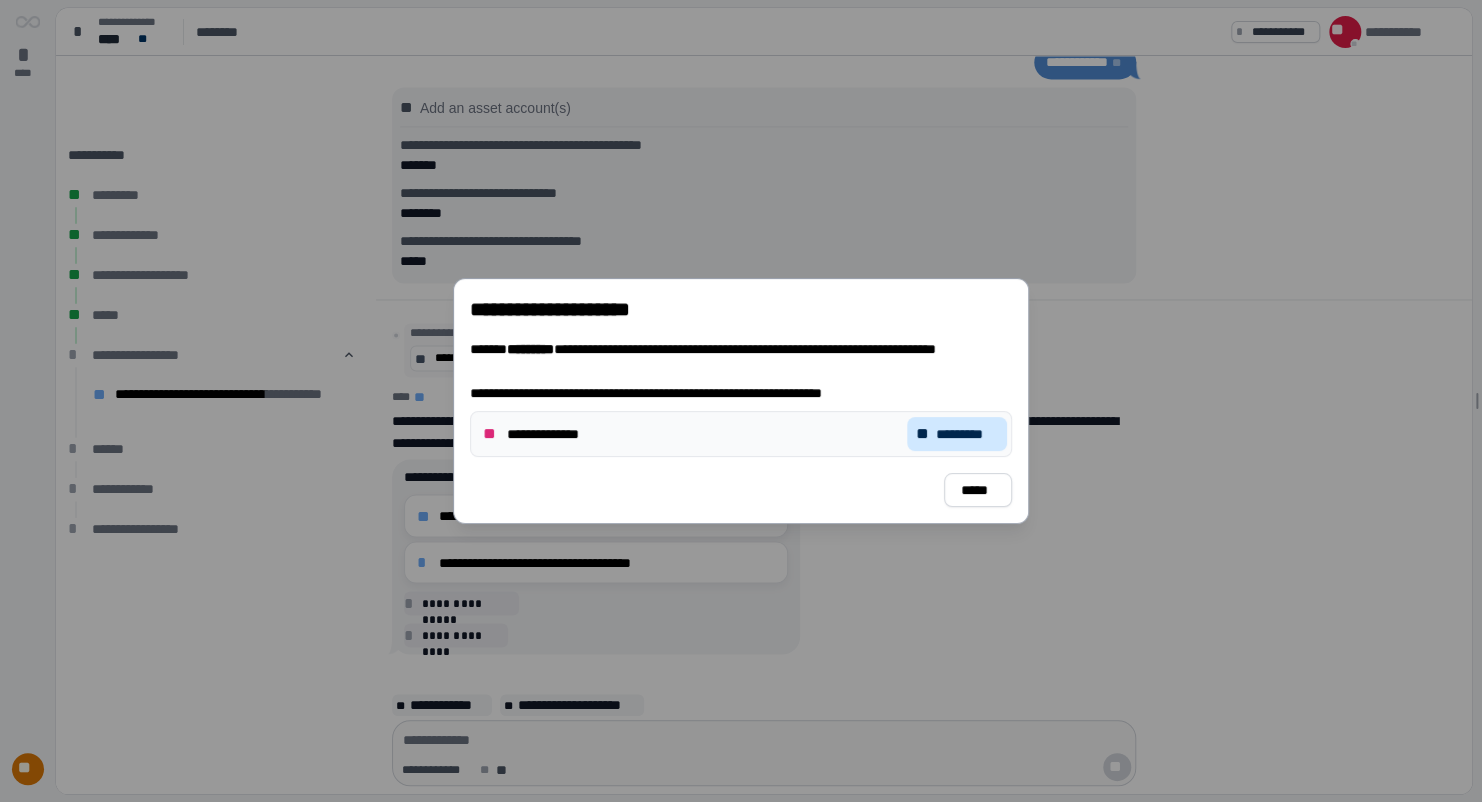 click on "*********" at bounding box center (967, 434) 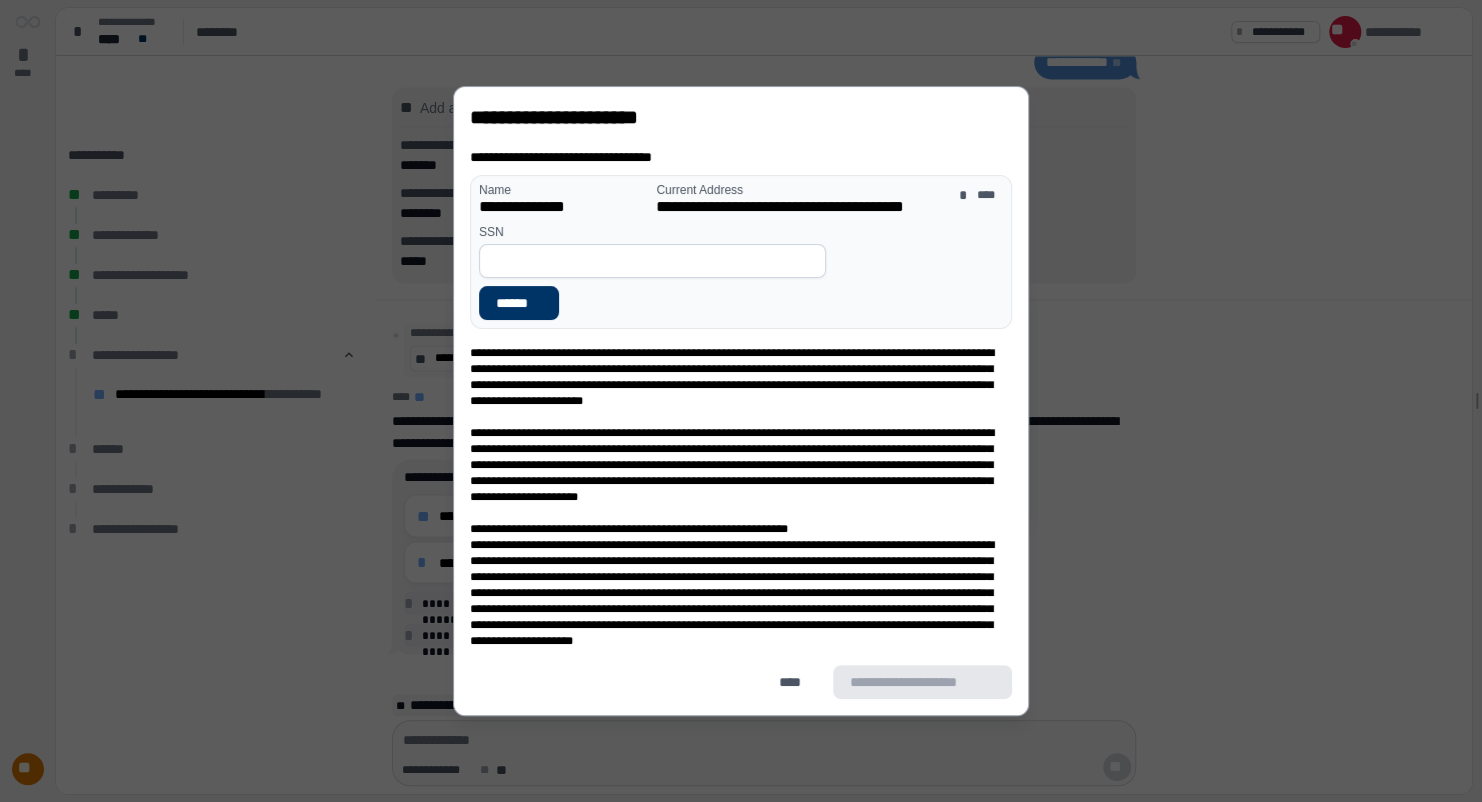 click at bounding box center (652, 261) 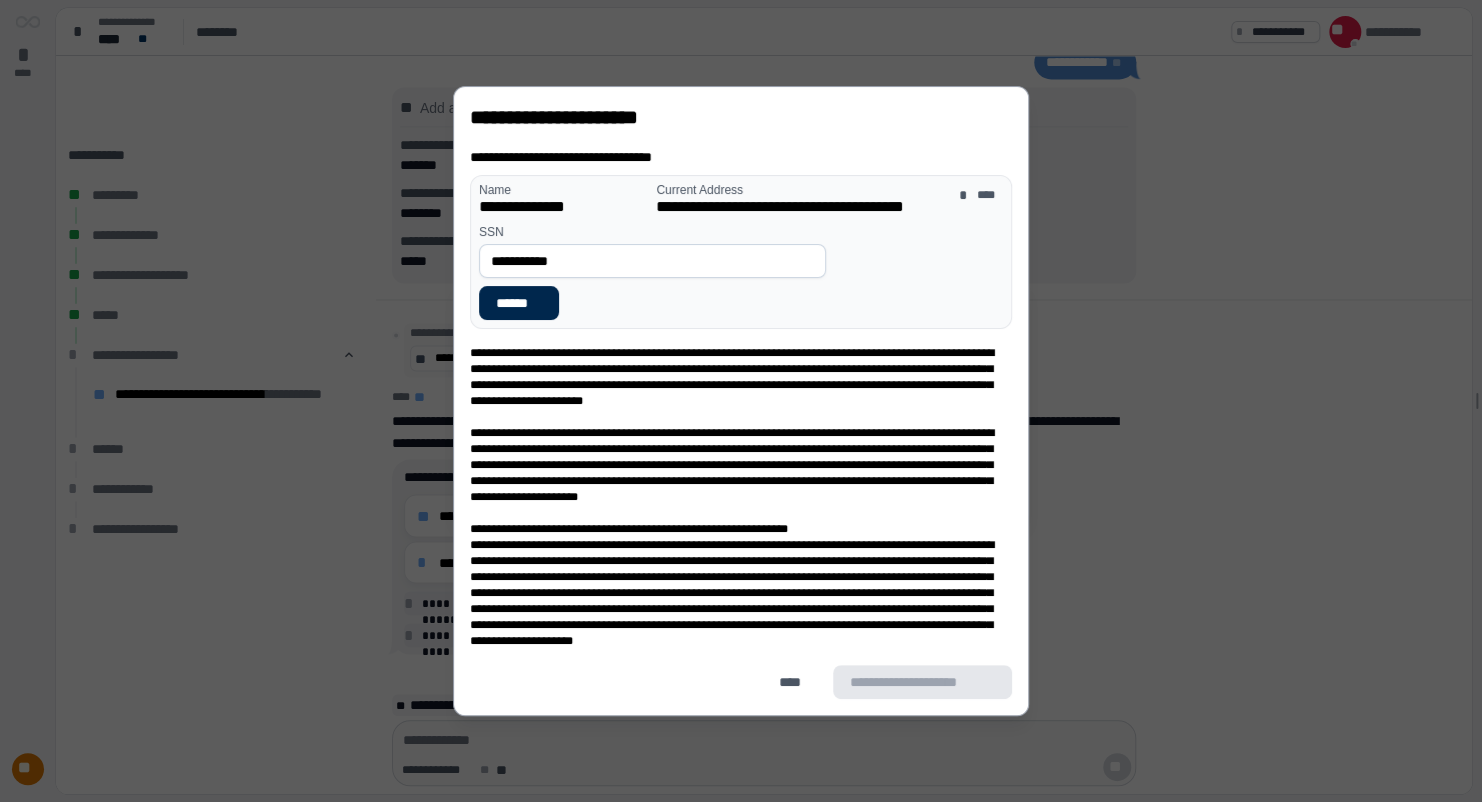 type on "**********" 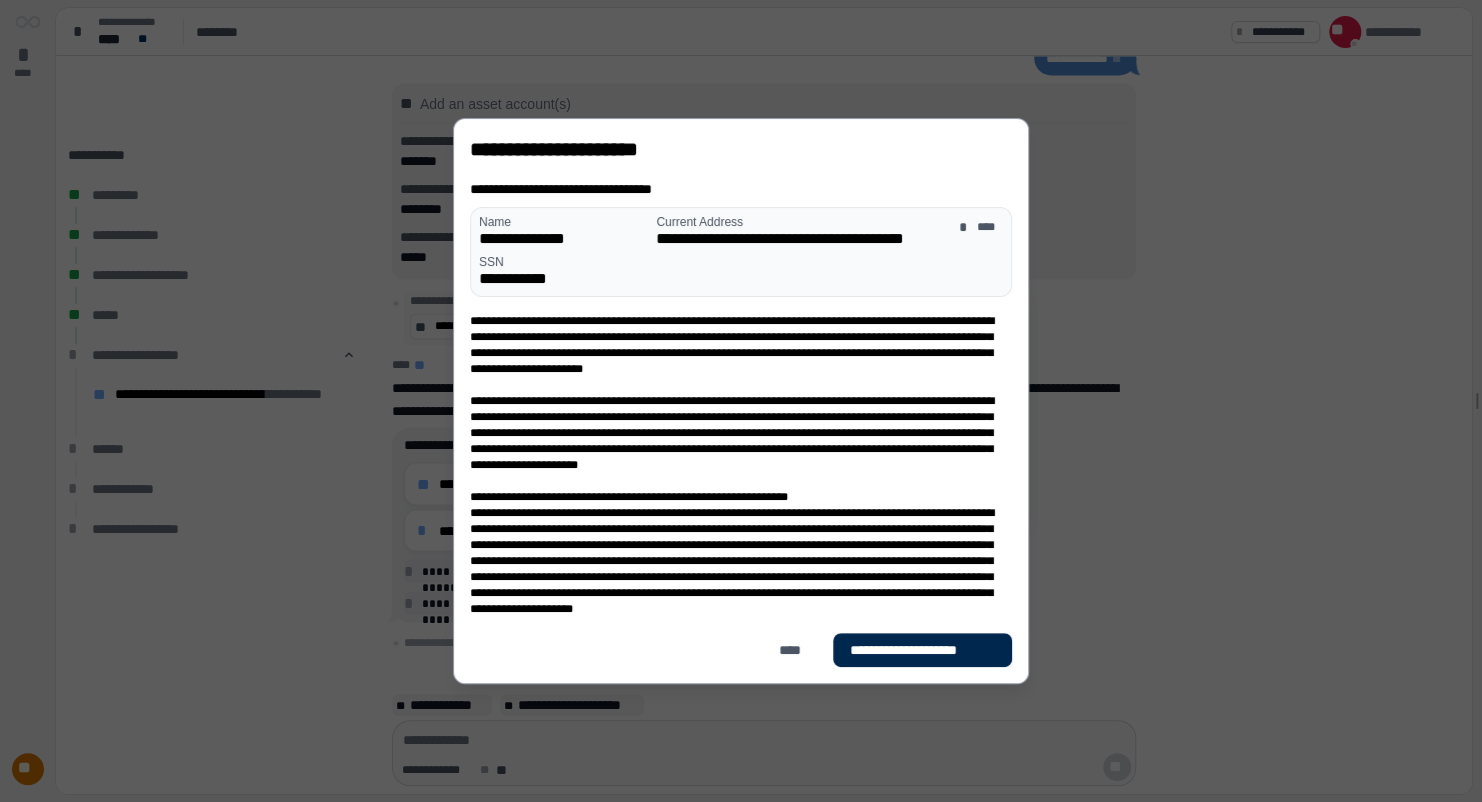 click on "**********" at bounding box center (922, 650) 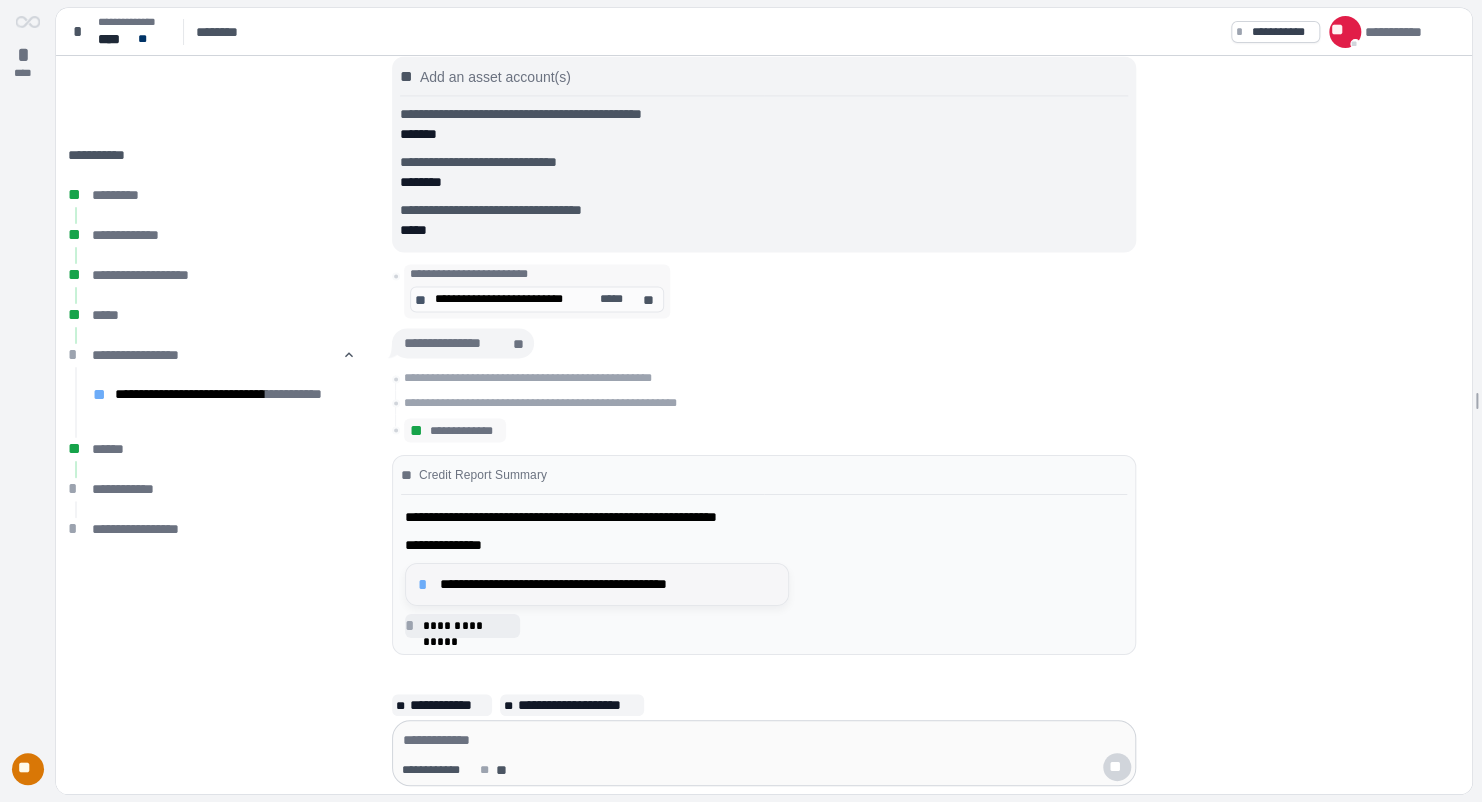 click on "**********" at bounding box center [608, 584] 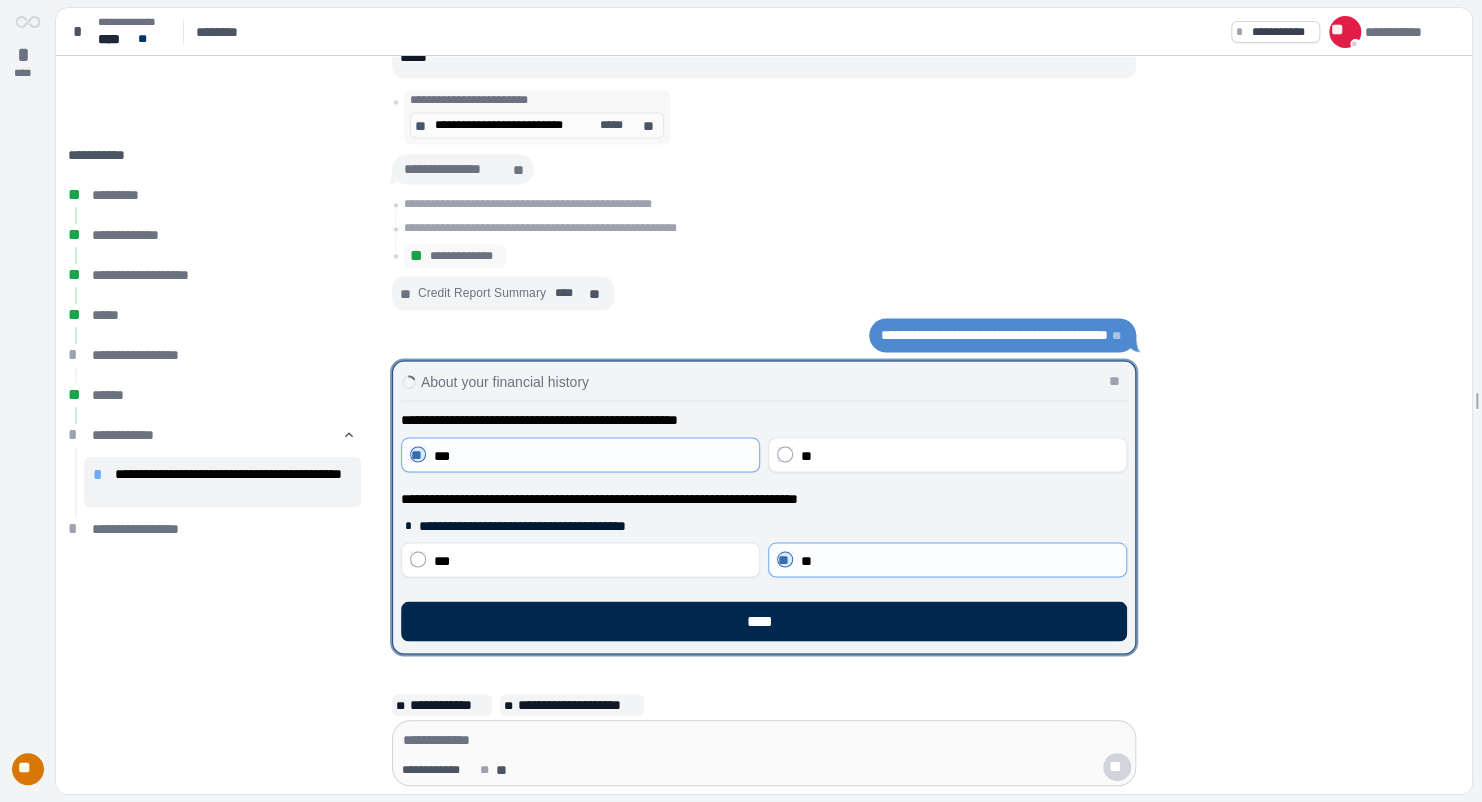 click on "****" at bounding box center (764, 621) 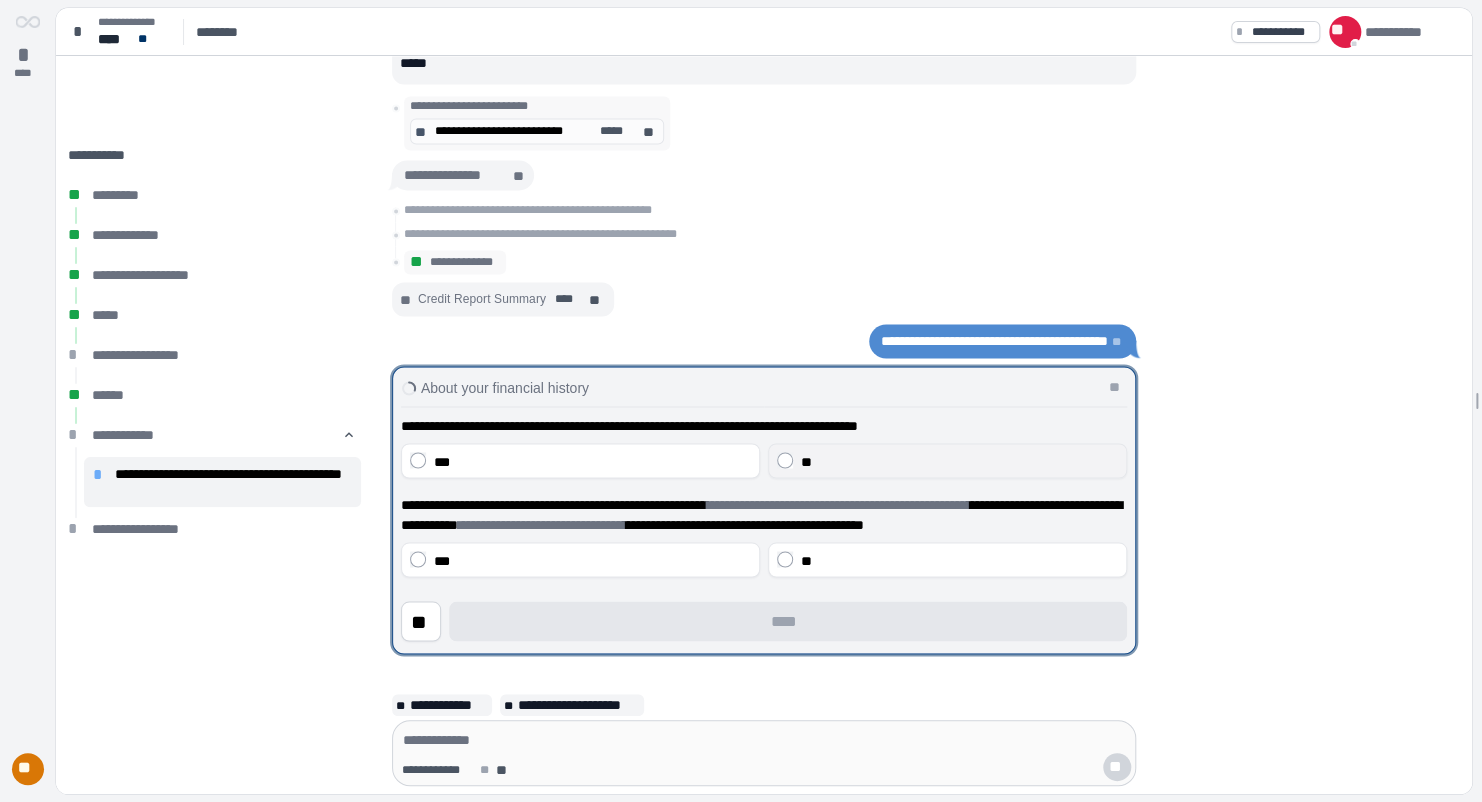 click on "**" at bounding box center [947, 460] 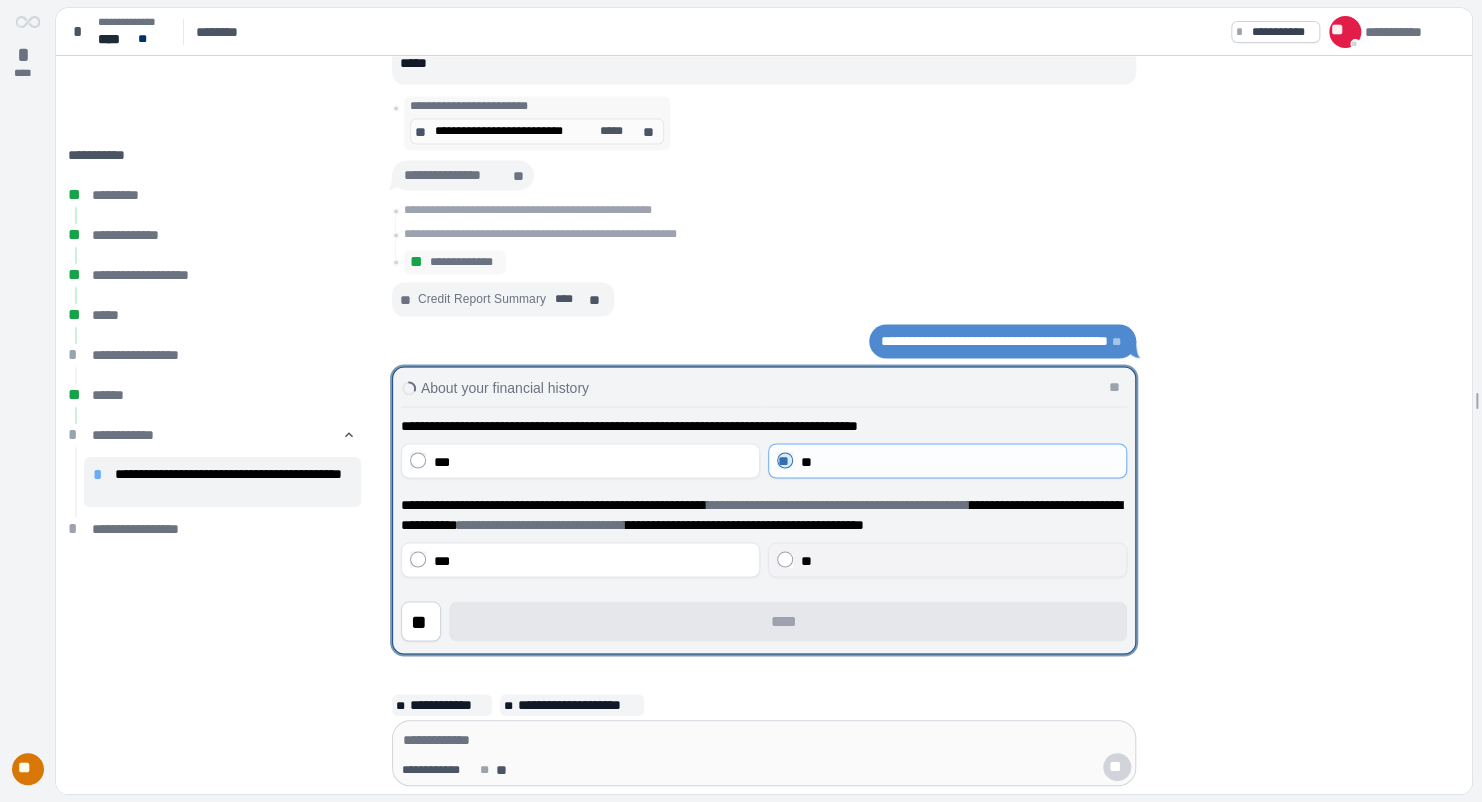 click on "**" at bounding box center [947, 559] 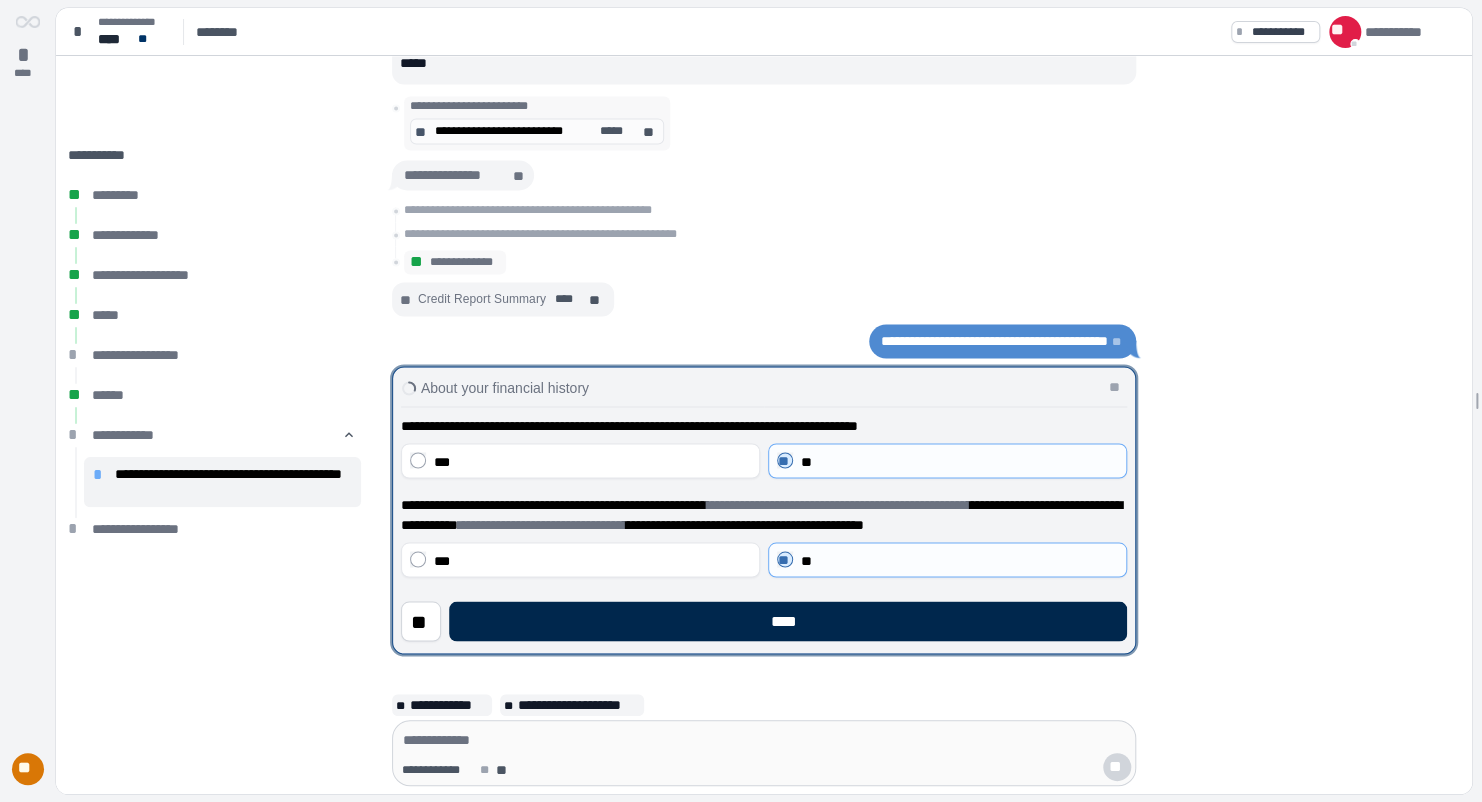 click on "****" at bounding box center [788, 621] 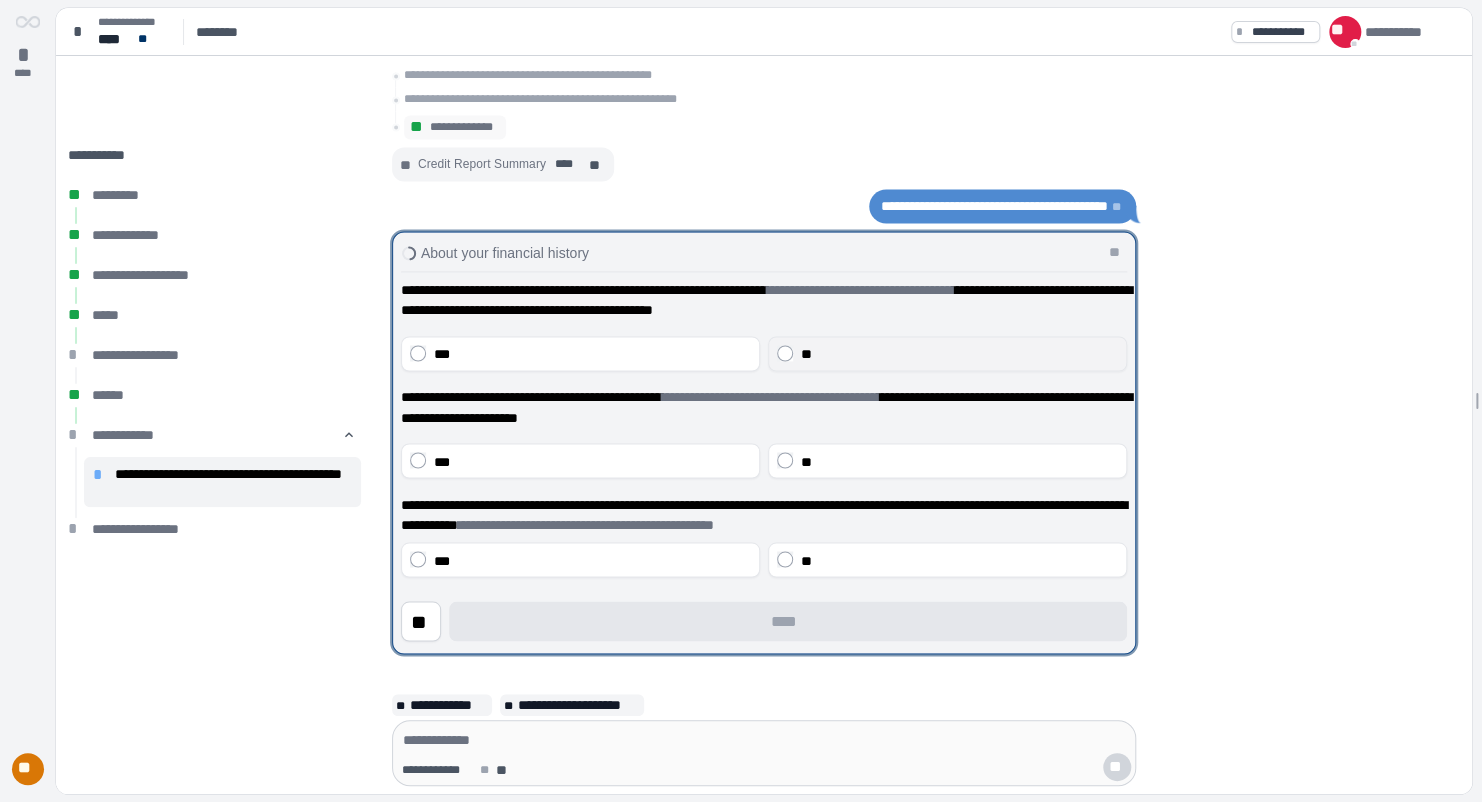 click on "**" at bounding box center (959, 354) 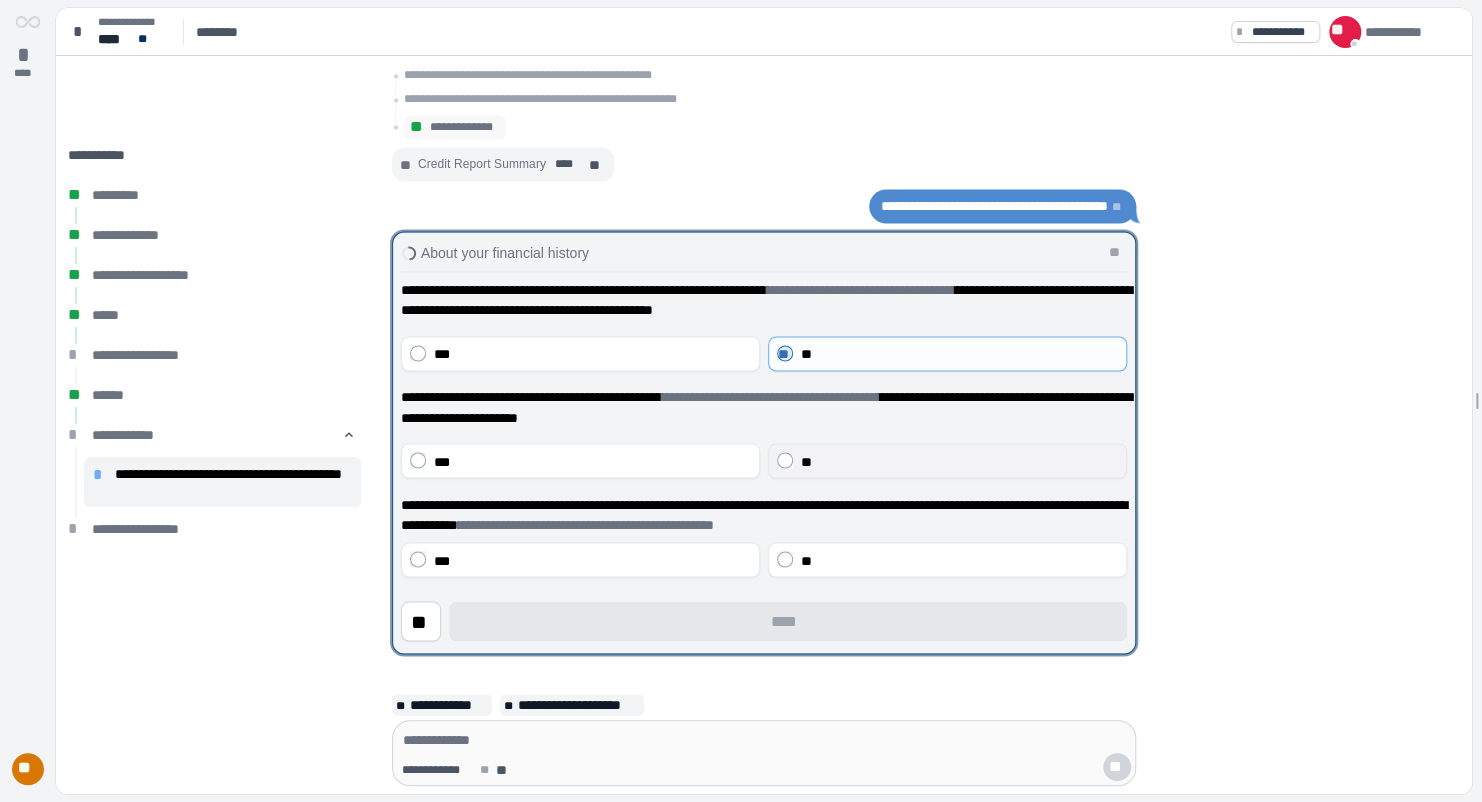 click on "**" at bounding box center [959, 461] 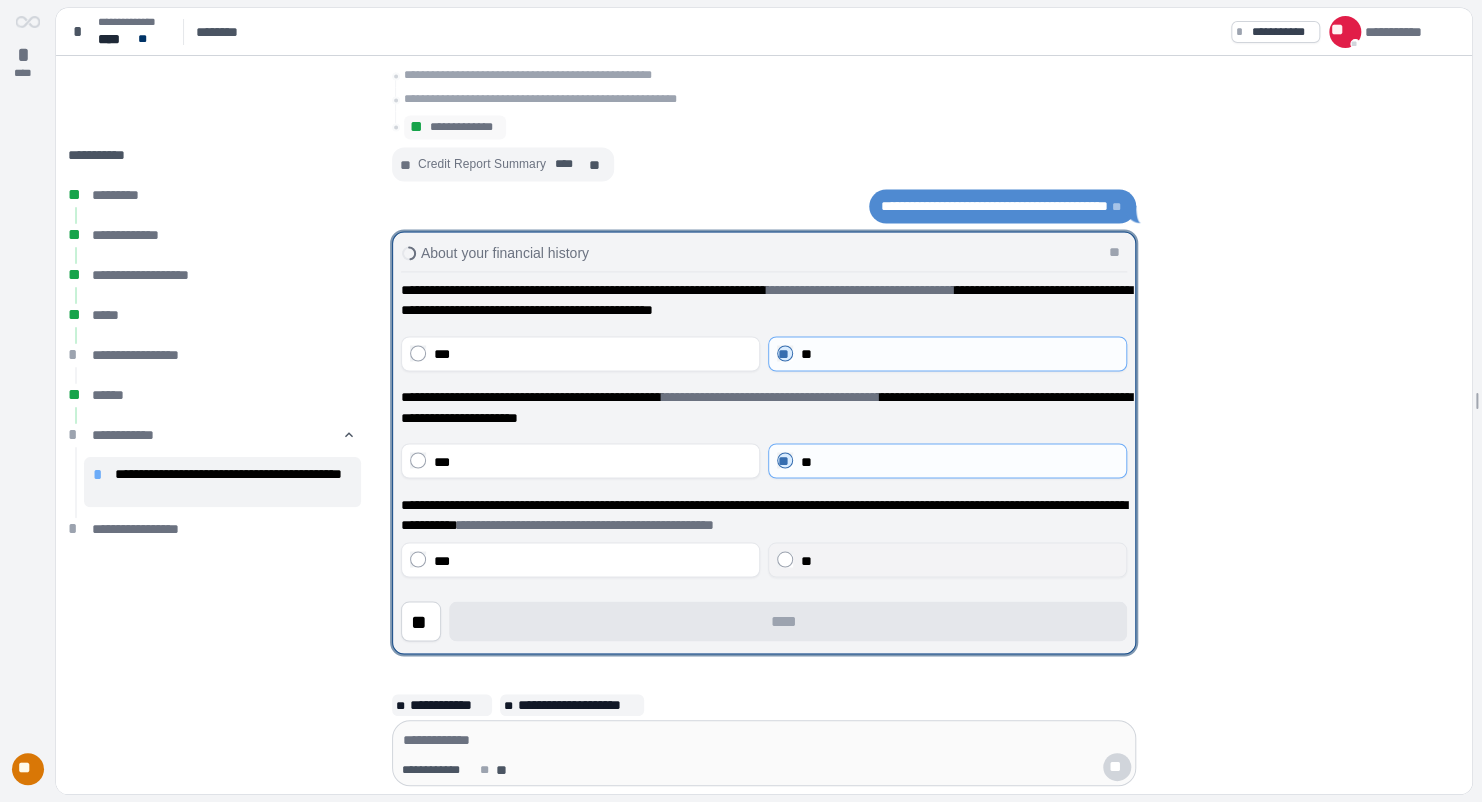 click on "**" at bounding box center [806, 560] 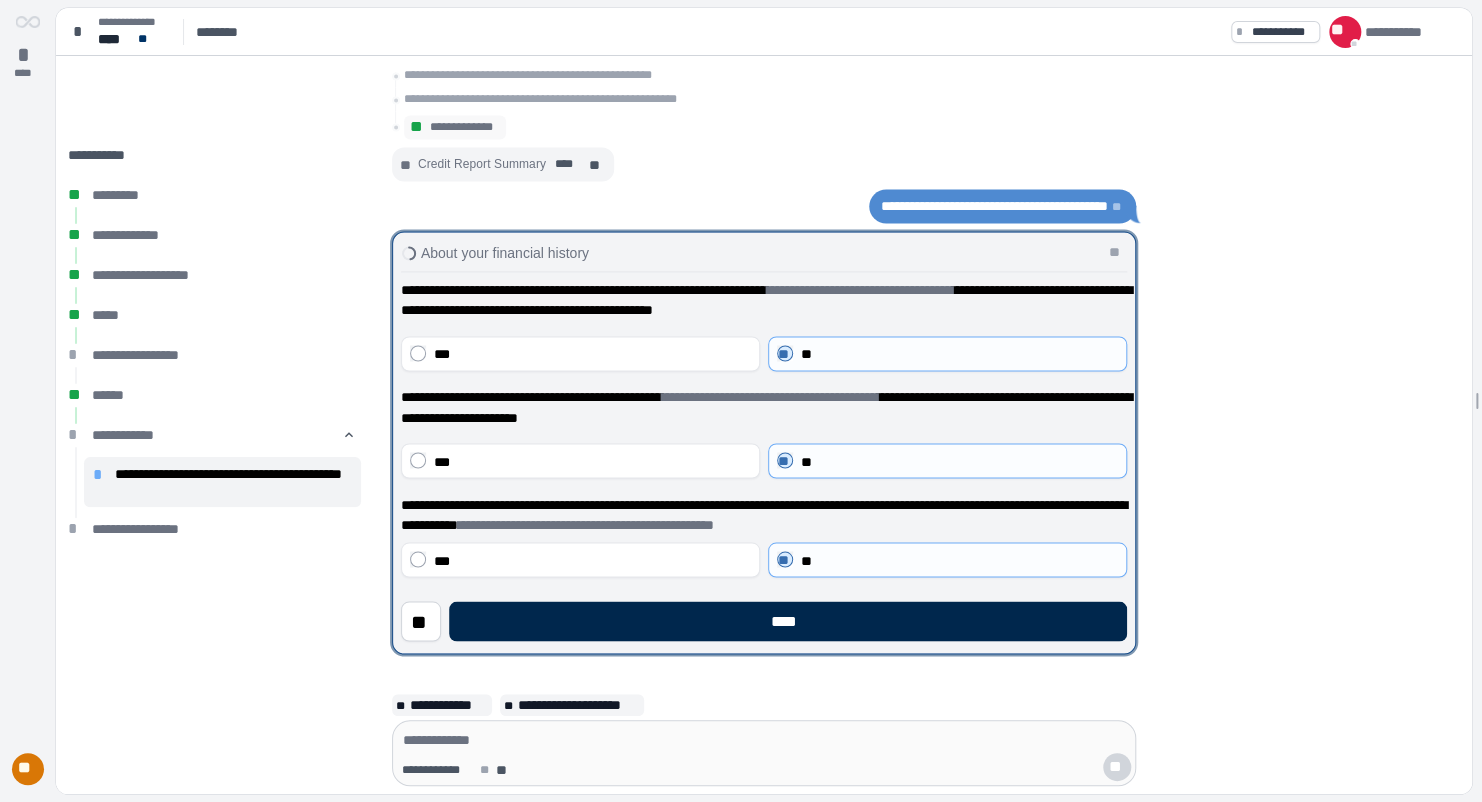 click on "****" at bounding box center (788, 621) 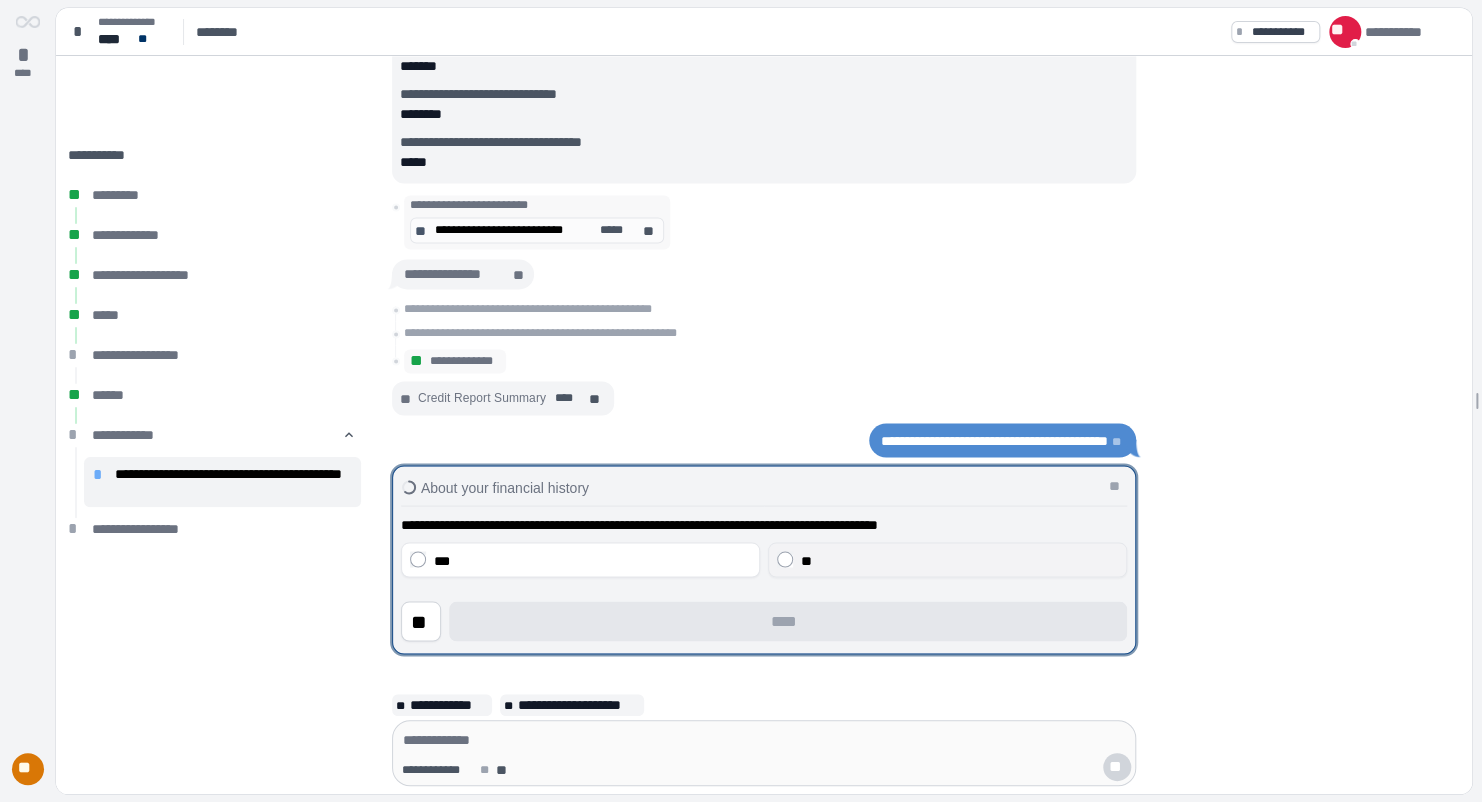 click on "**" at bounding box center [959, 560] 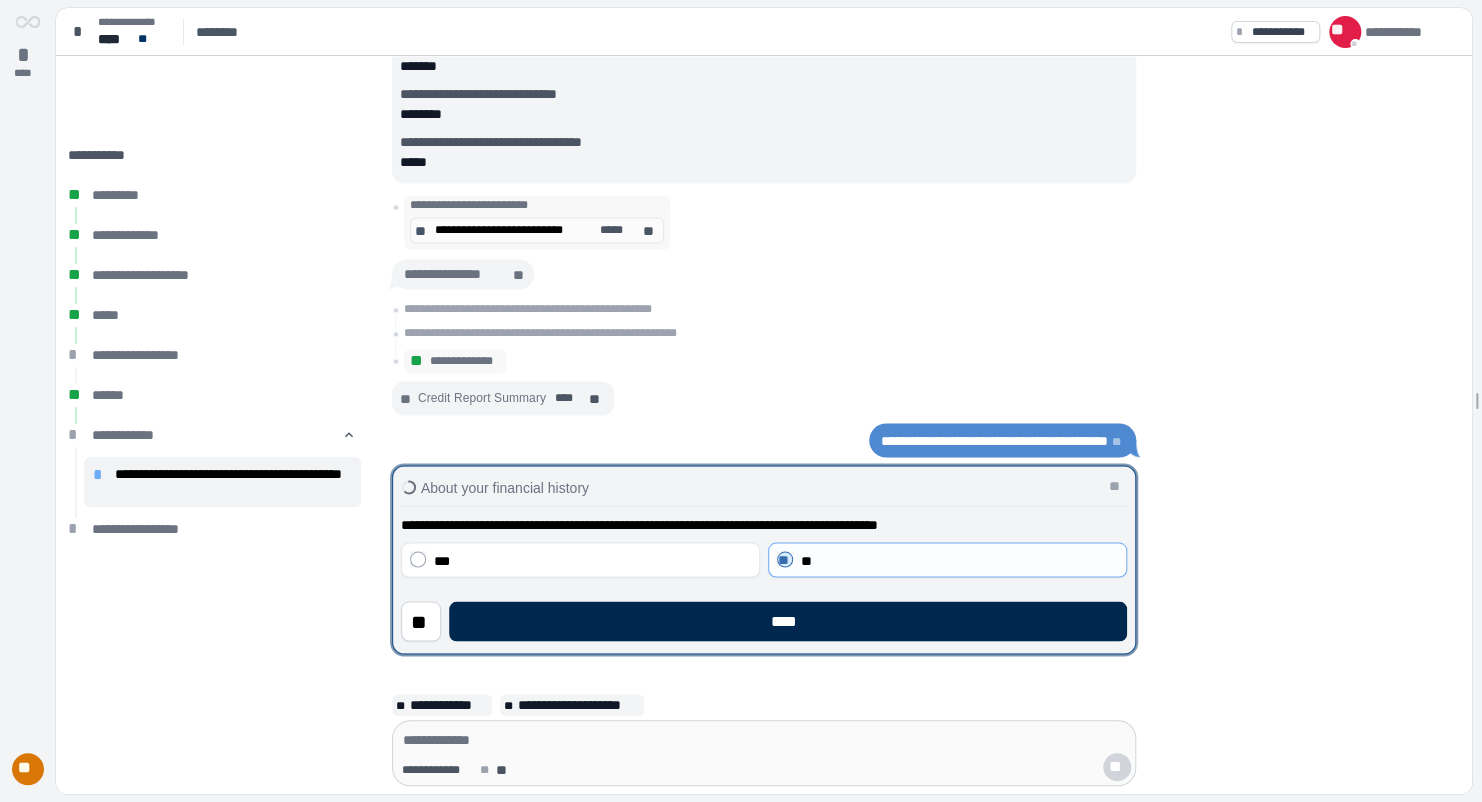 click on "****" at bounding box center (788, 621) 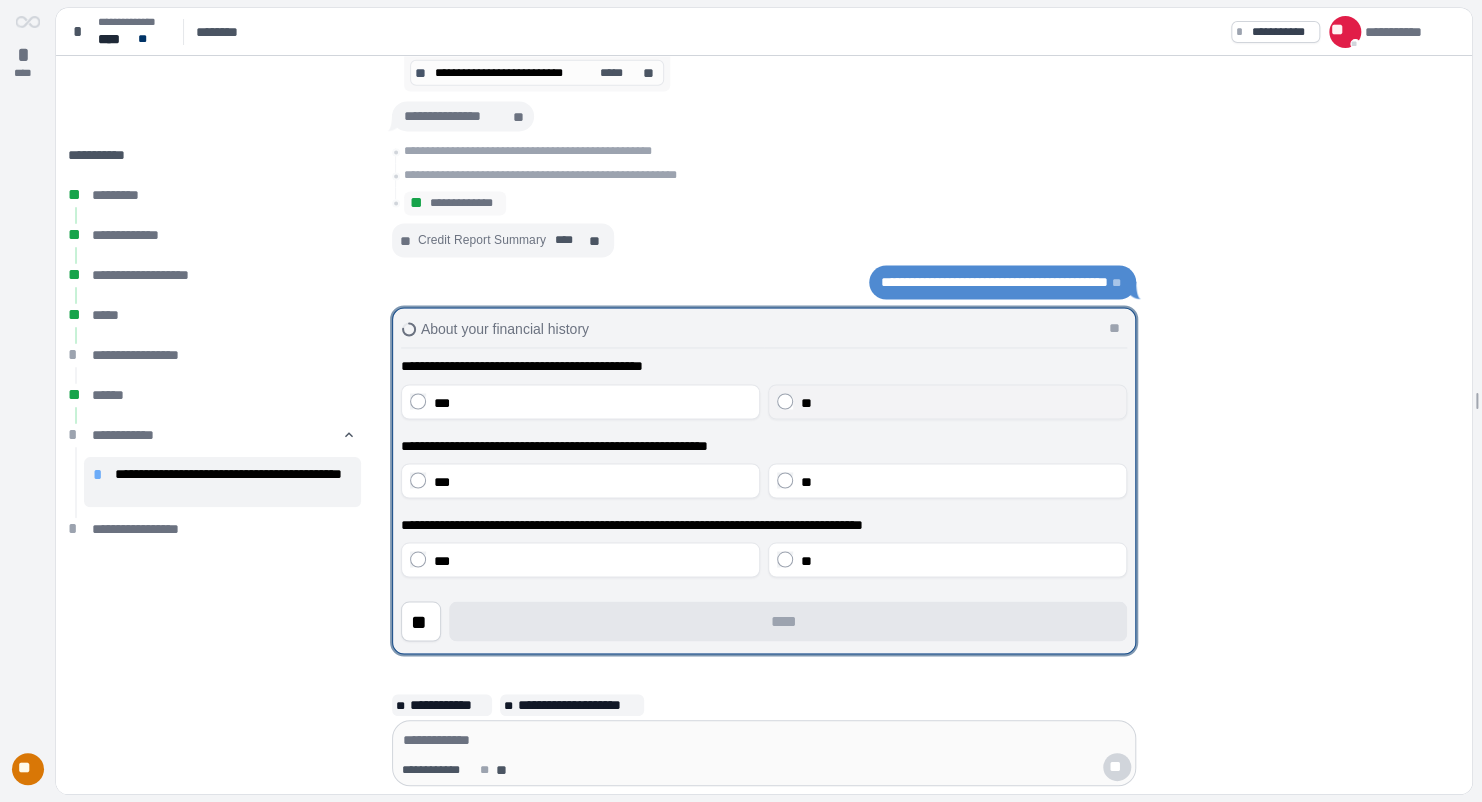 click on "**" at bounding box center (959, 402) 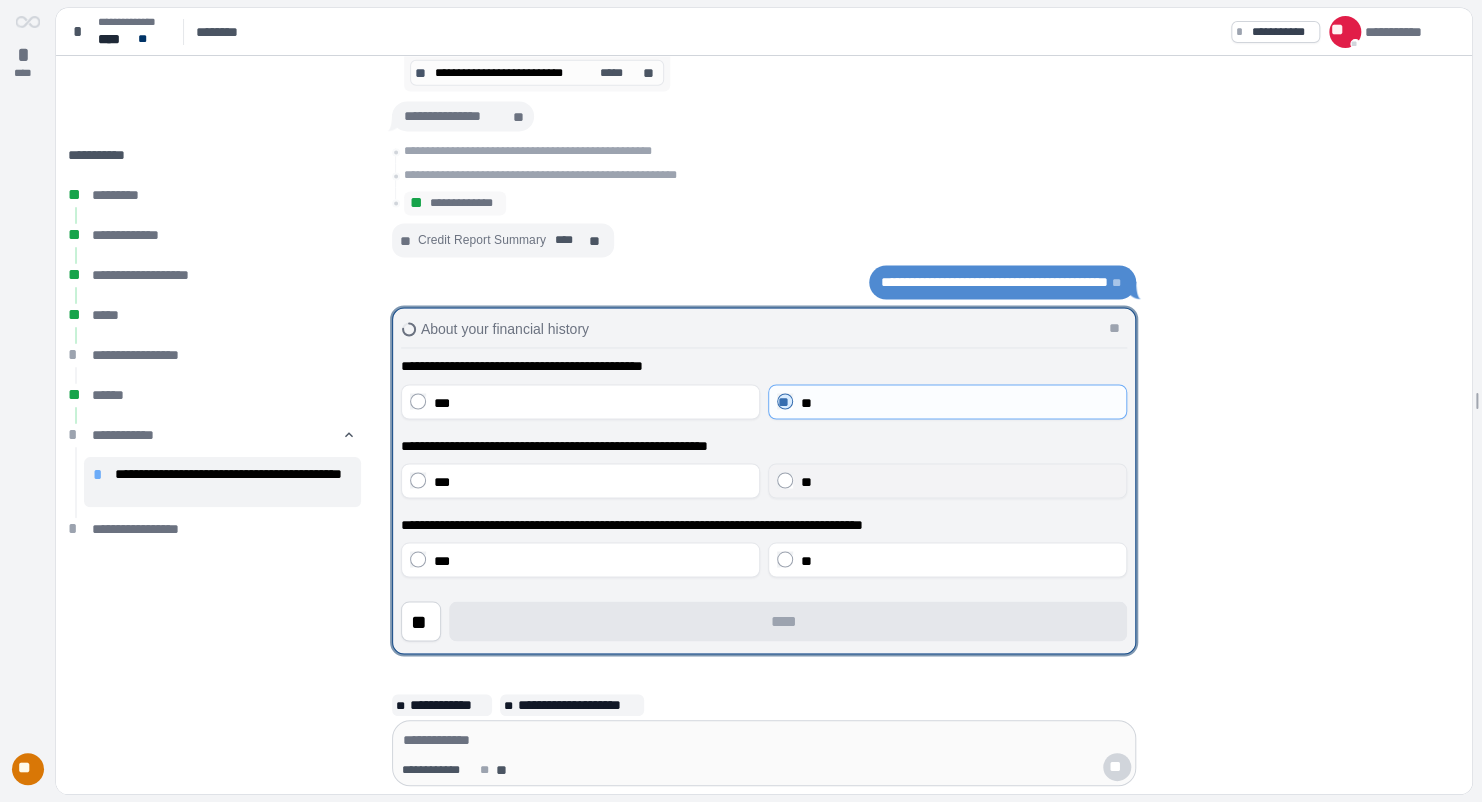 click on "**" at bounding box center [959, 481] 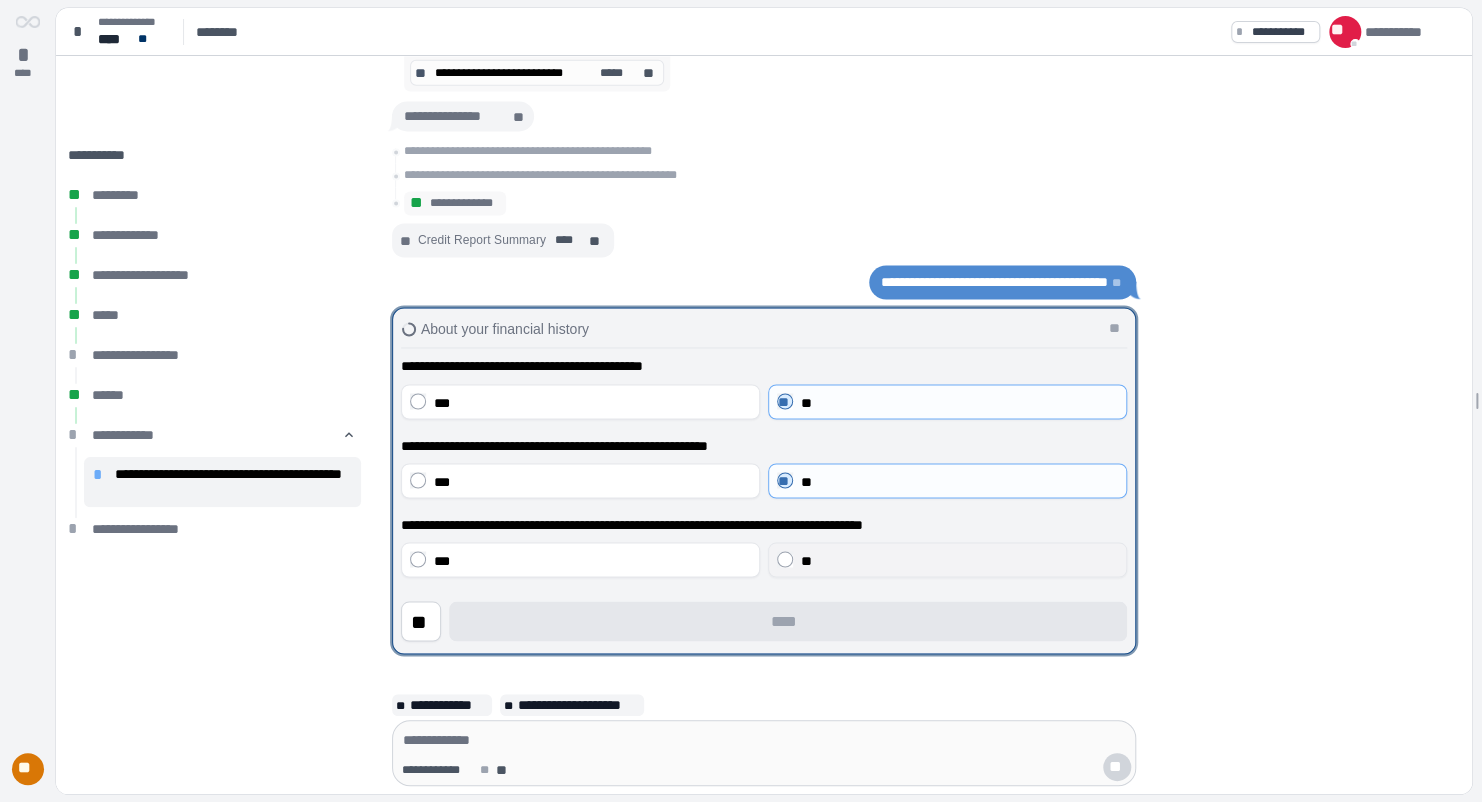 click on "**" at bounding box center [947, 559] 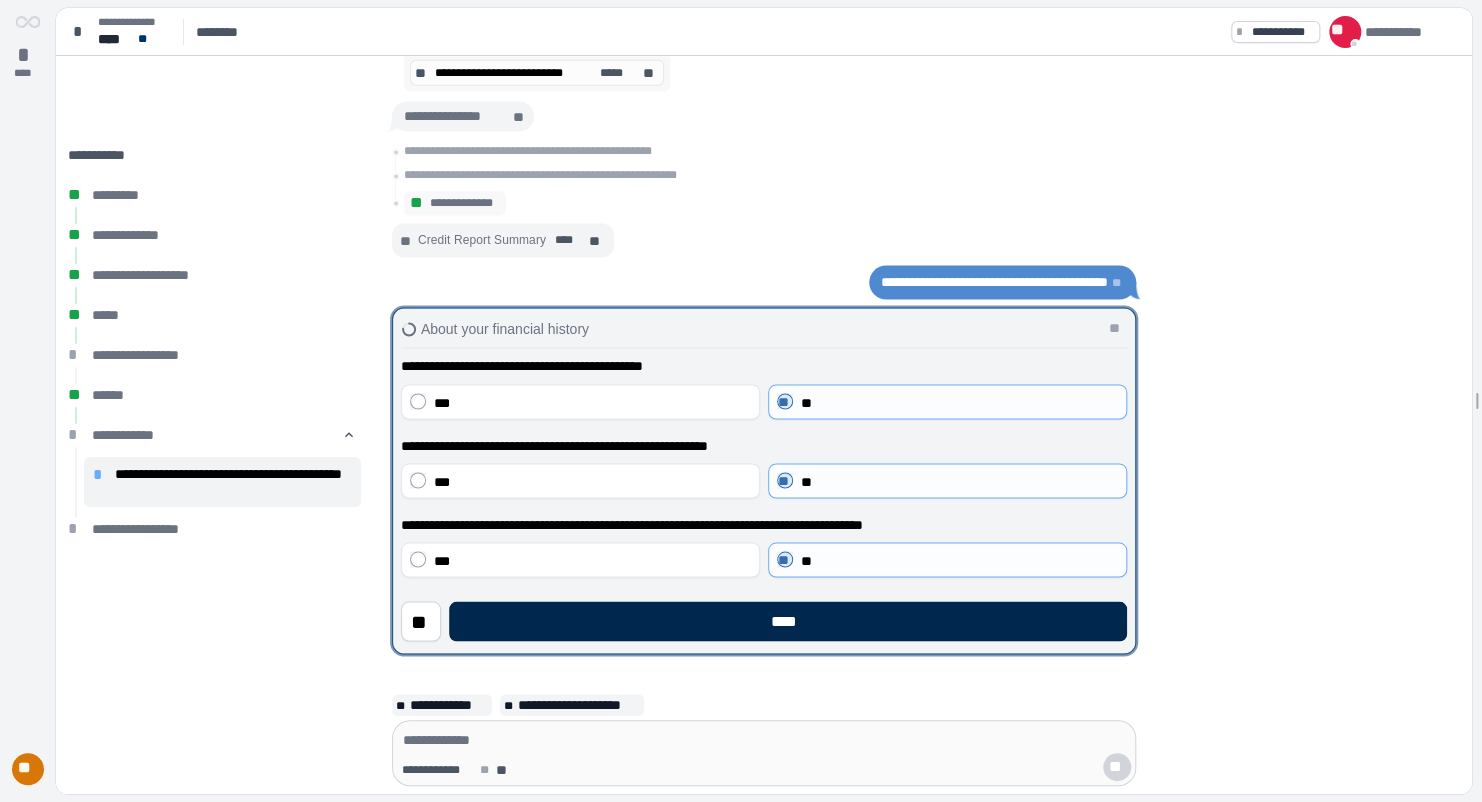 click on "****" at bounding box center (788, 621) 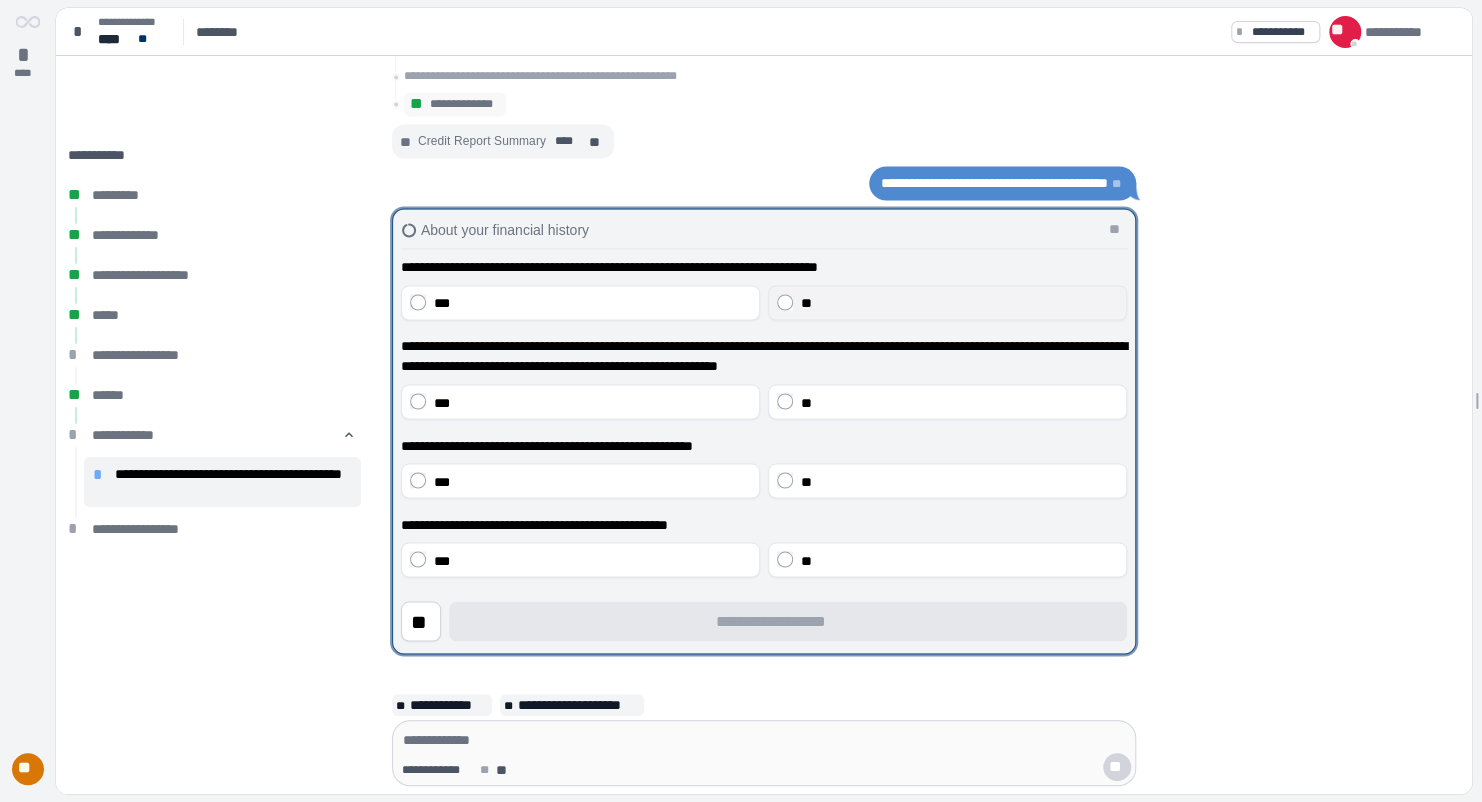 click on "**" at bounding box center [959, 303] 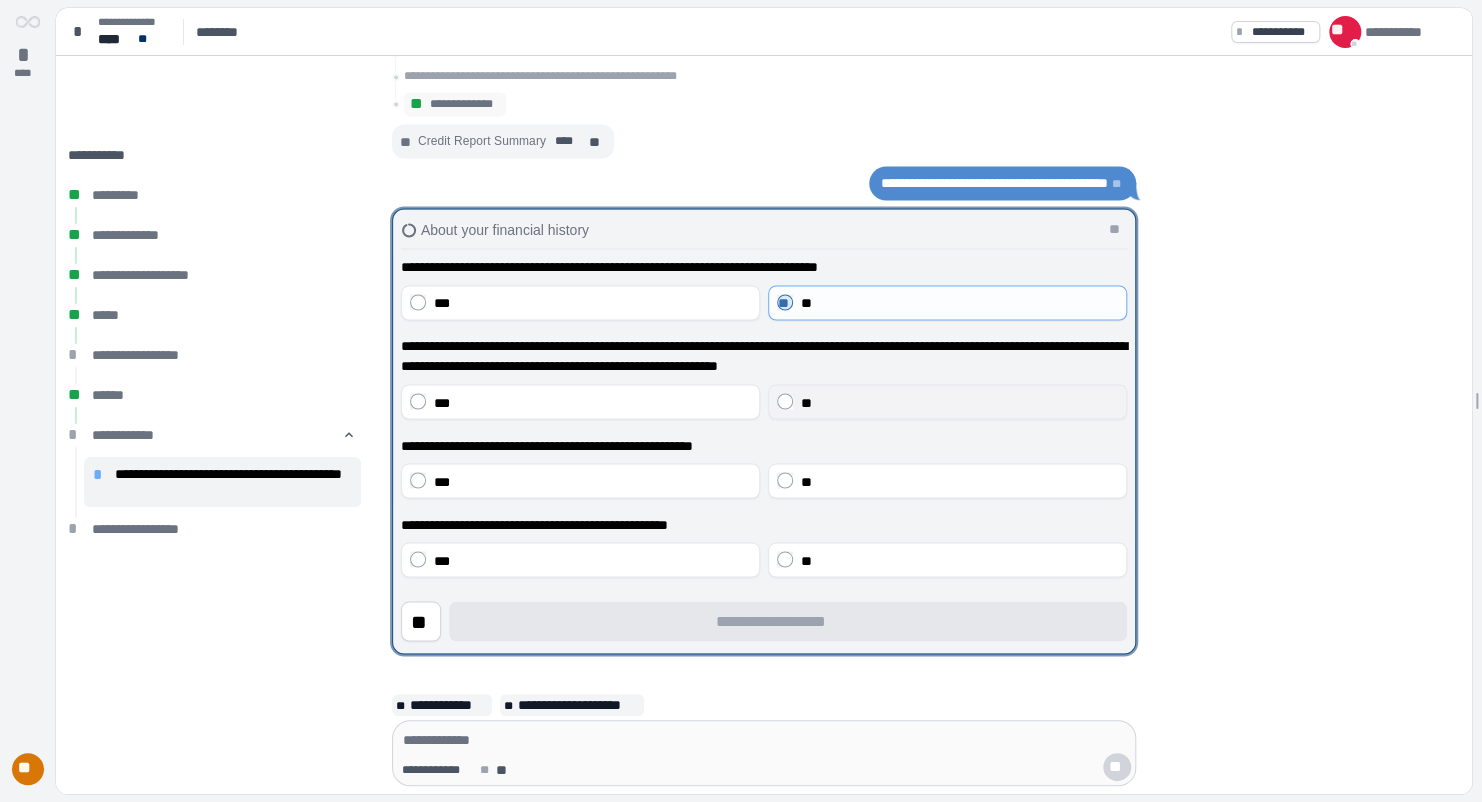 click on "**" at bounding box center [959, 402] 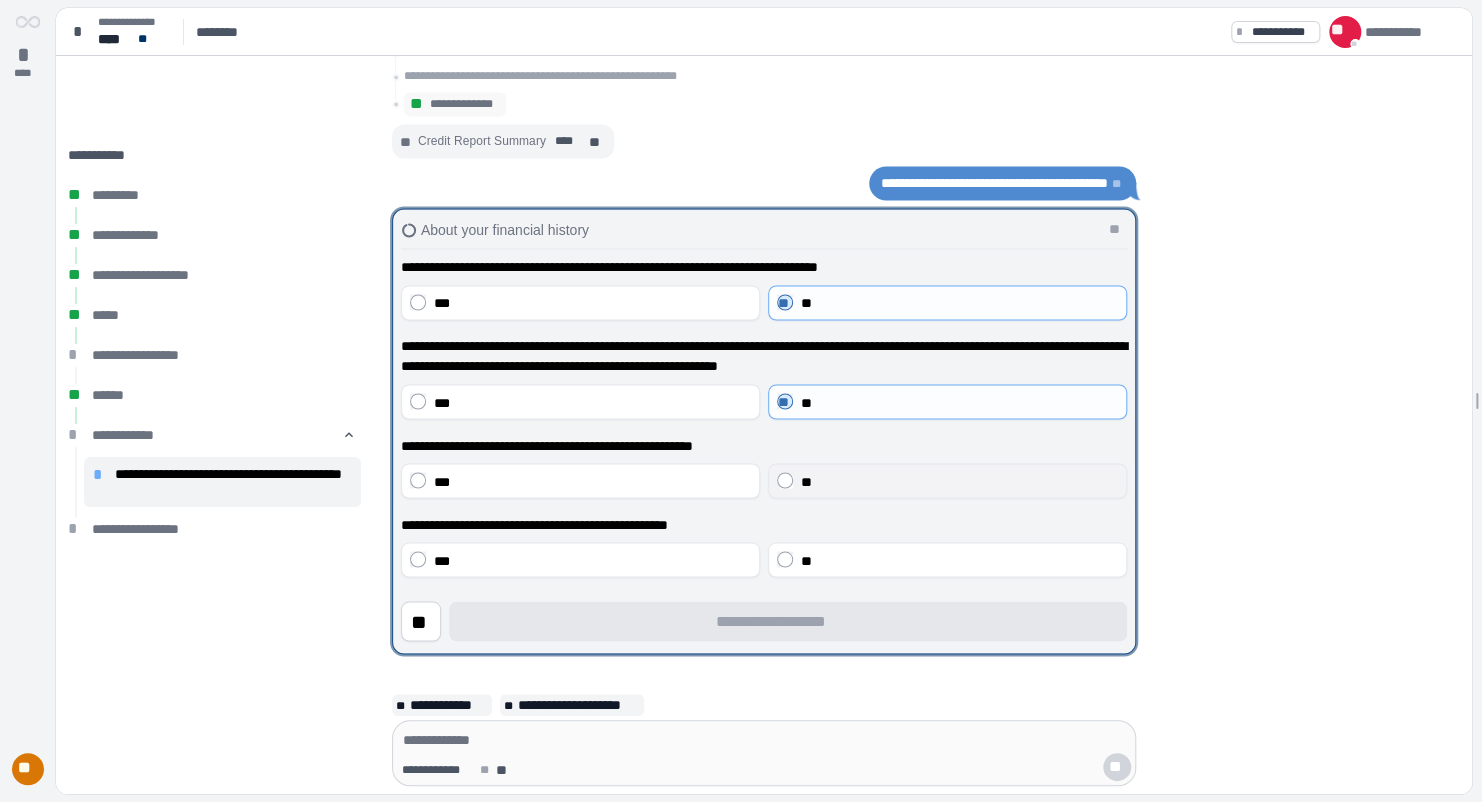 click on "**" at bounding box center (806, 481) 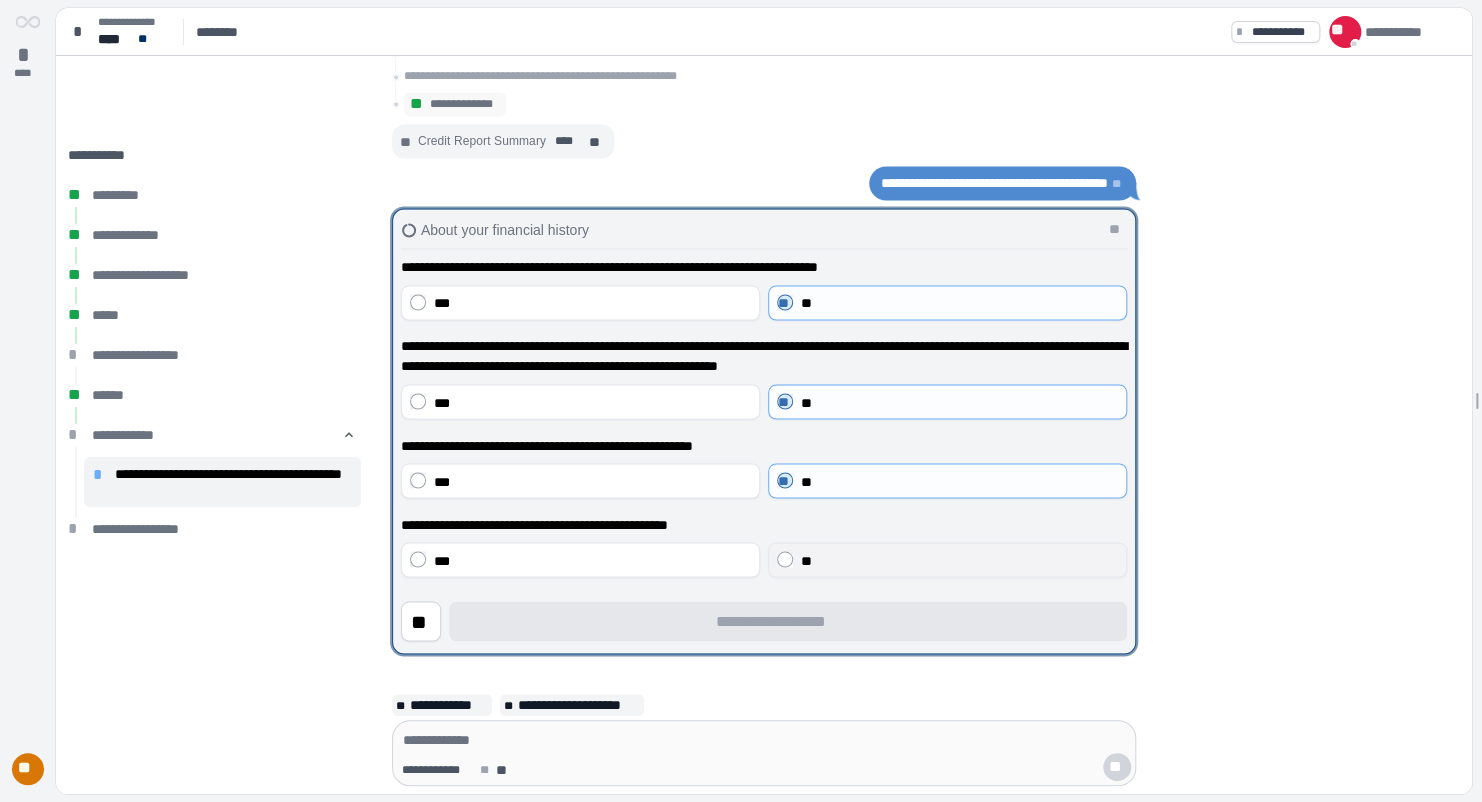 click on "**" at bounding box center [806, 560] 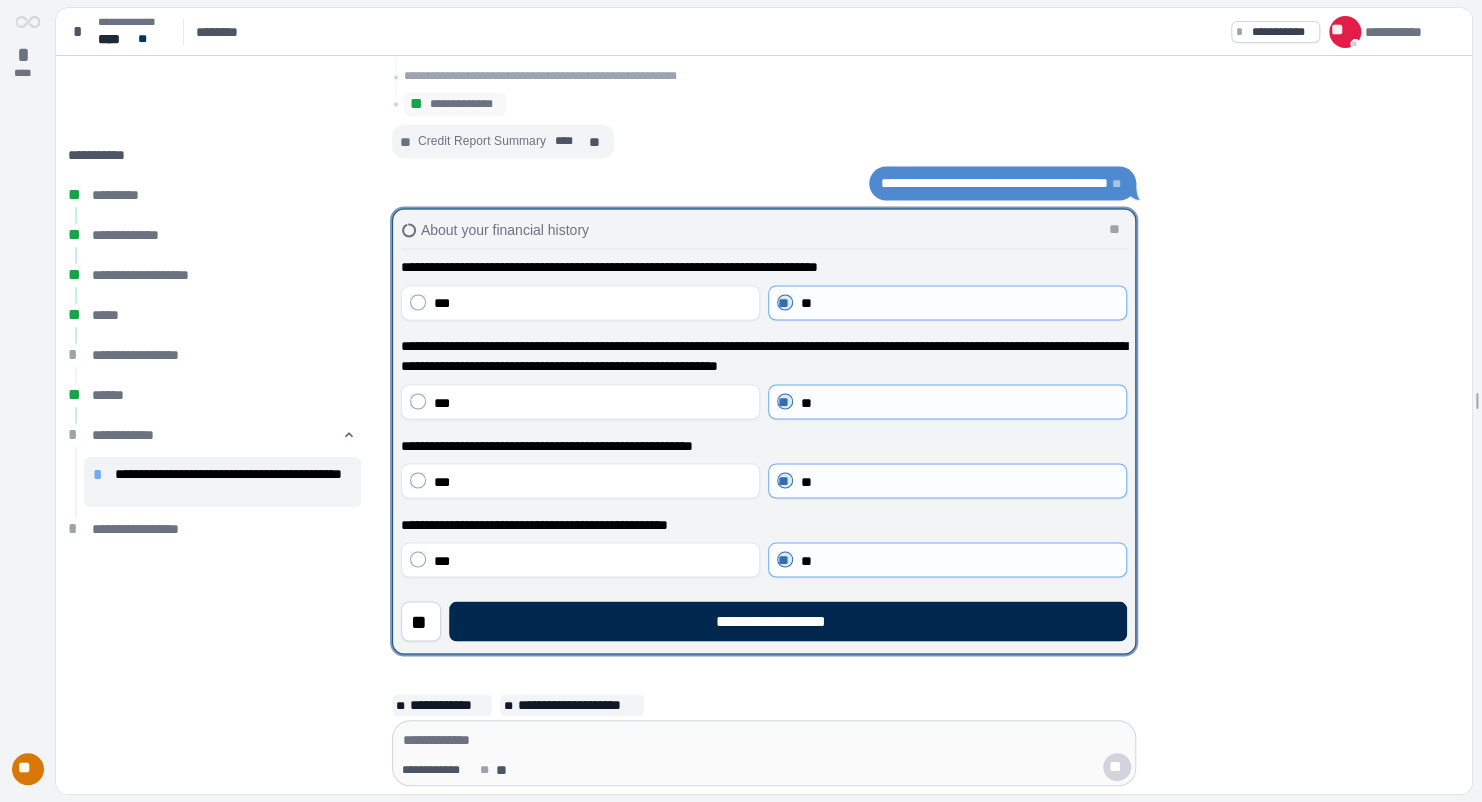 click on "**********" at bounding box center [787, 621] 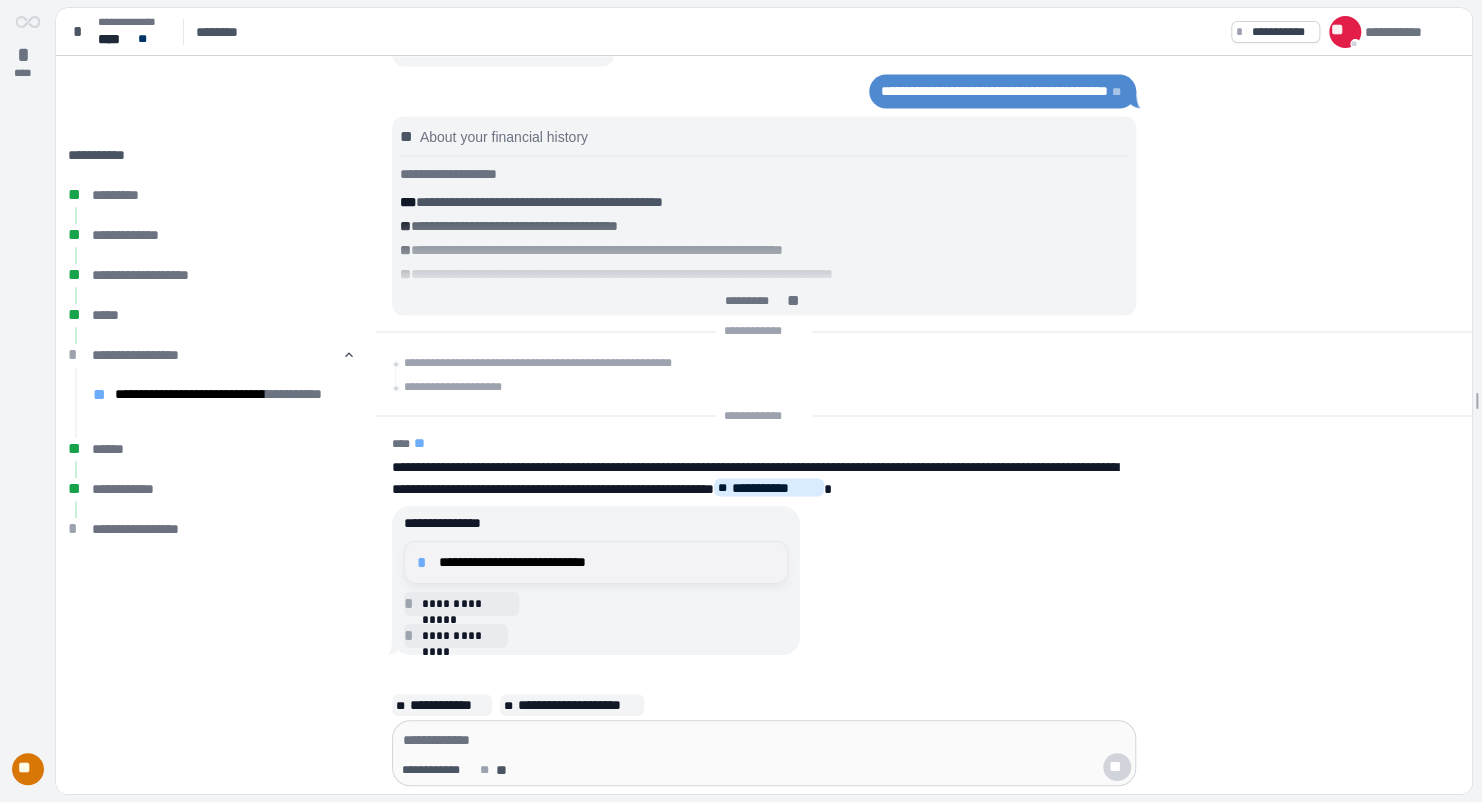 click on "**********" at bounding box center [607, 562] 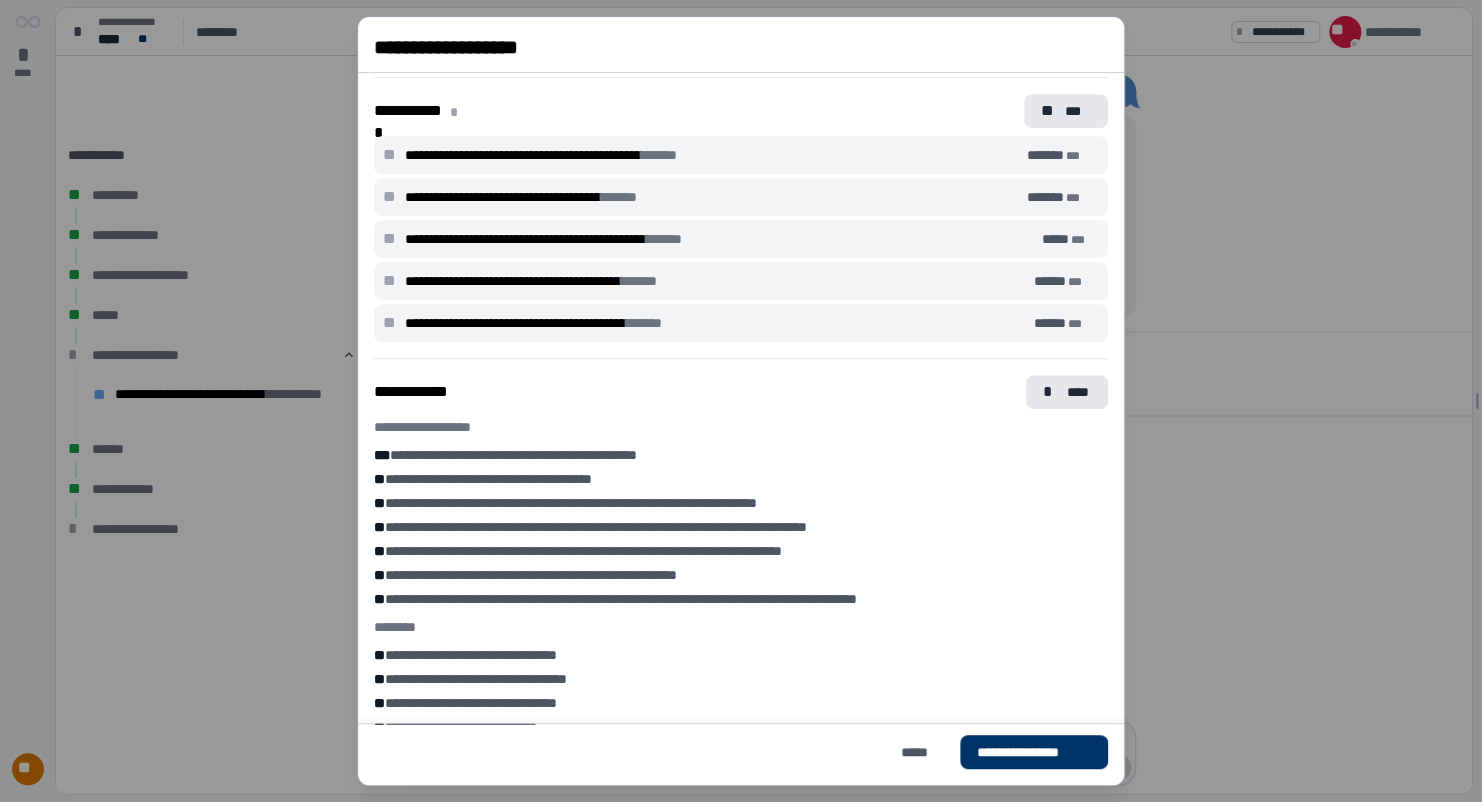 scroll, scrollTop: 658, scrollLeft: 0, axis: vertical 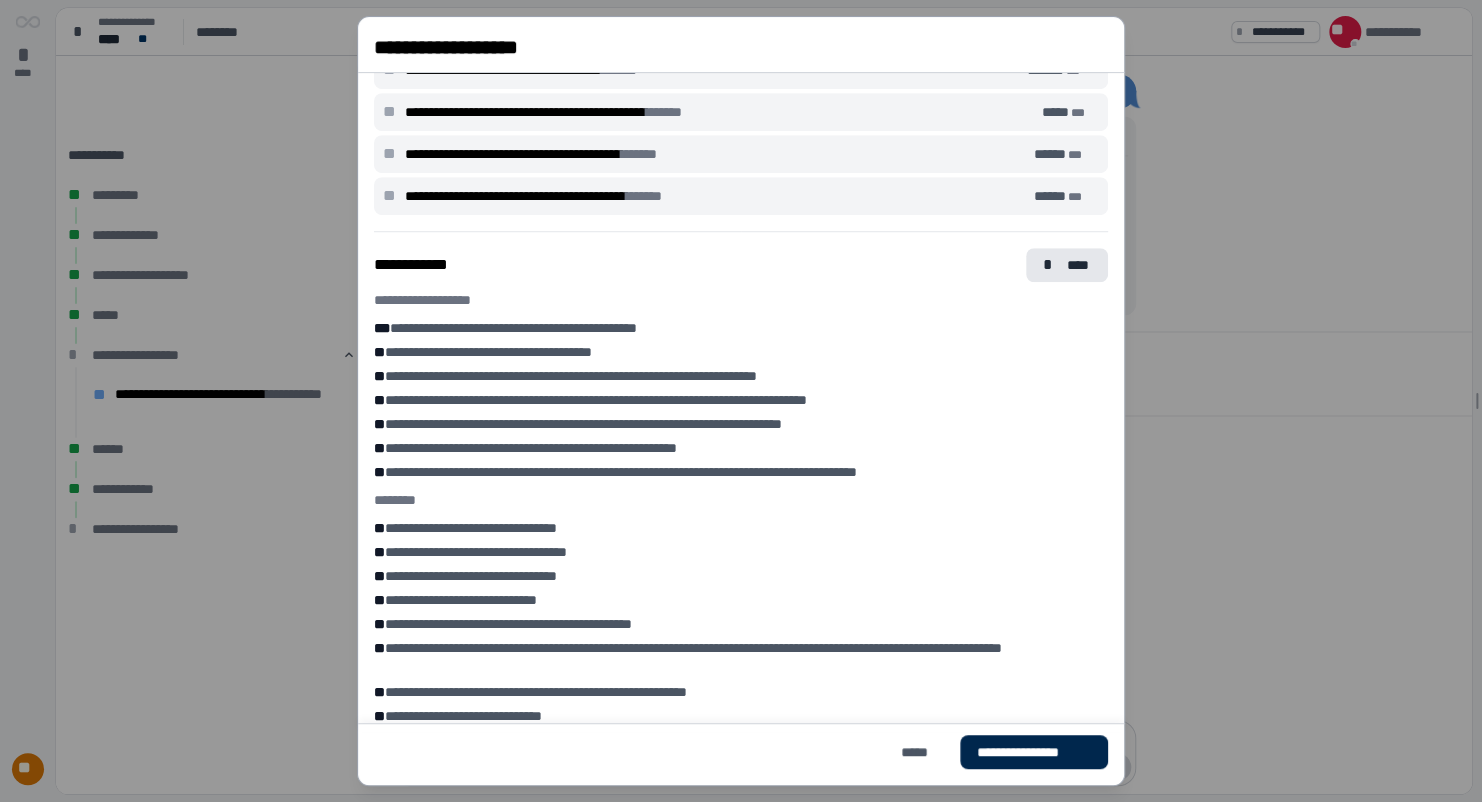 click on "**********" at bounding box center [1033, 752] 